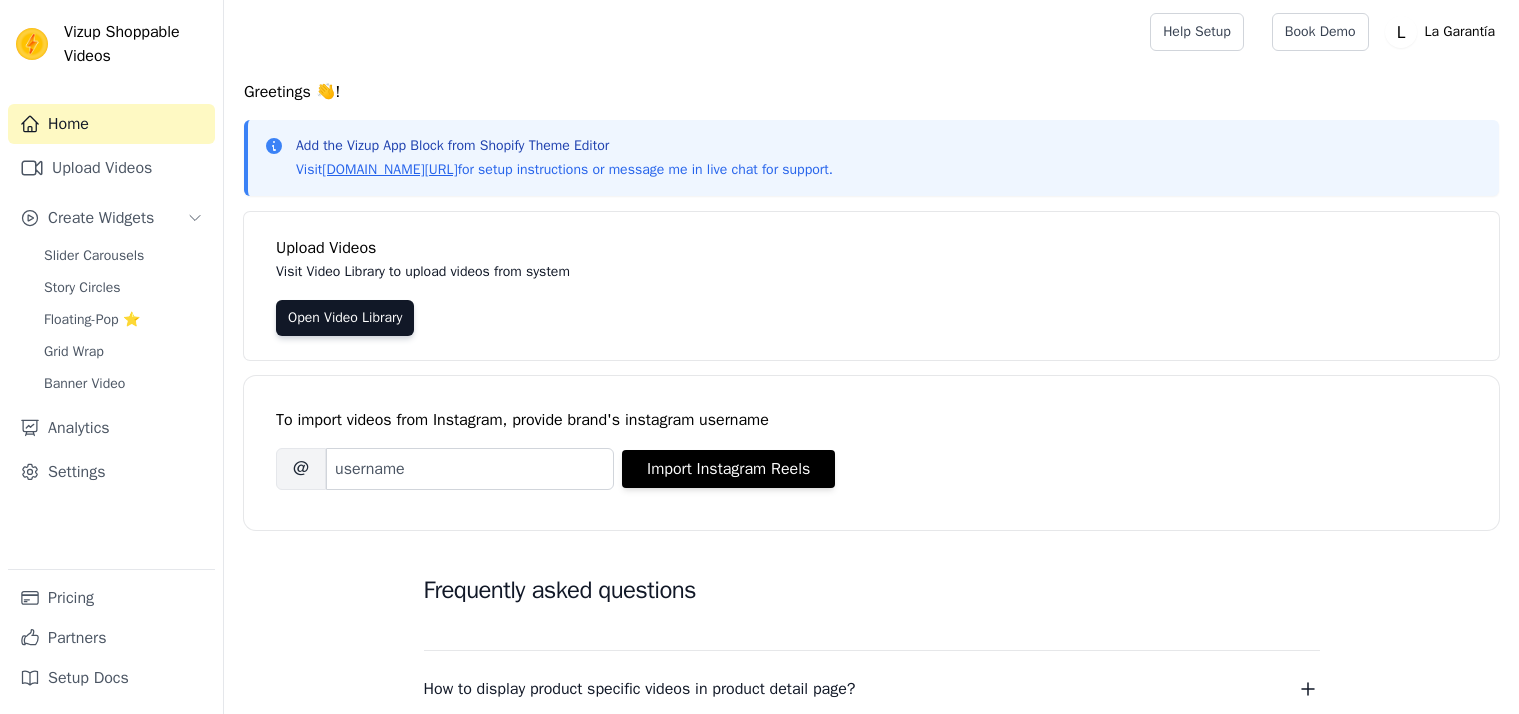 scroll, scrollTop: 0, scrollLeft: 0, axis: both 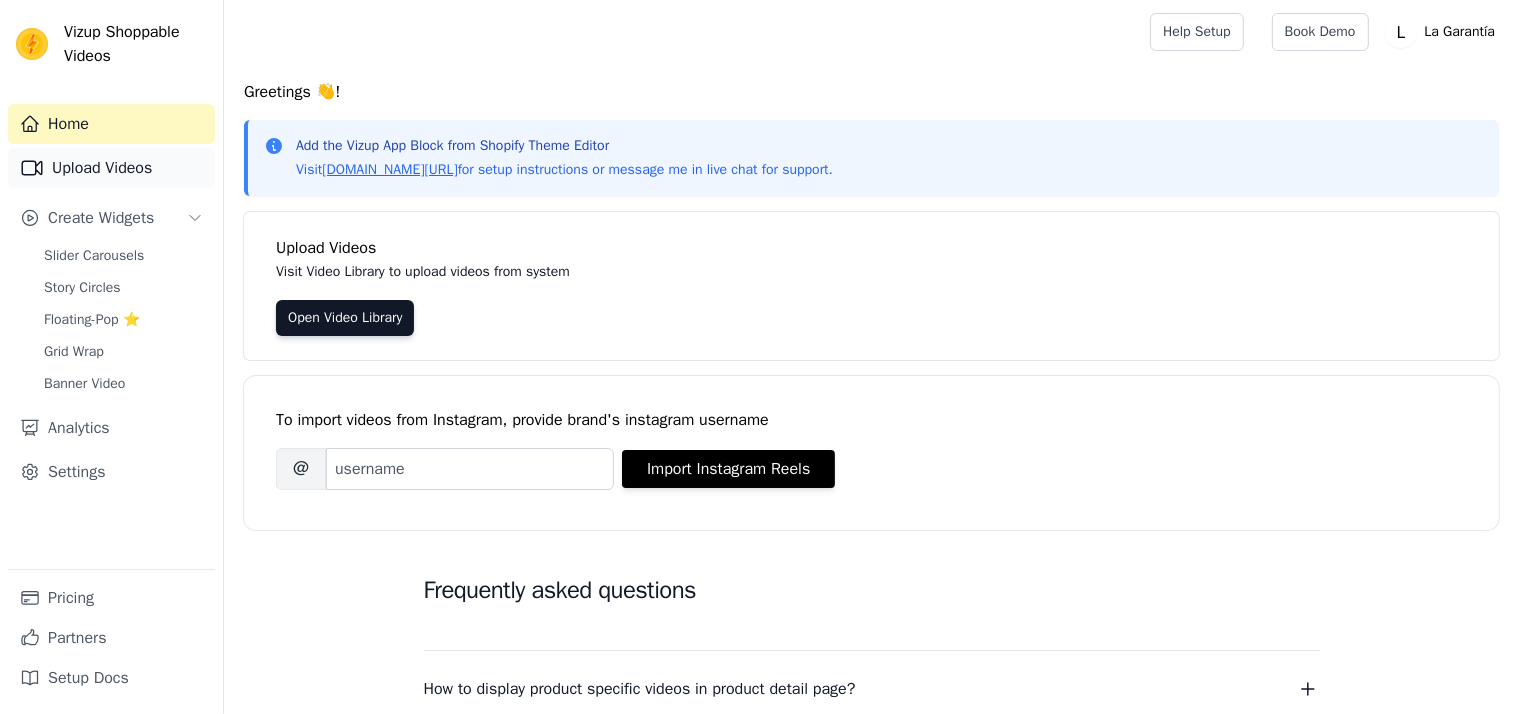 click on "Upload Videos" at bounding box center [111, 168] 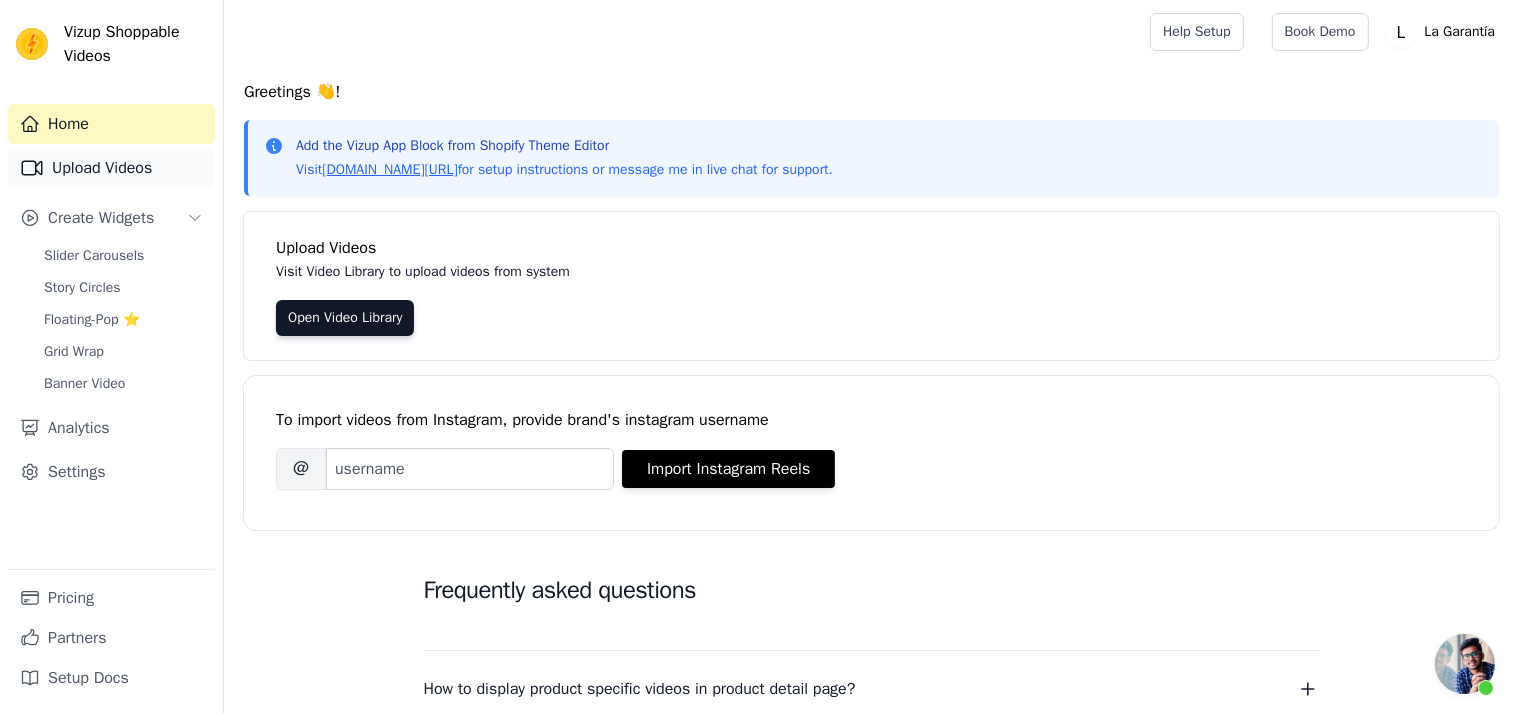 scroll, scrollTop: 404, scrollLeft: 0, axis: vertical 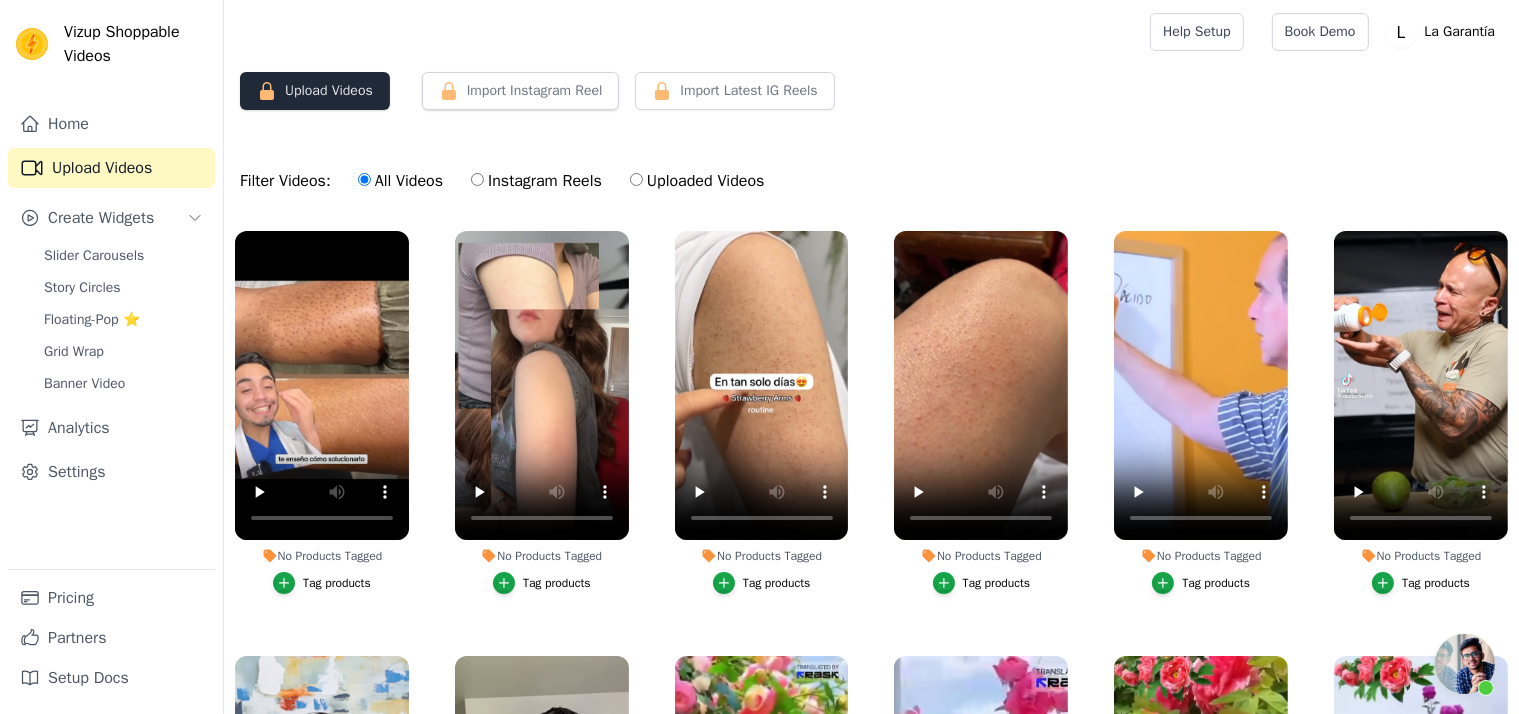 click on "Upload Videos" at bounding box center [315, 91] 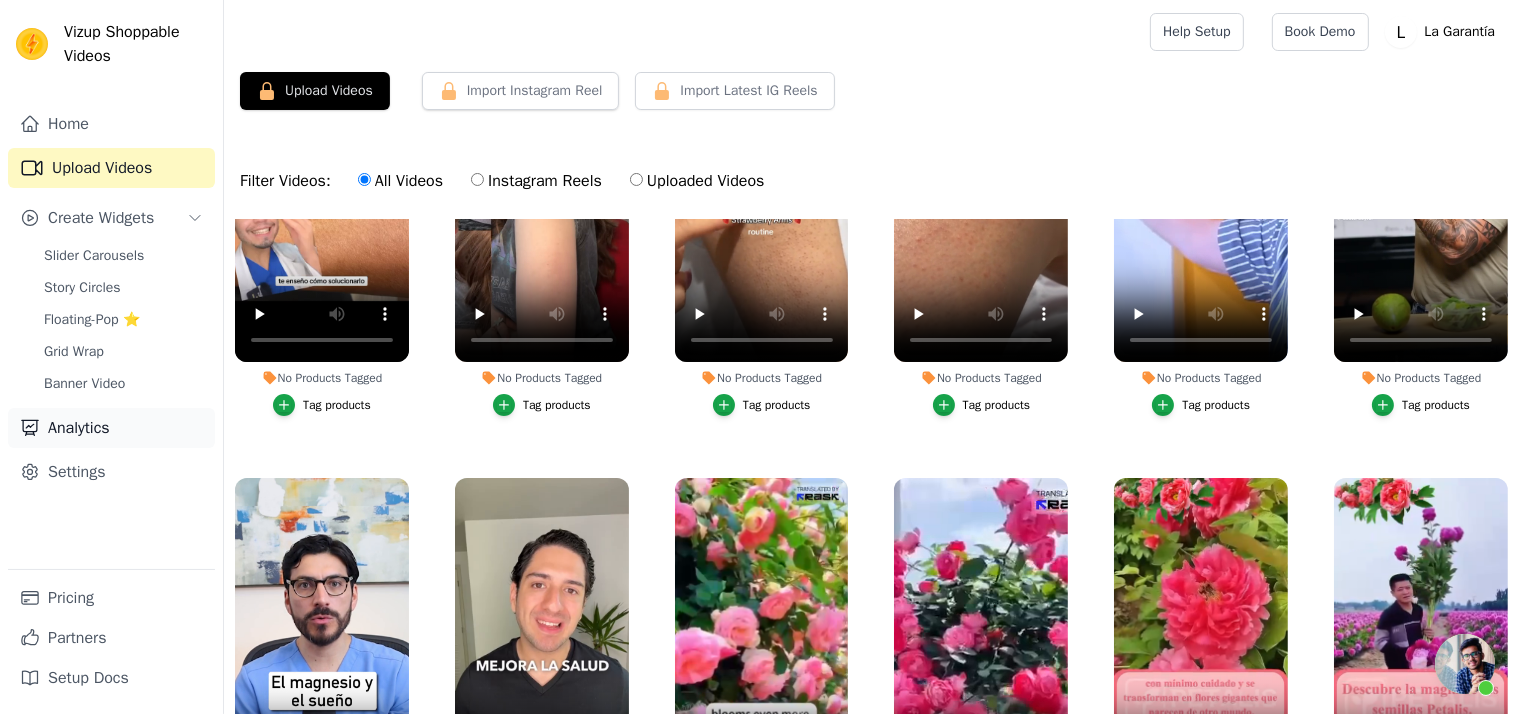 scroll, scrollTop: 200, scrollLeft: 0, axis: vertical 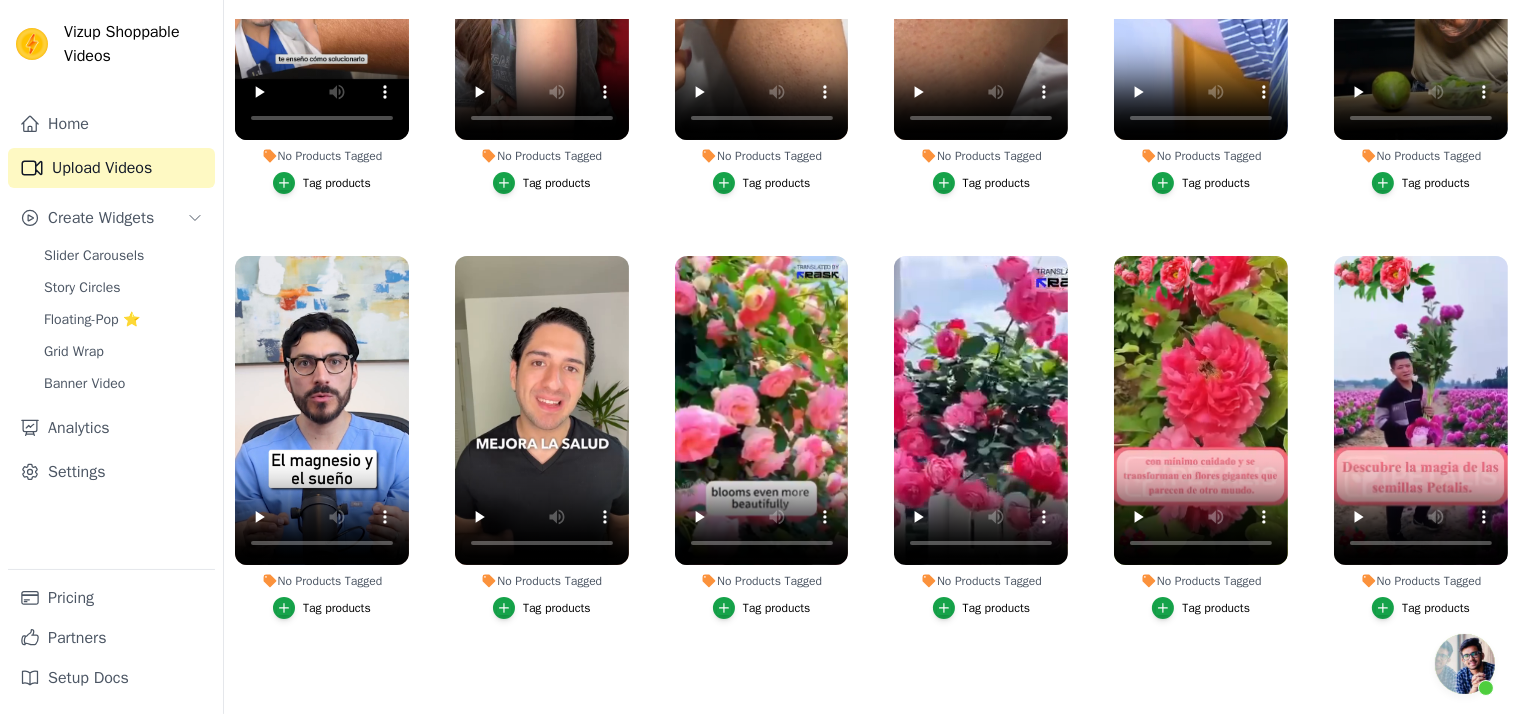 click on "No Products Tagged       Tag products
No Products Tagged       Tag products
No Products Tagged       Tag products
No Products Tagged       Tag products
No Products Tagged       Tag products
No Products Tagged       Tag products
No Products Tagged       Tag products
No Products Tagged       Tag products
No Products Tagged       Tag products
No Products Tagged       Tag products
No Products Tagged       Tag products
No Products Tagged       Tag products
No Products Tagged       Tag products
No Products Tagged       Tag products
No Products Tagged       Tag products
No Products Tagged       Tag products" at bounding box center [871, 345] 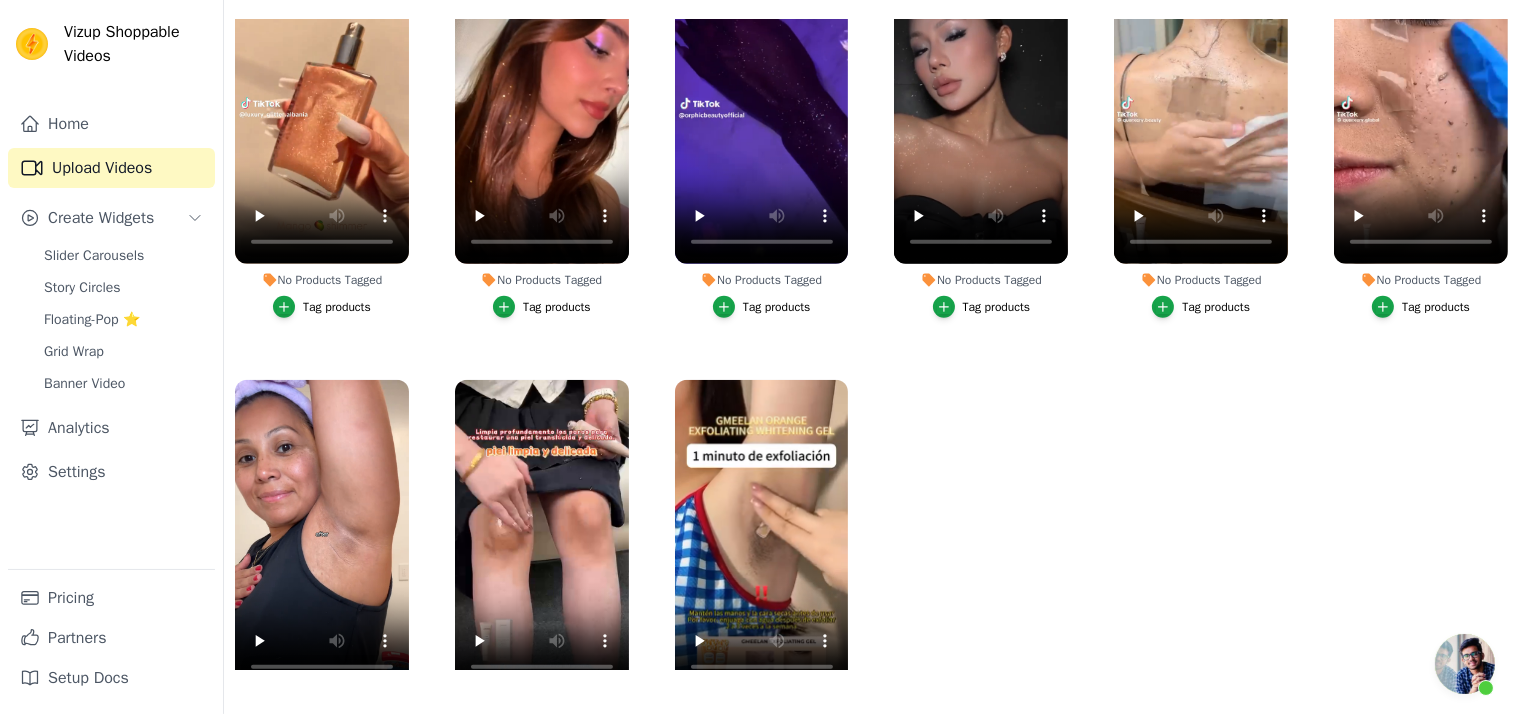 scroll, scrollTop: 1048, scrollLeft: 0, axis: vertical 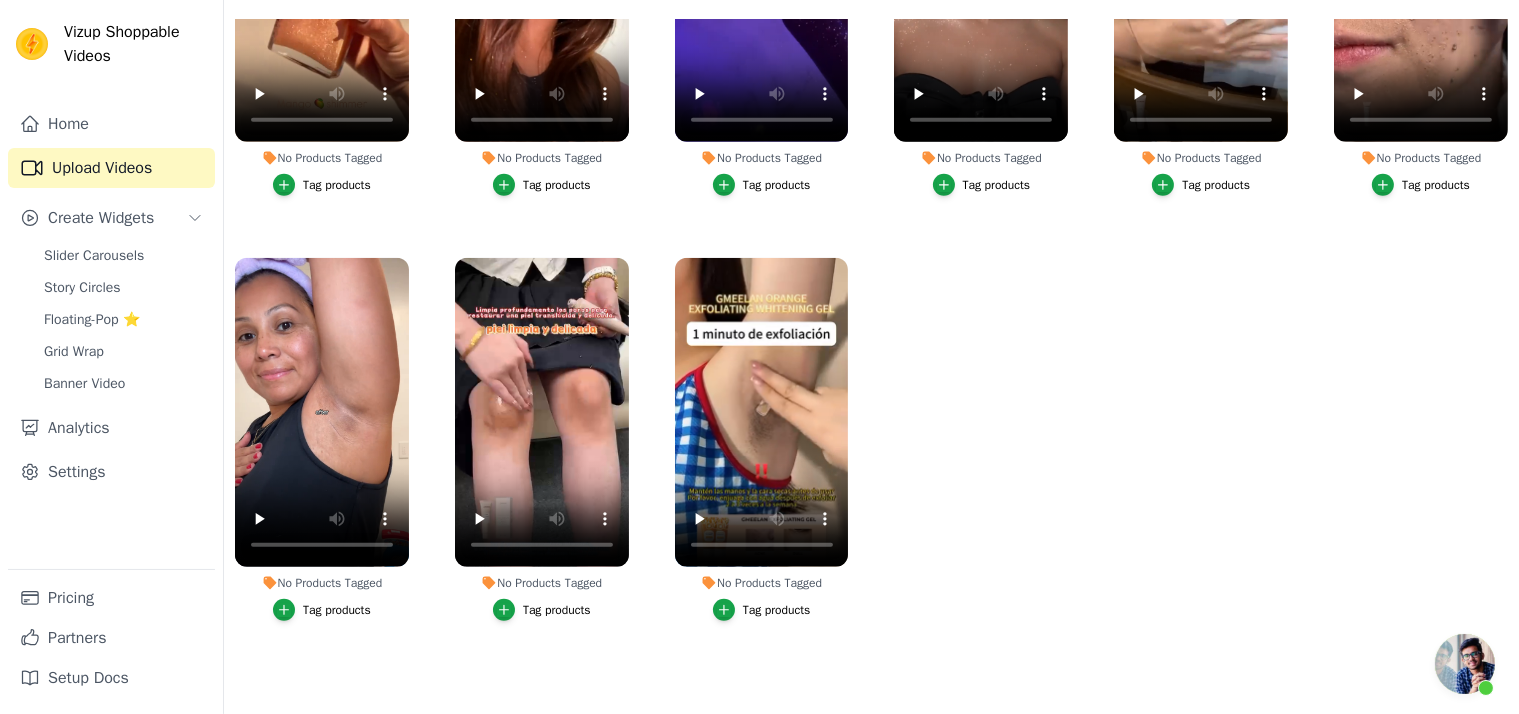 click on "No Products Tagged       Tag products
No Products Tagged       Tag products
No Products Tagged       Tag products
No Products Tagged       Tag products
No Products Tagged       Tag products
No Products Tagged       Tag products
No Products Tagged       Tag products
No Products Tagged       Tag products
No Products Tagged       Tag products
No Products Tagged       Tag products
No Products Tagged       Tag products
No Products Tagged       Tag products
No Products Tagged       Tag products
No Products Tagged       Tag products
No Products Tagged       Tag products
No Products Tagged       Tag products" at bounding box center [871, 345] 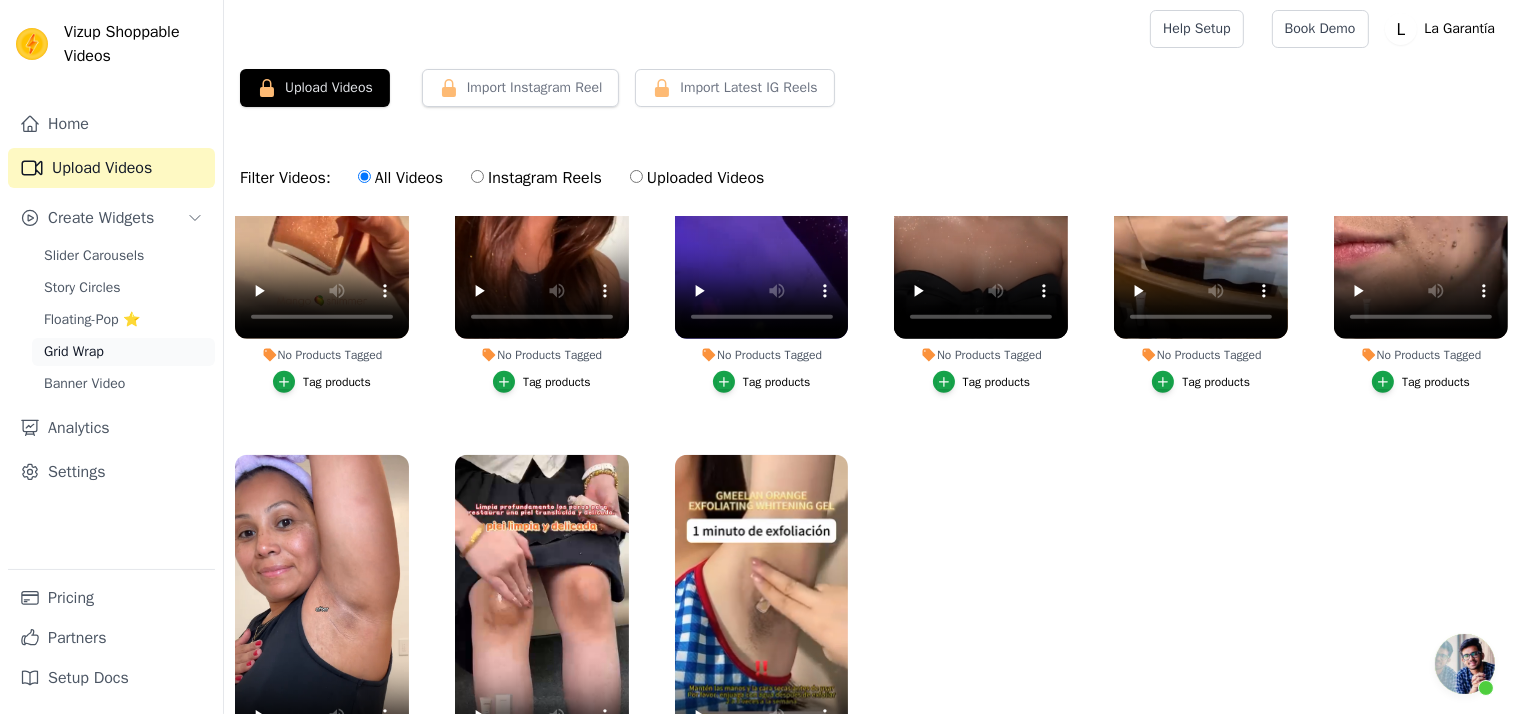 scroll, scrollTop: 0, scrollLeft: 0, axis: both 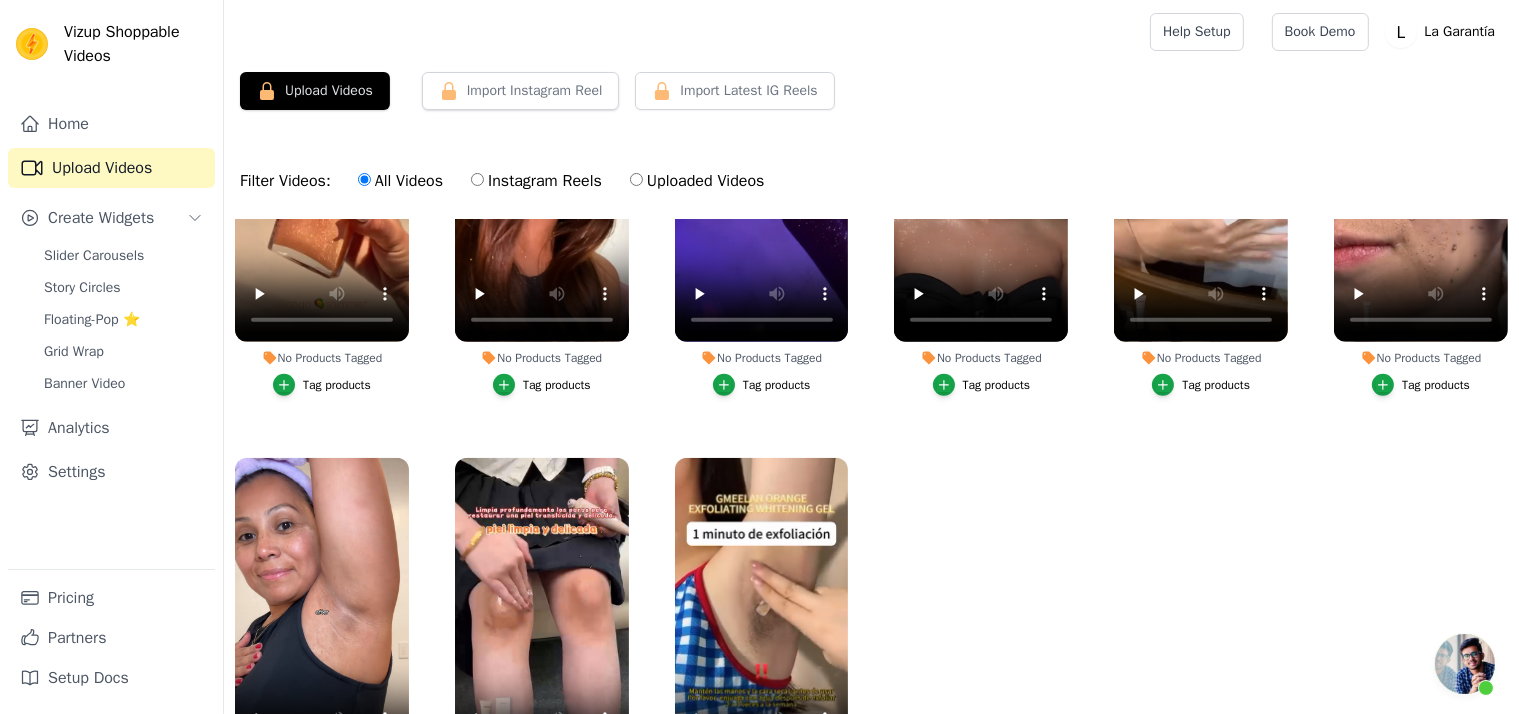 click on "Upload Videos" at bounding box center (111, 168) 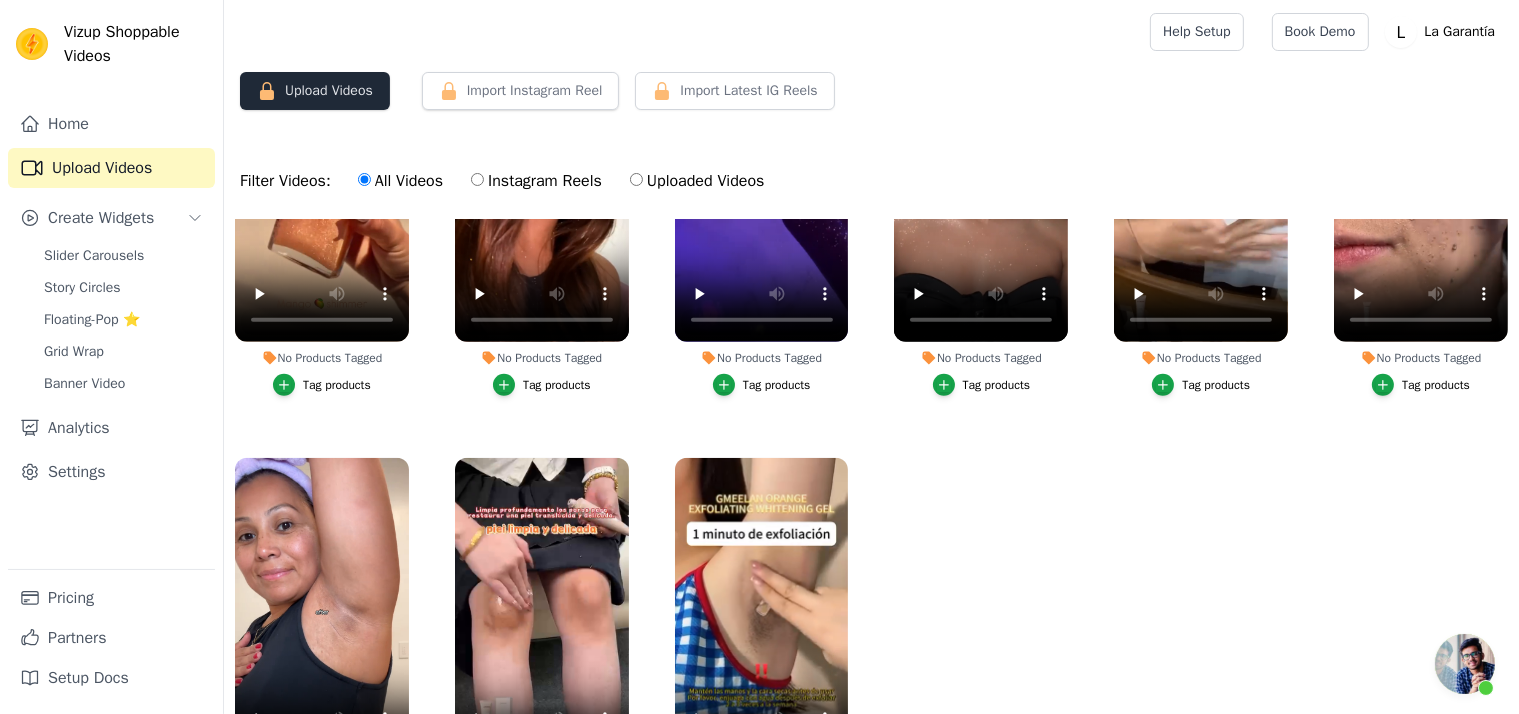 click on "Upload Videos" at bounding box center (315, 91) 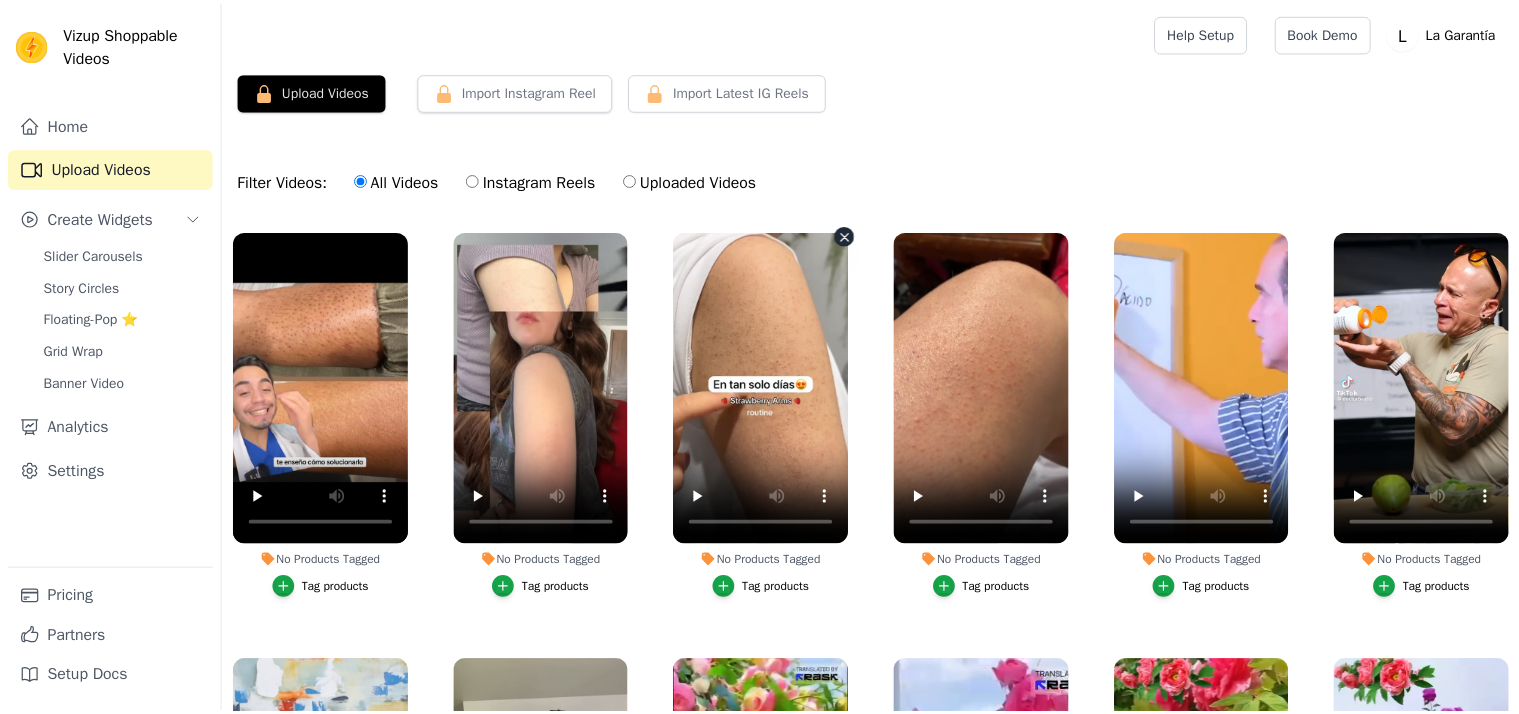 scroll, scrollTop: 0, scrollLeft: 0, axis: both 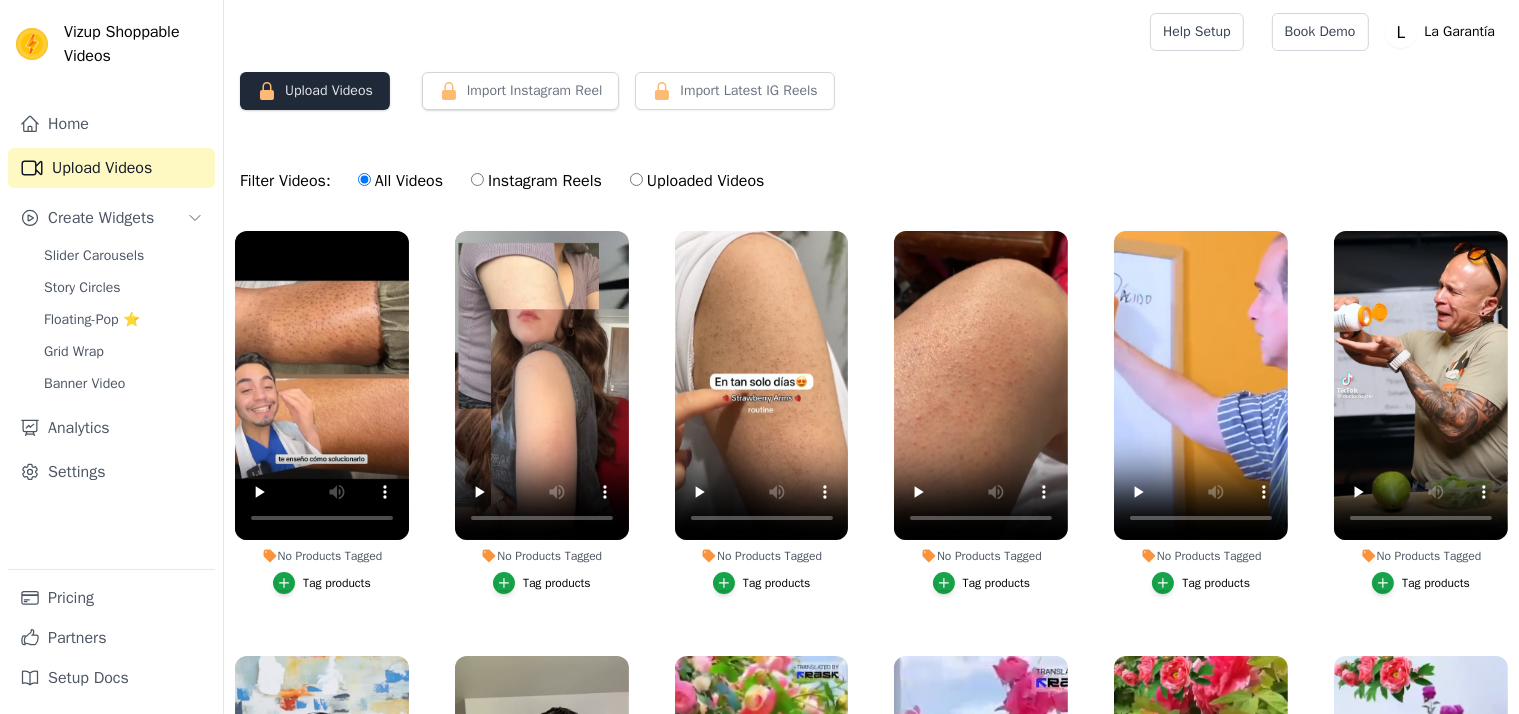 click on "Upload Videos" at bounding box center [315, 91] 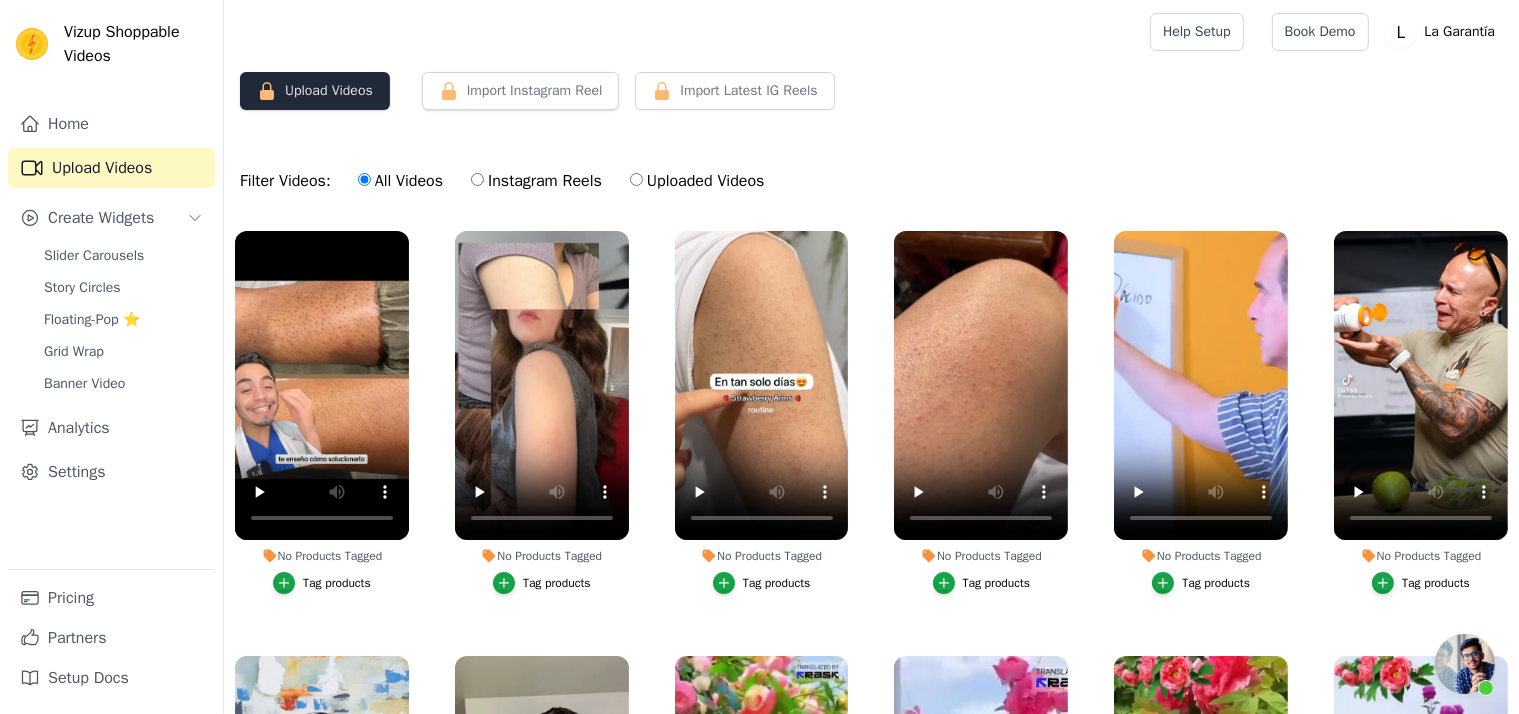 scroll, scrollTop: 405, scrollLeft: 0, axis: vertical 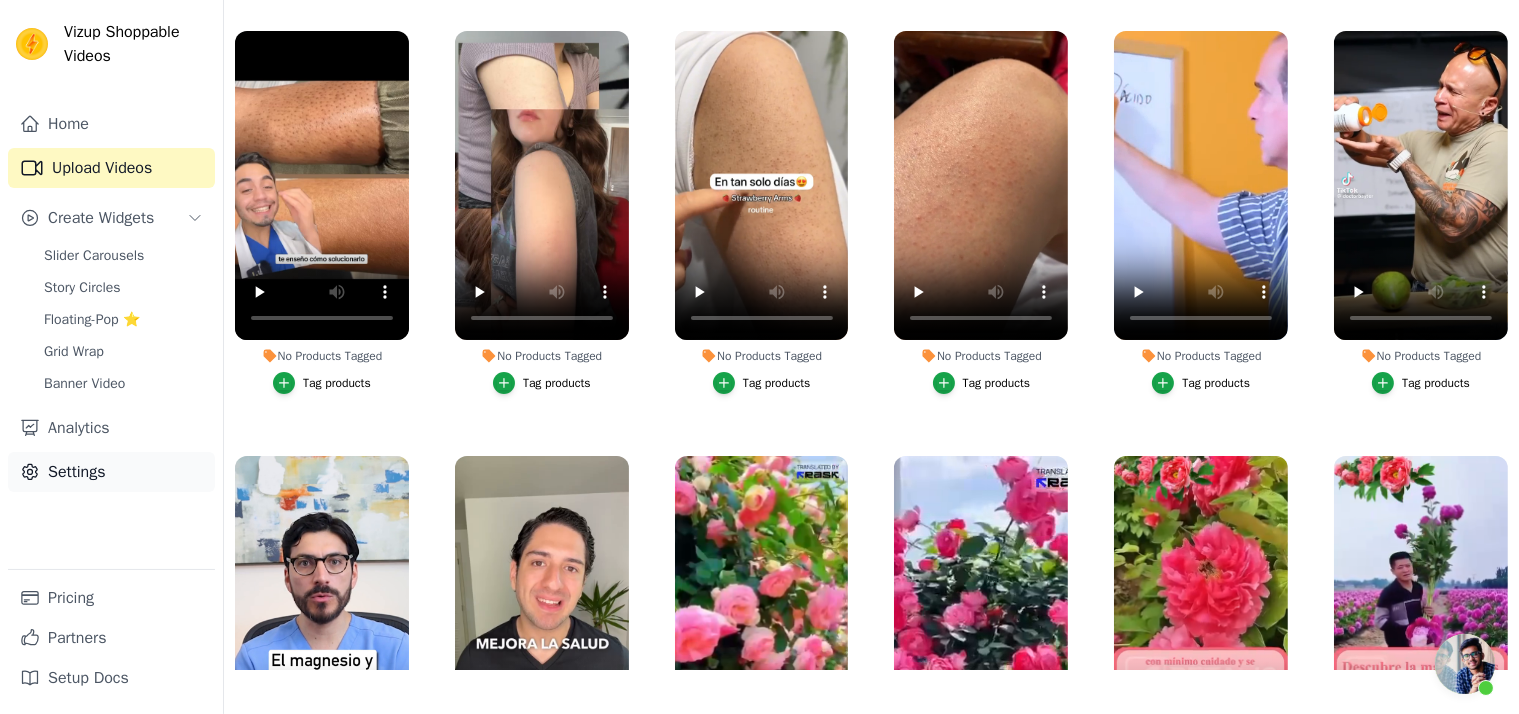 click on "Settings" at bounding box center (111, 472) 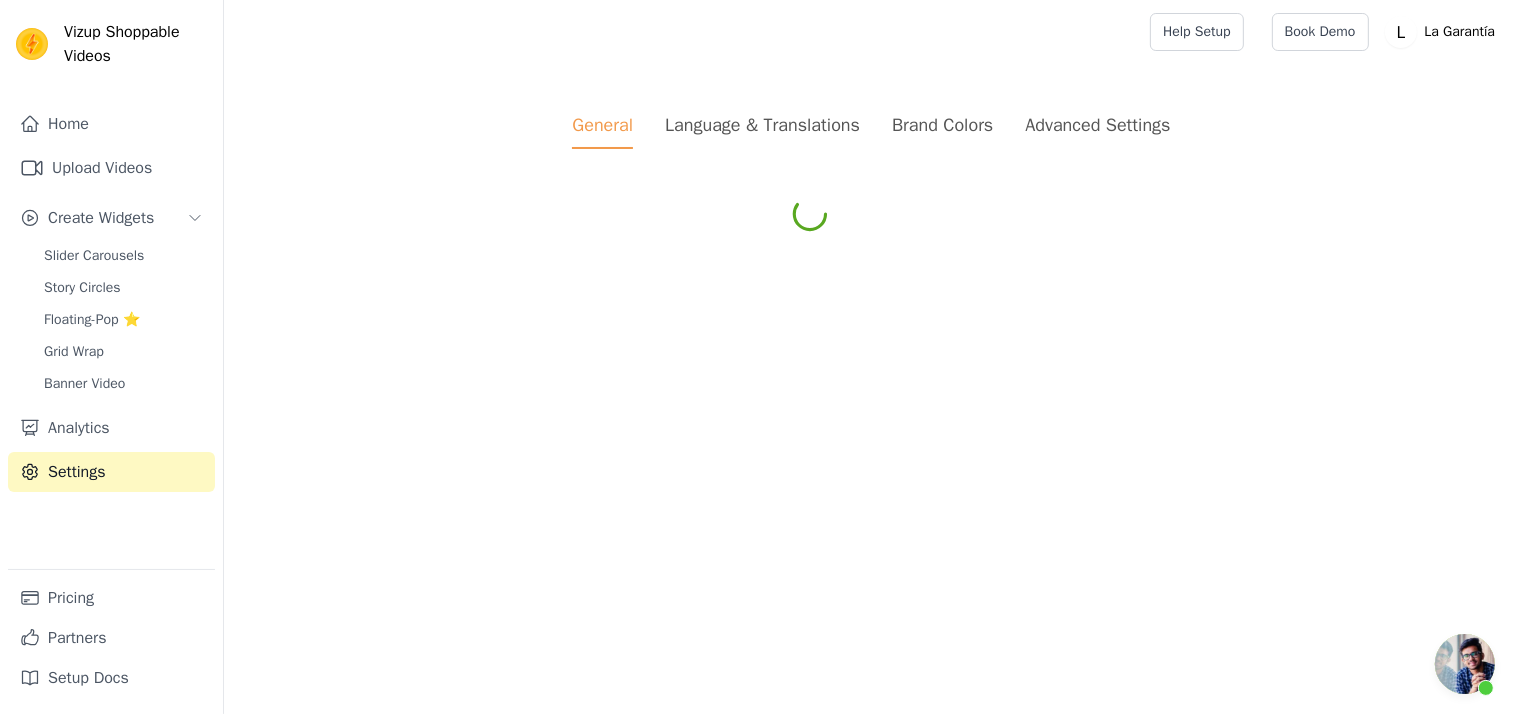 scroll, scrollTop: 0, scrollLeft: 0, axis: both 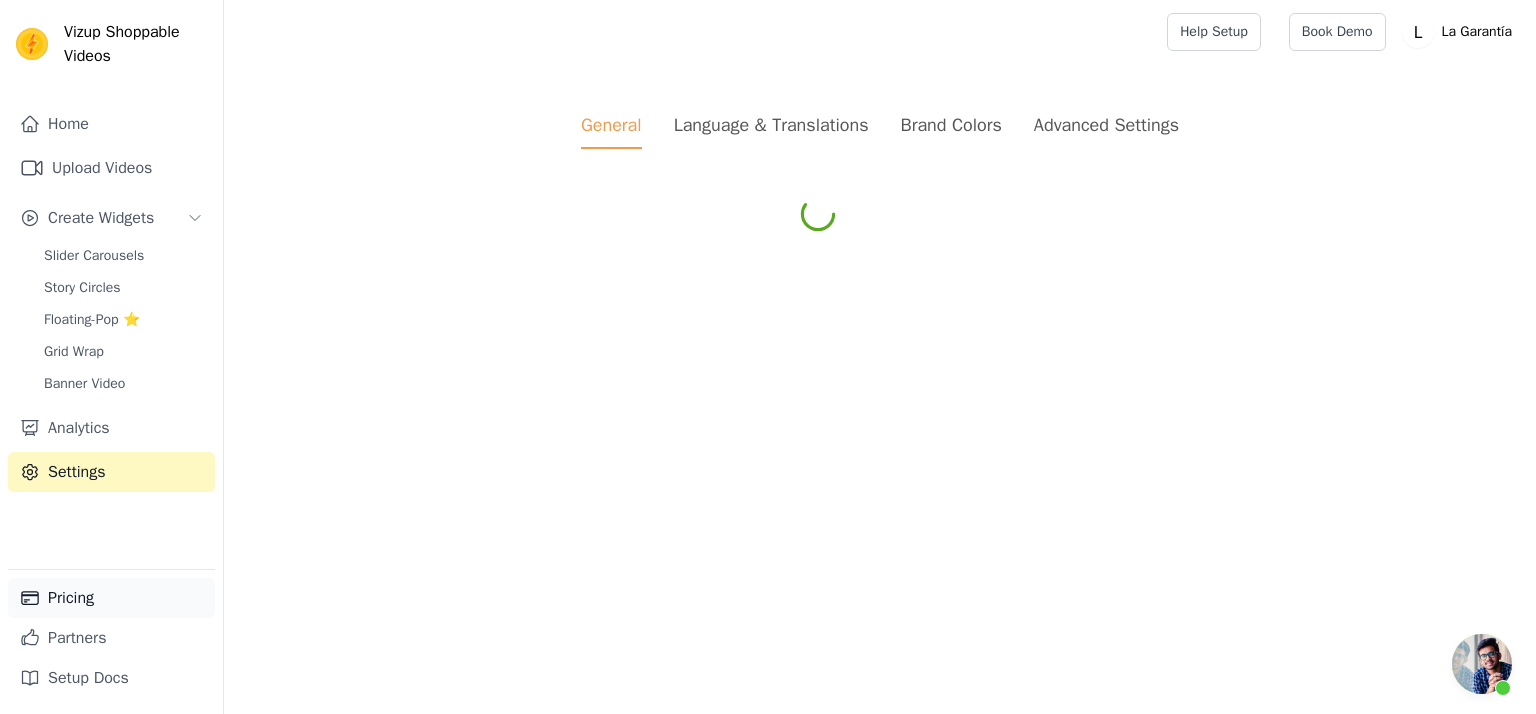 click on "Pricing" at bounding box center (111, 598) 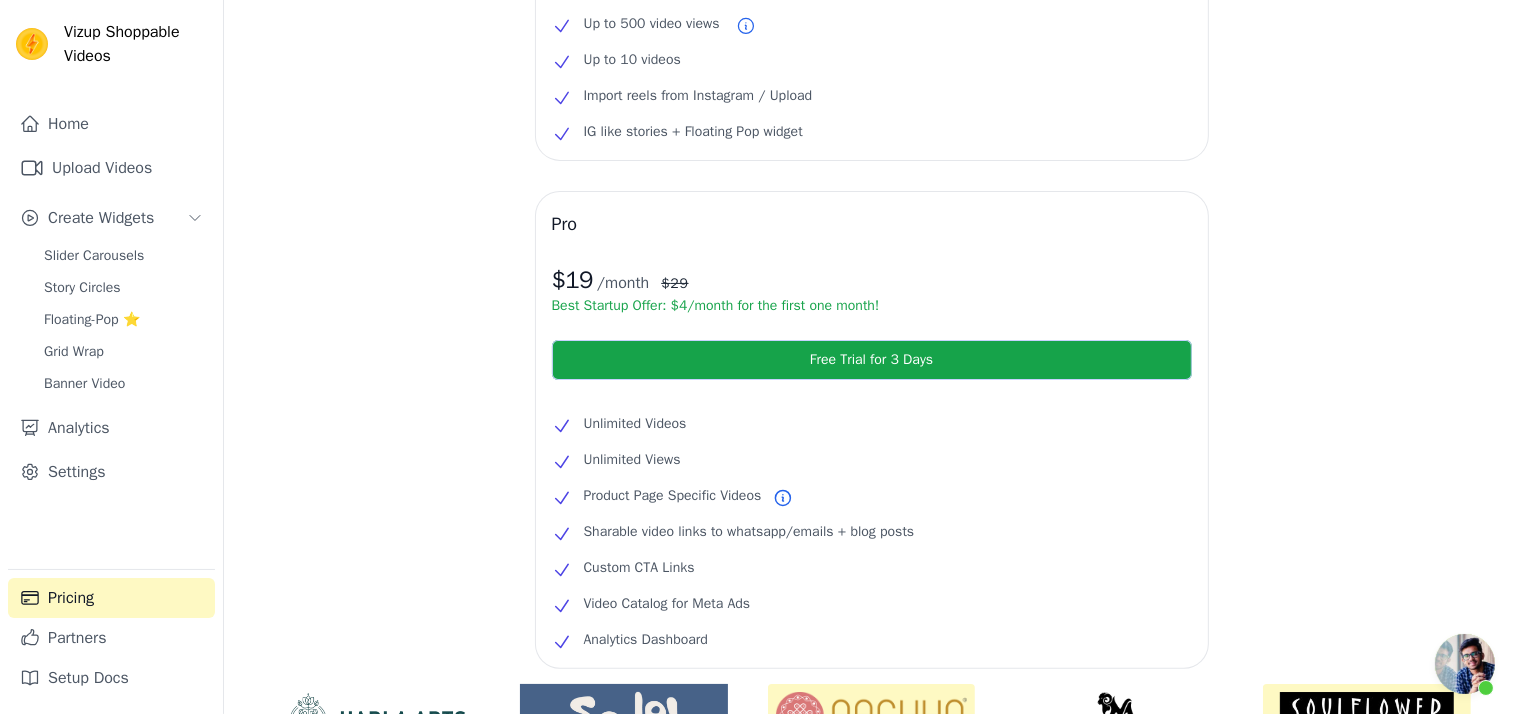 scroll, scrollTop: 300, scrollLeft: 0, axis: vertical 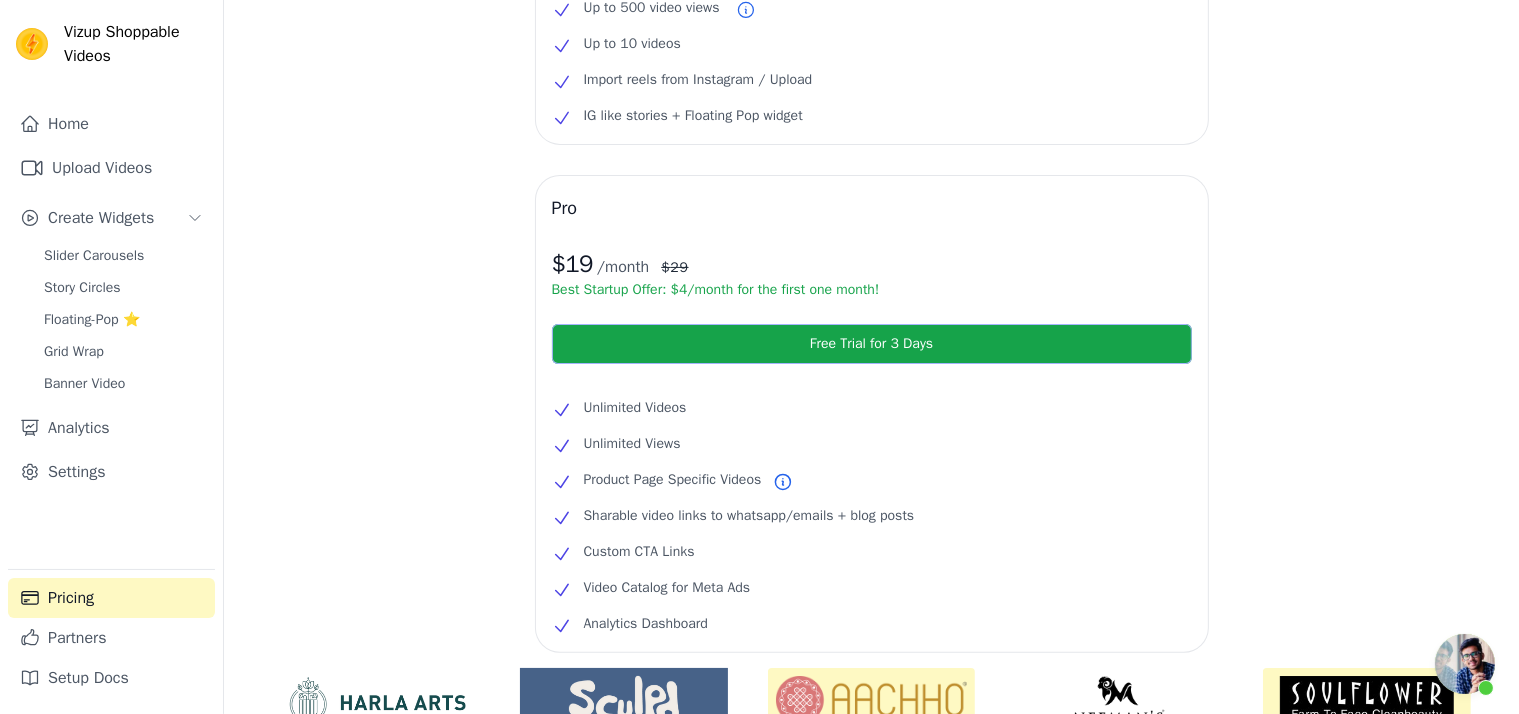 click on "Free Trial for 3 Days" at bounding box center (872, 344) 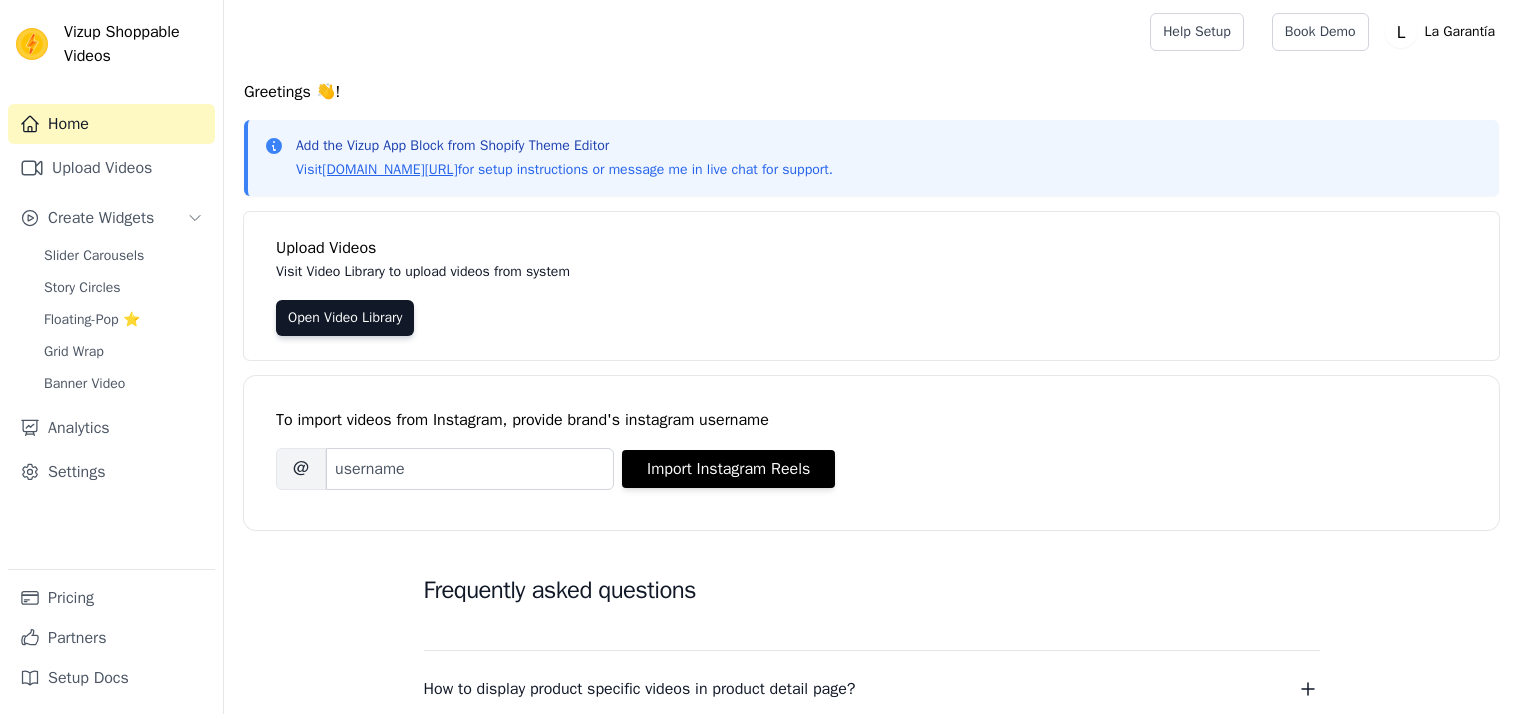 scroll, scrollTop: 0, scrollLeft: 0, axis: both 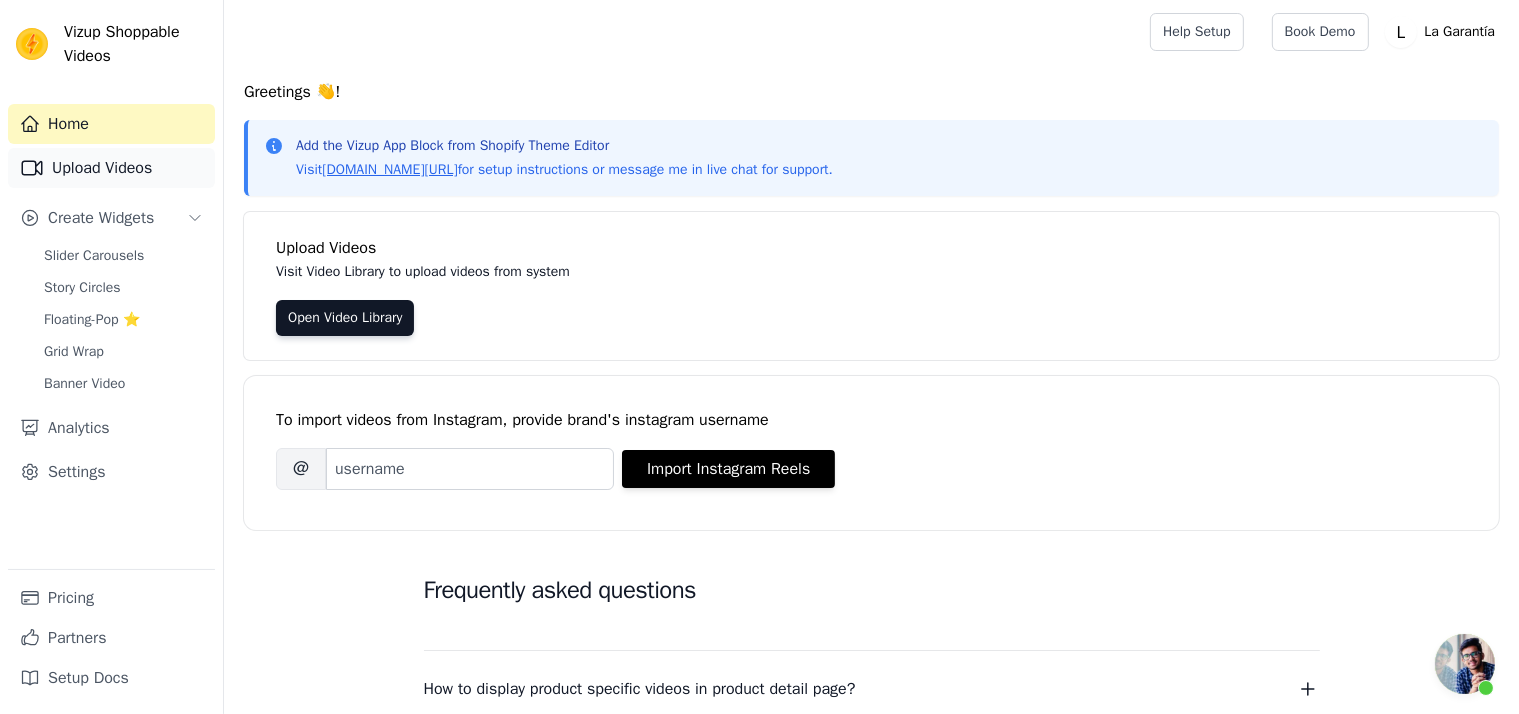 click on "Upload Videos" at bounding box center (111, 168) 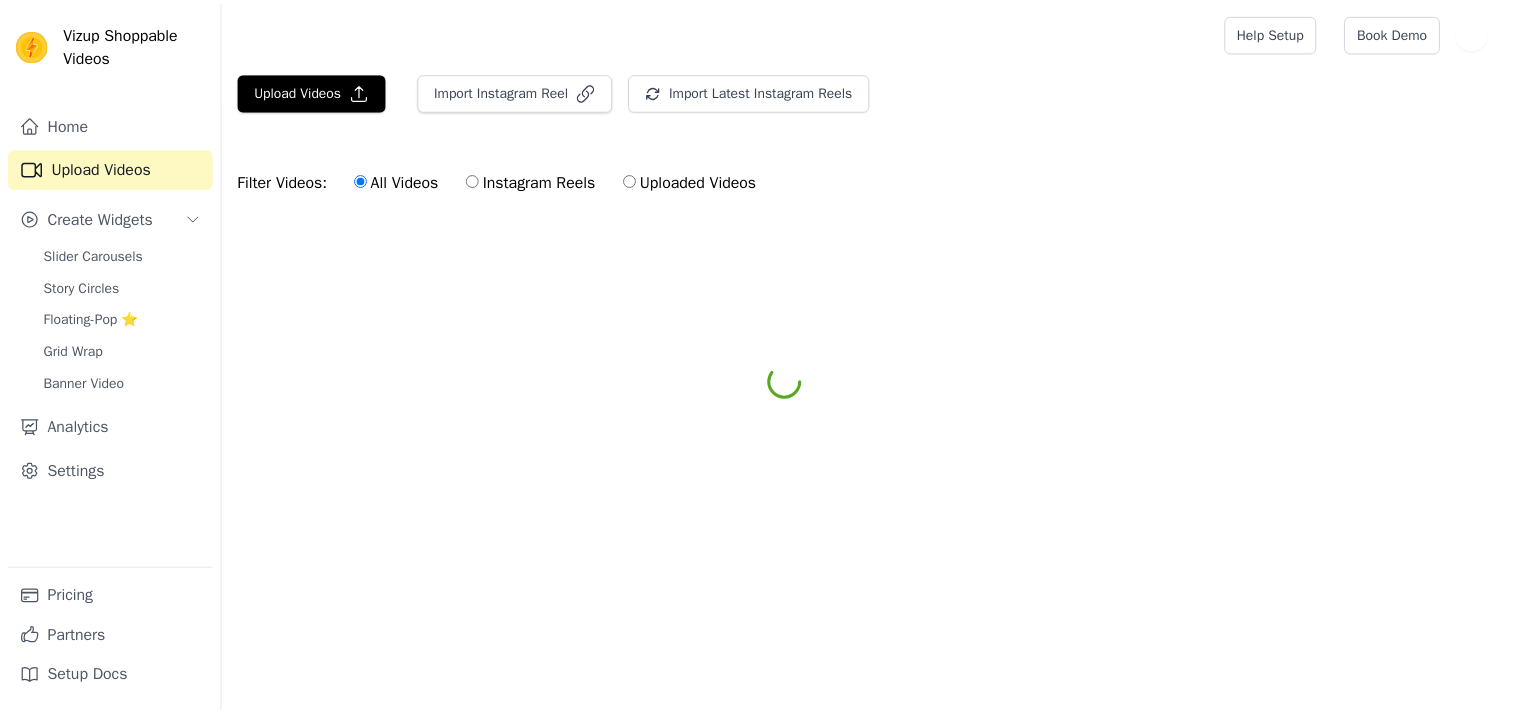 scroll, scrollTop: 0, scrollLeft: 0, axis: both 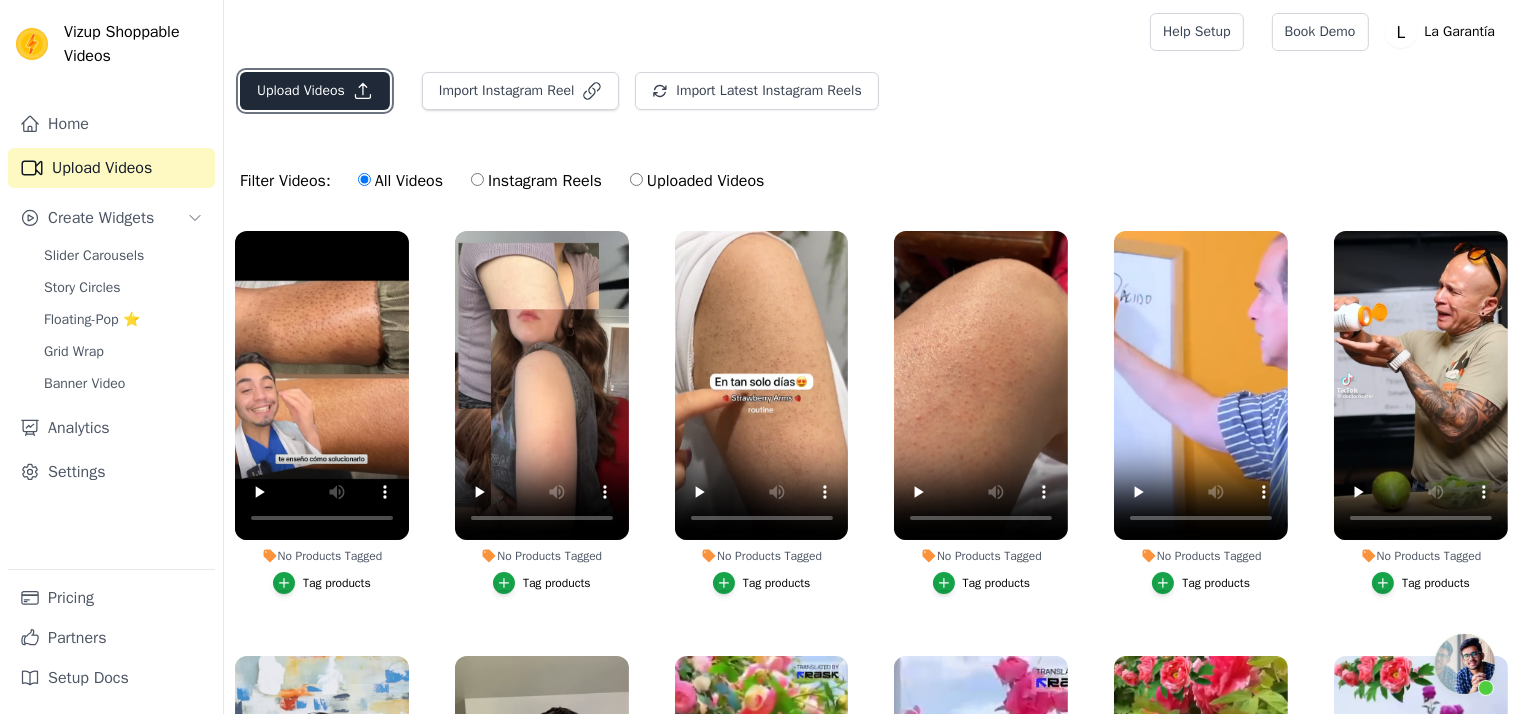 click on "Upload Videos" at bounding box center (315, 91) 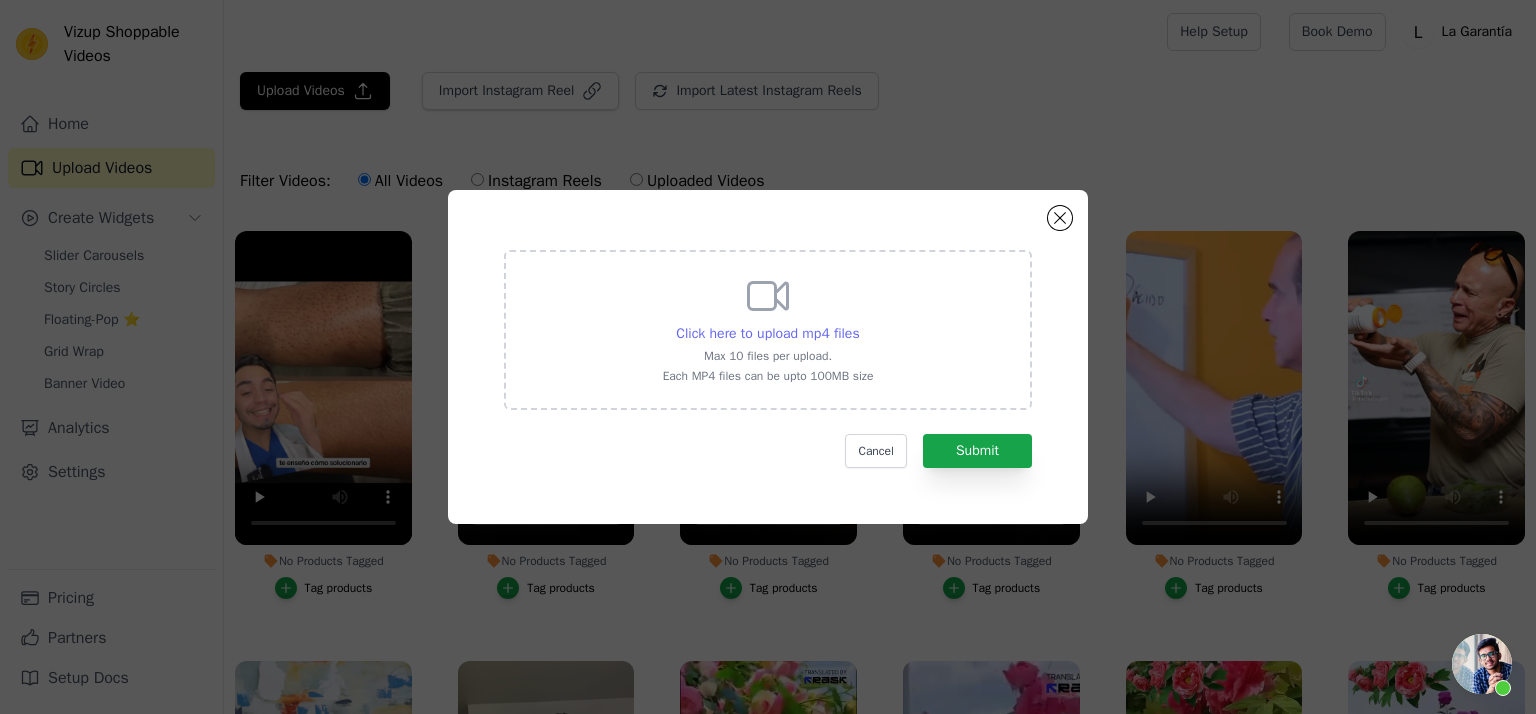 click on "Click here to upload mp4 files" at bounding box center (767, 333) 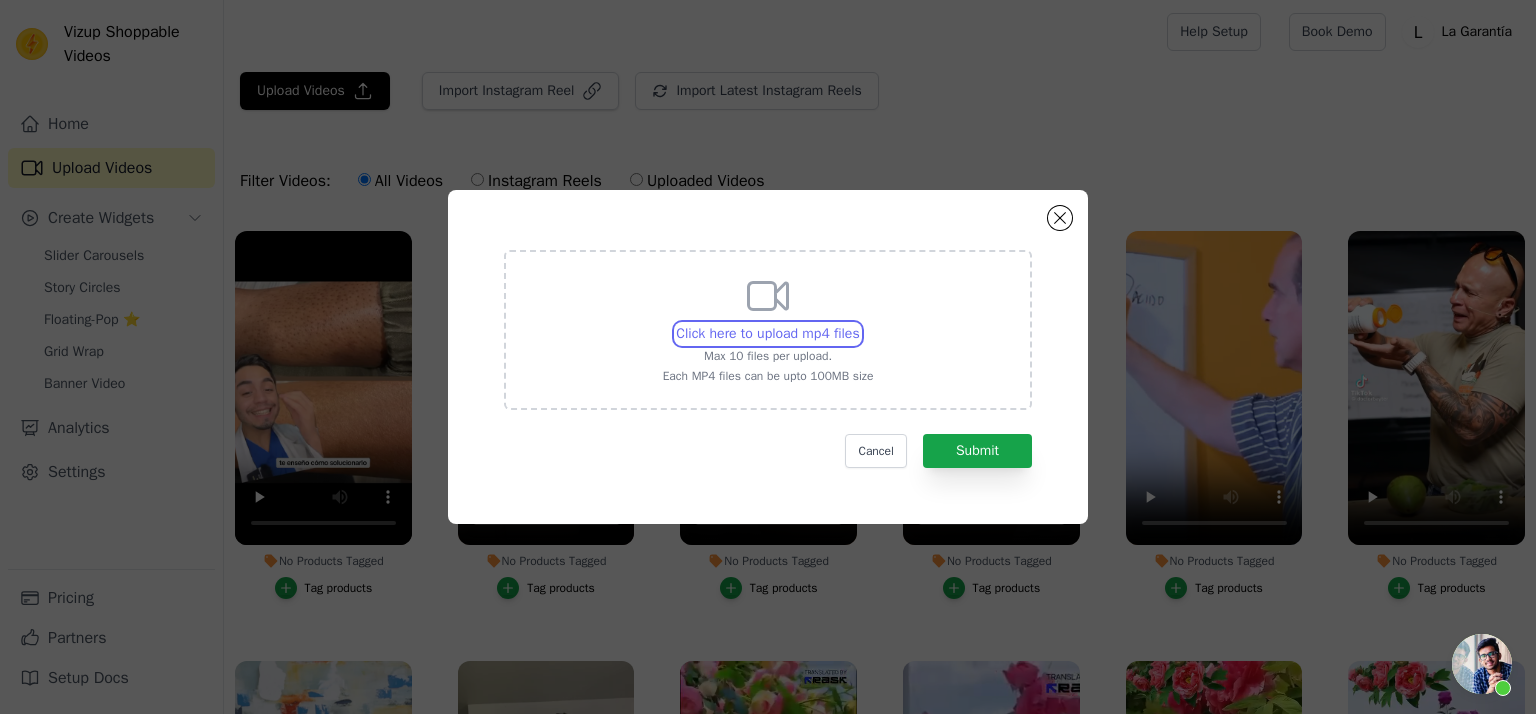 click on "Click here to upload mp4 files     Max 10 files per upload.   Each MP4 files can be upto 100MB size" at bounding box center (859, 323) 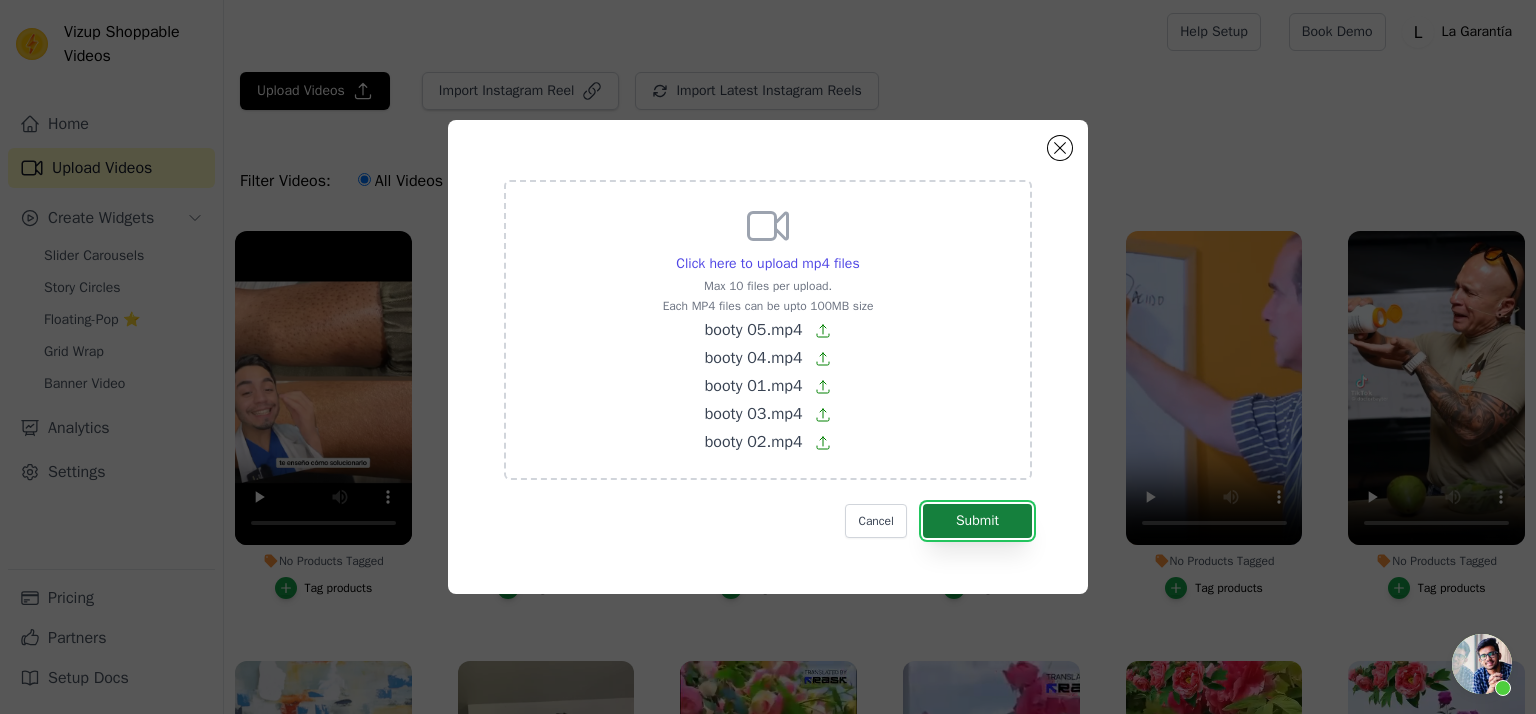 click on "Submit" at bounding box center [977, 521] 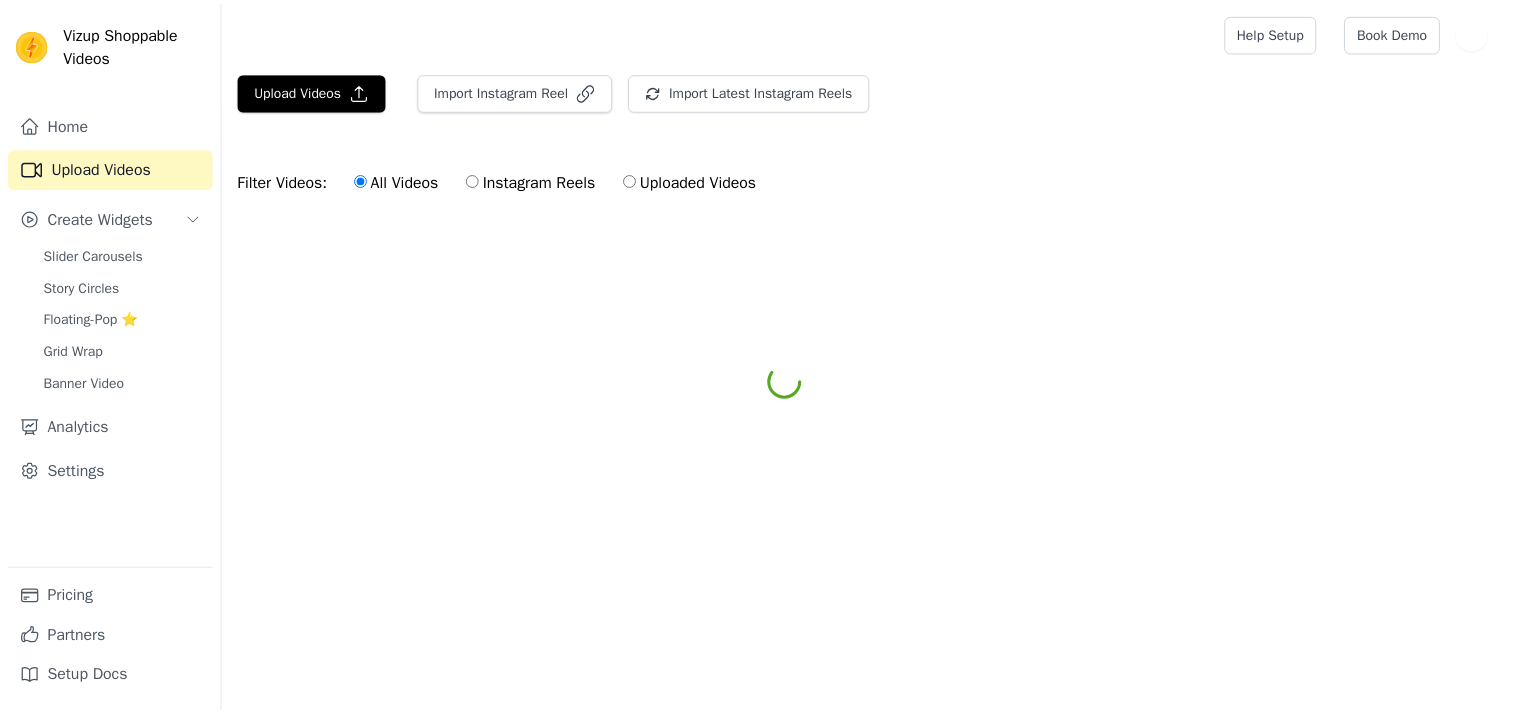 scroll, scrollTop: 0, scrollLeft: 0, axis: both 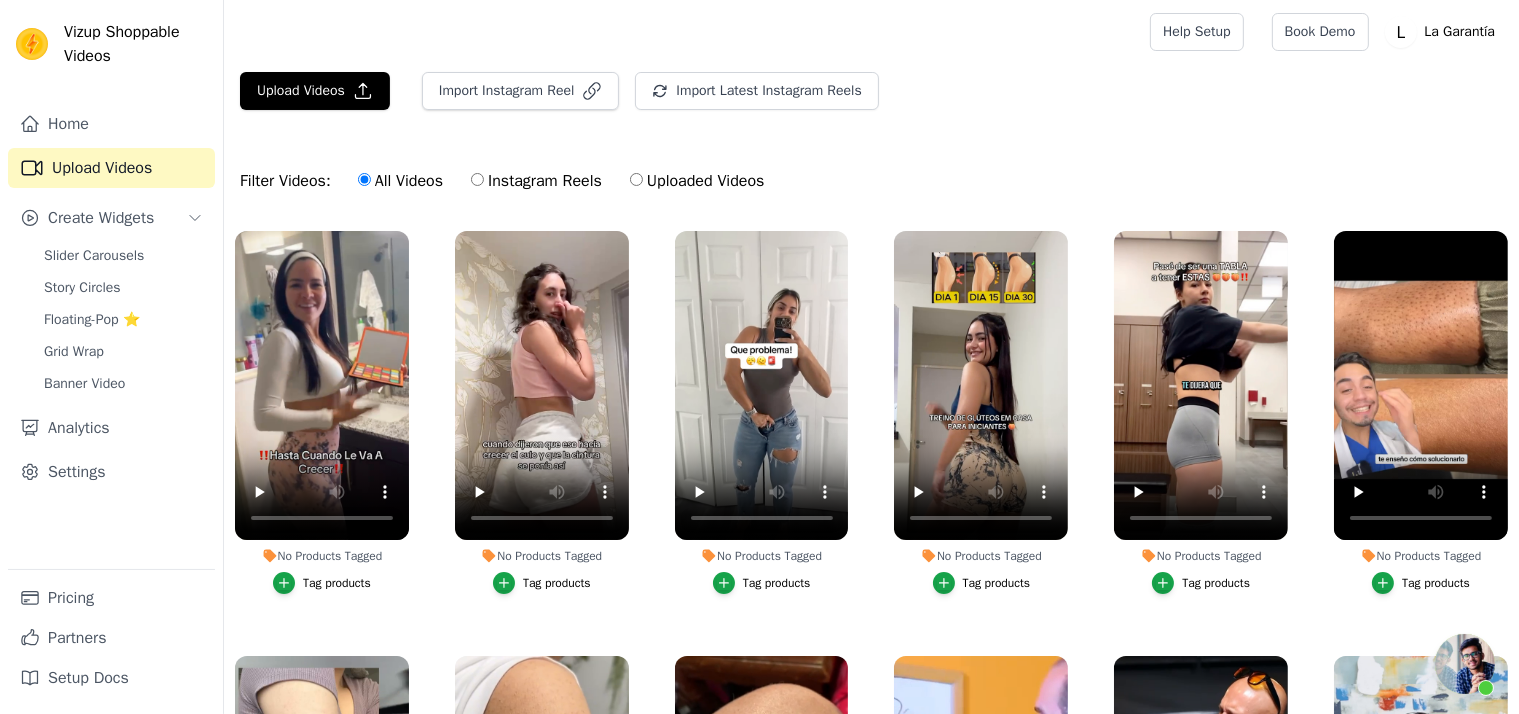 click on "Slider Carousels" at bounding box center (94, 256) 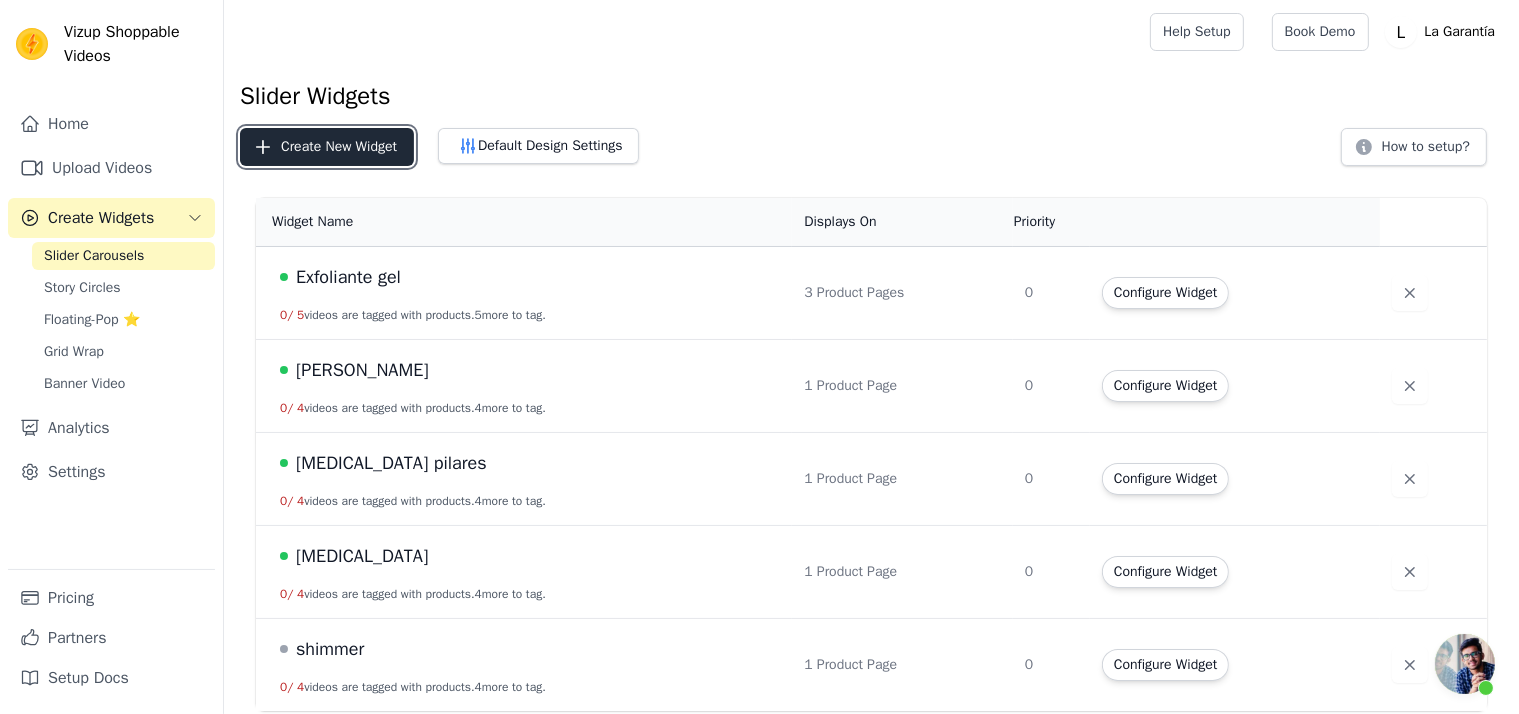 click on "Create New Widget" at bounding box center [327, 147] 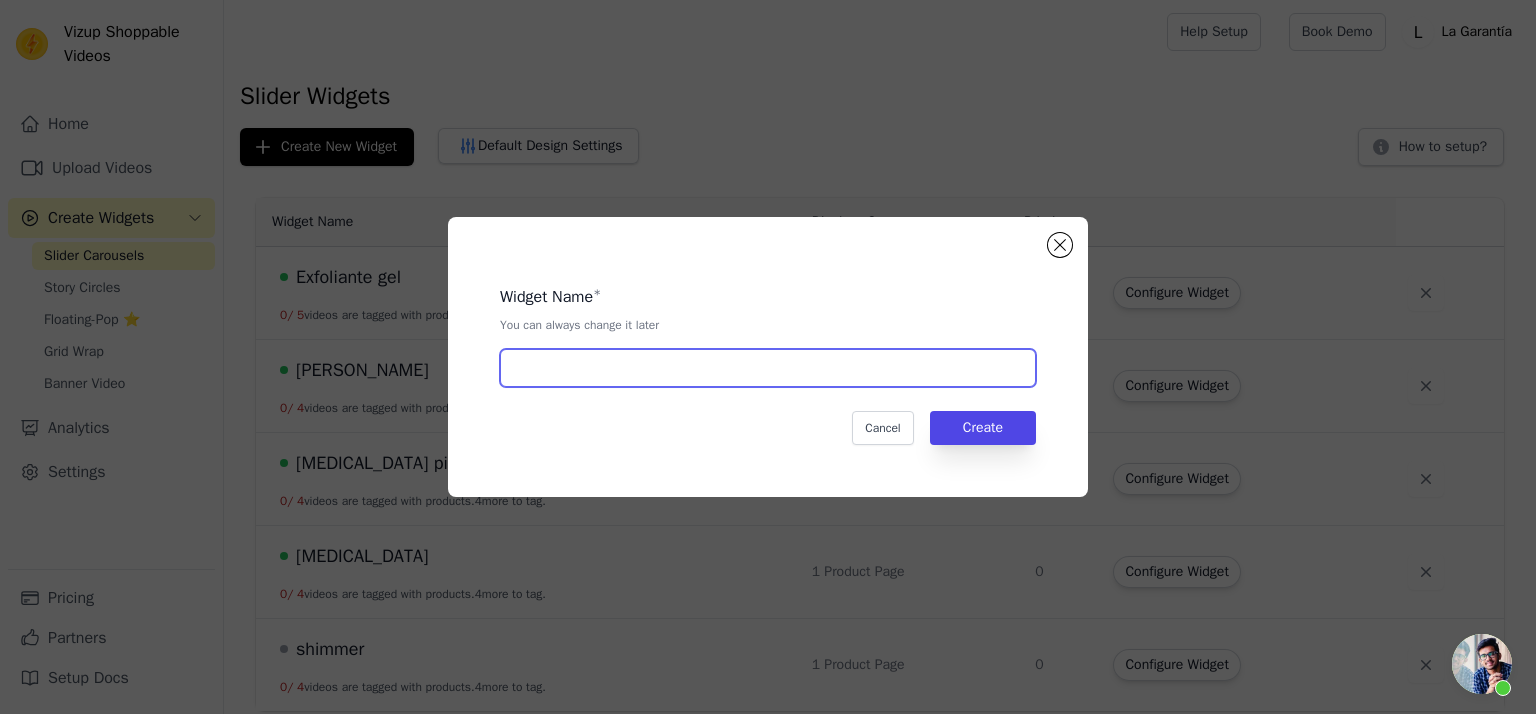 click at bounding box center (768, 368) 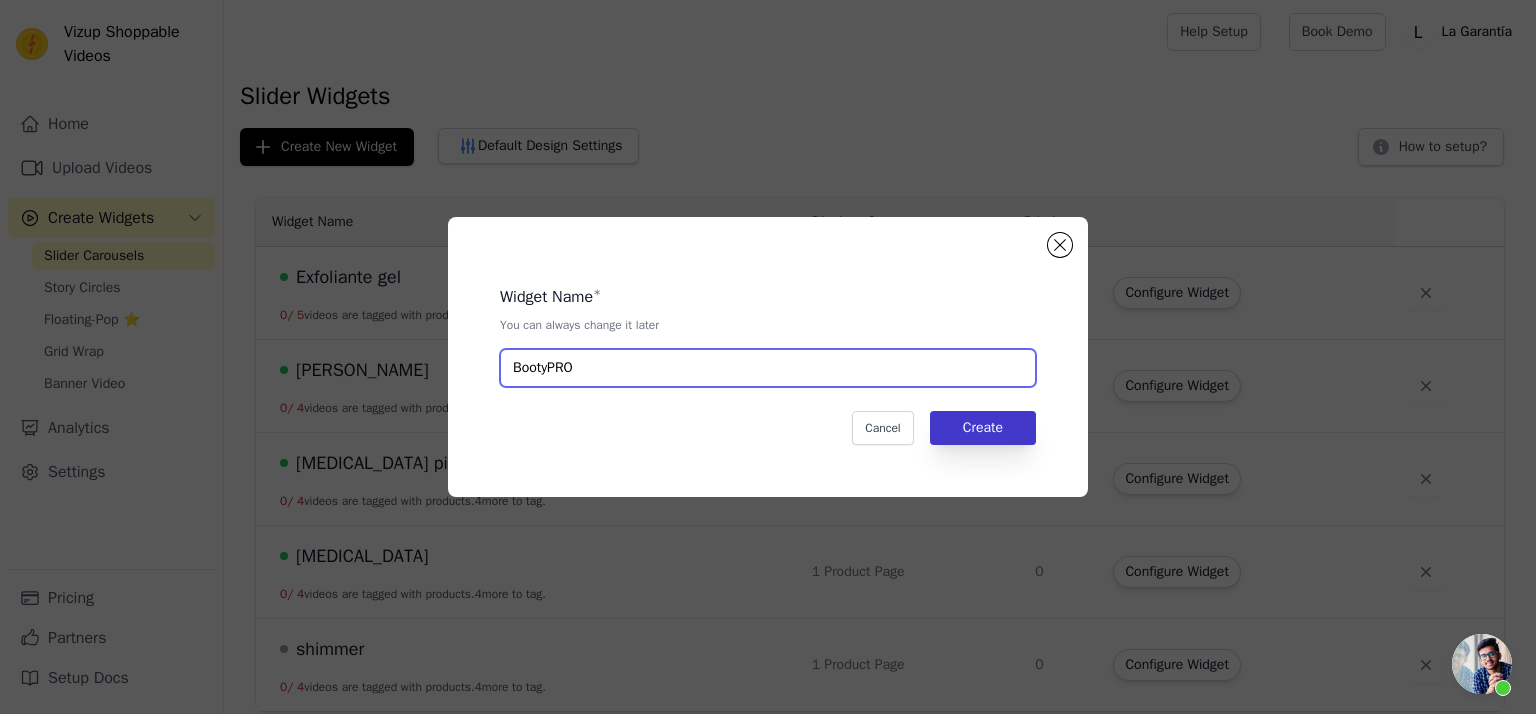 type on "BootyPRO" 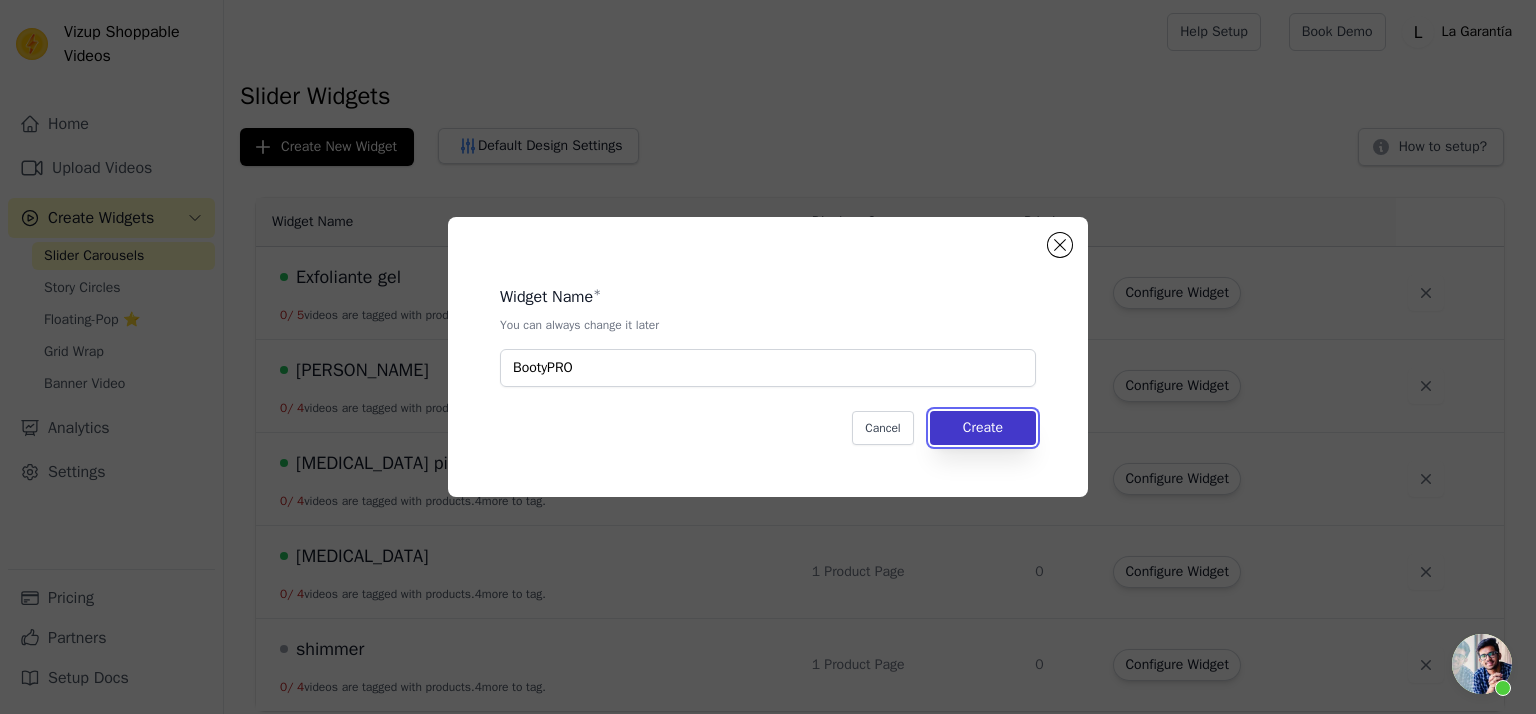 click on "Create" at bounding box center (983, 428) 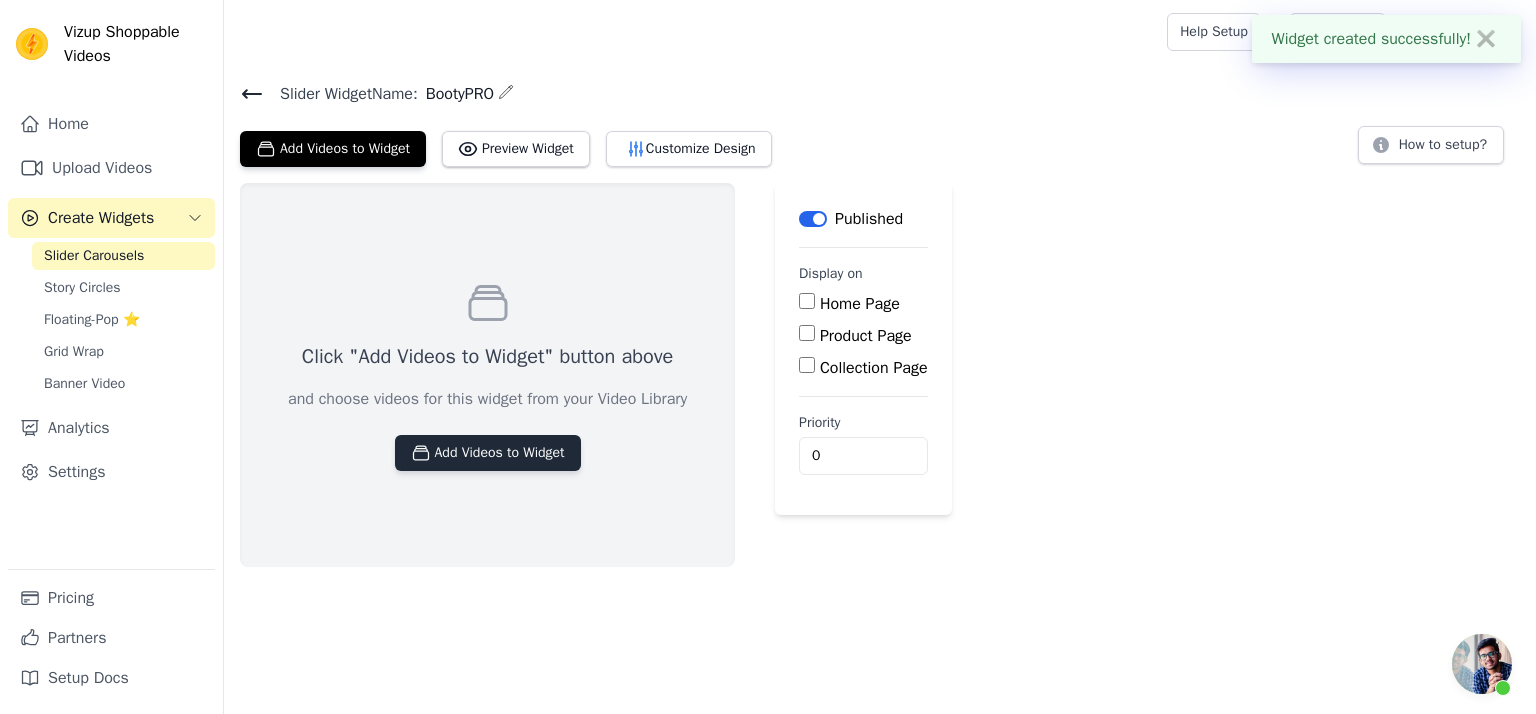 click on "Add Videos to Widget" at bounding box center [488, 453] 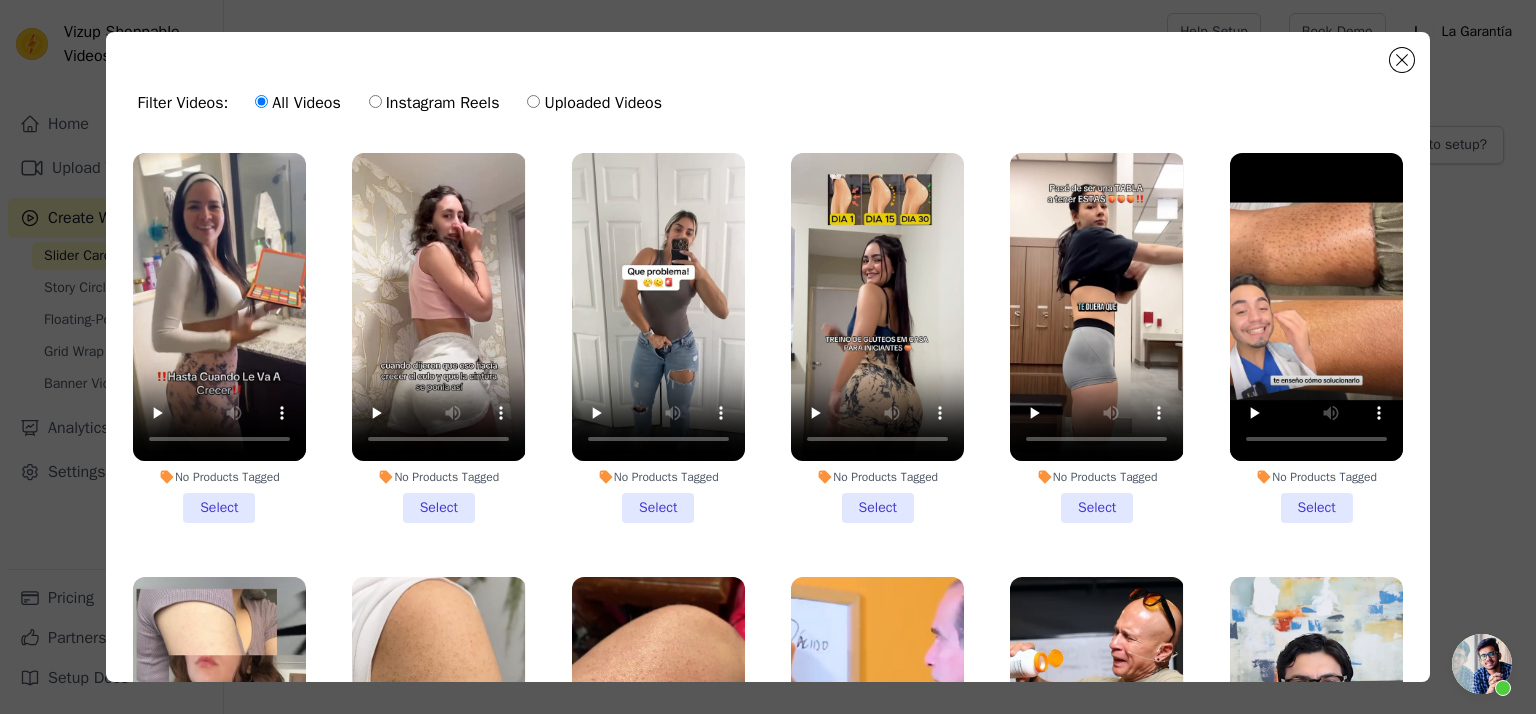 click on "No Products Tagged     Select" at bounding box center (877, 338) 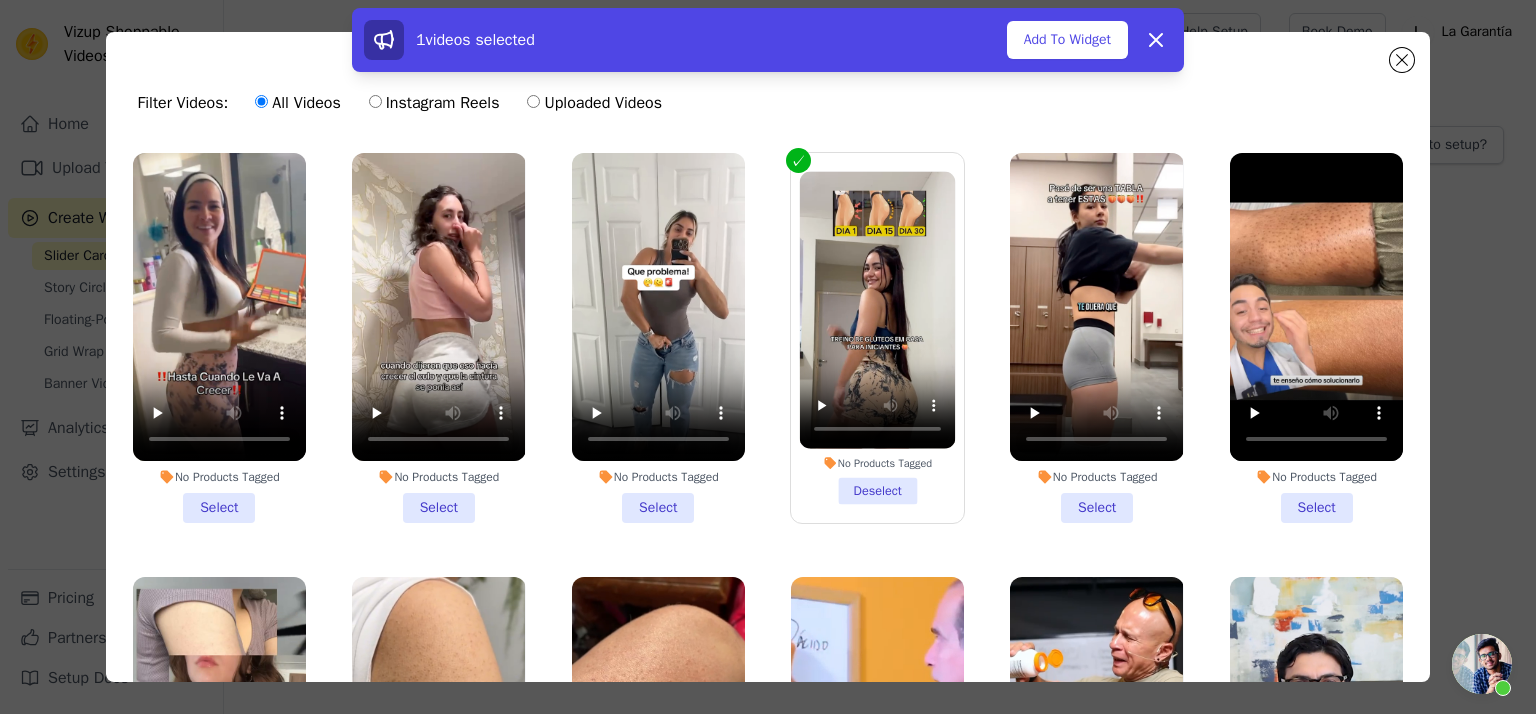 click on "No Products Tagged     Select" at bounding box center [658, 338] 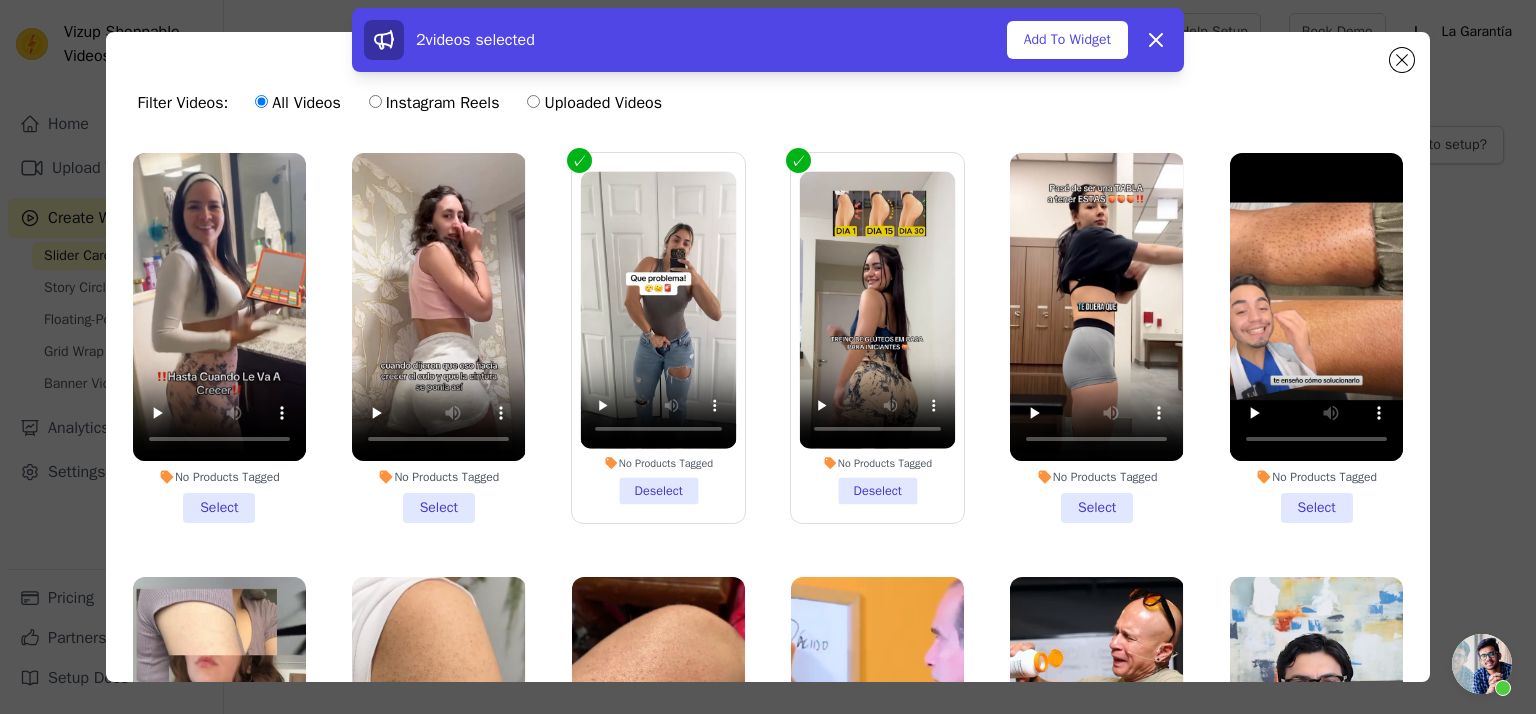 click on "No Products Tagged     Select" at bounding box center (438, 338) 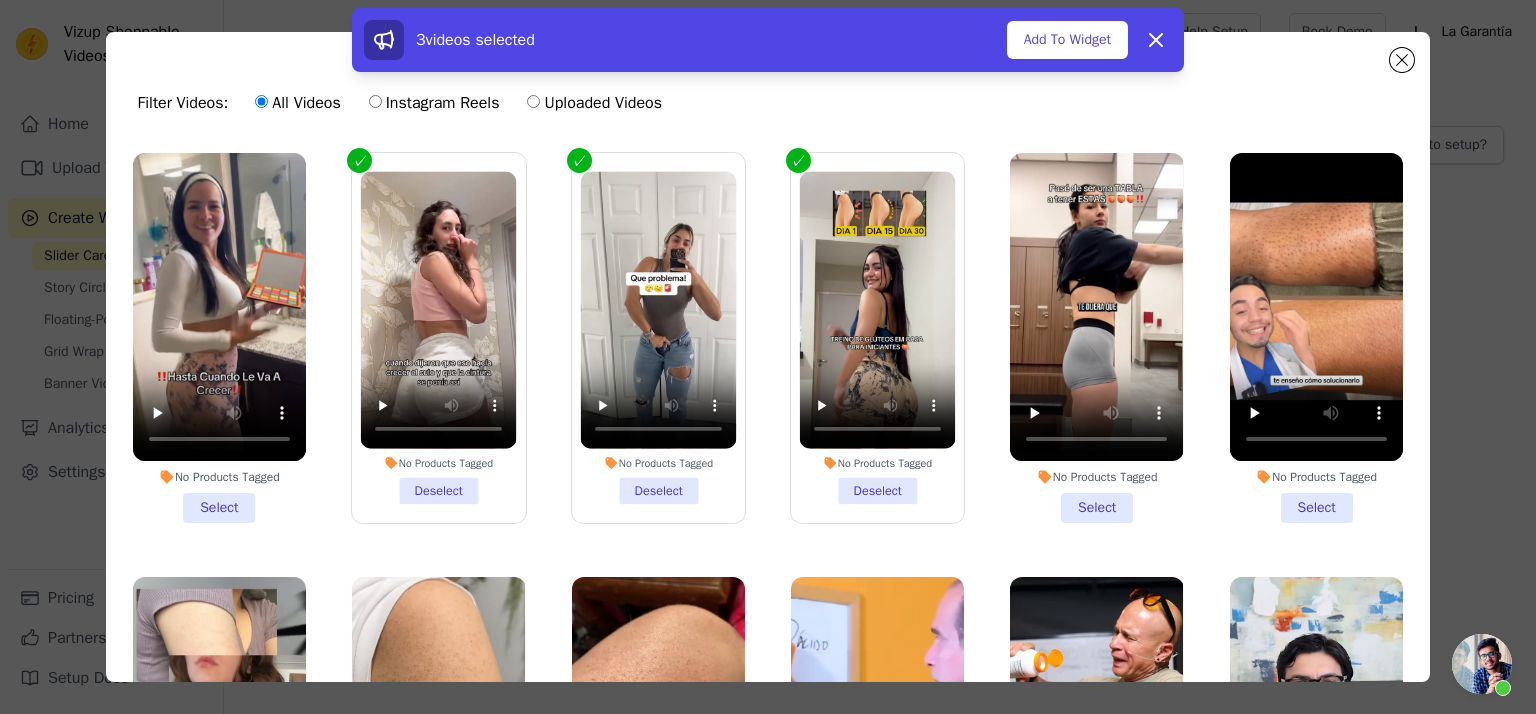 click on "No Products Tagged     Select" at bounding box center (219, 338) 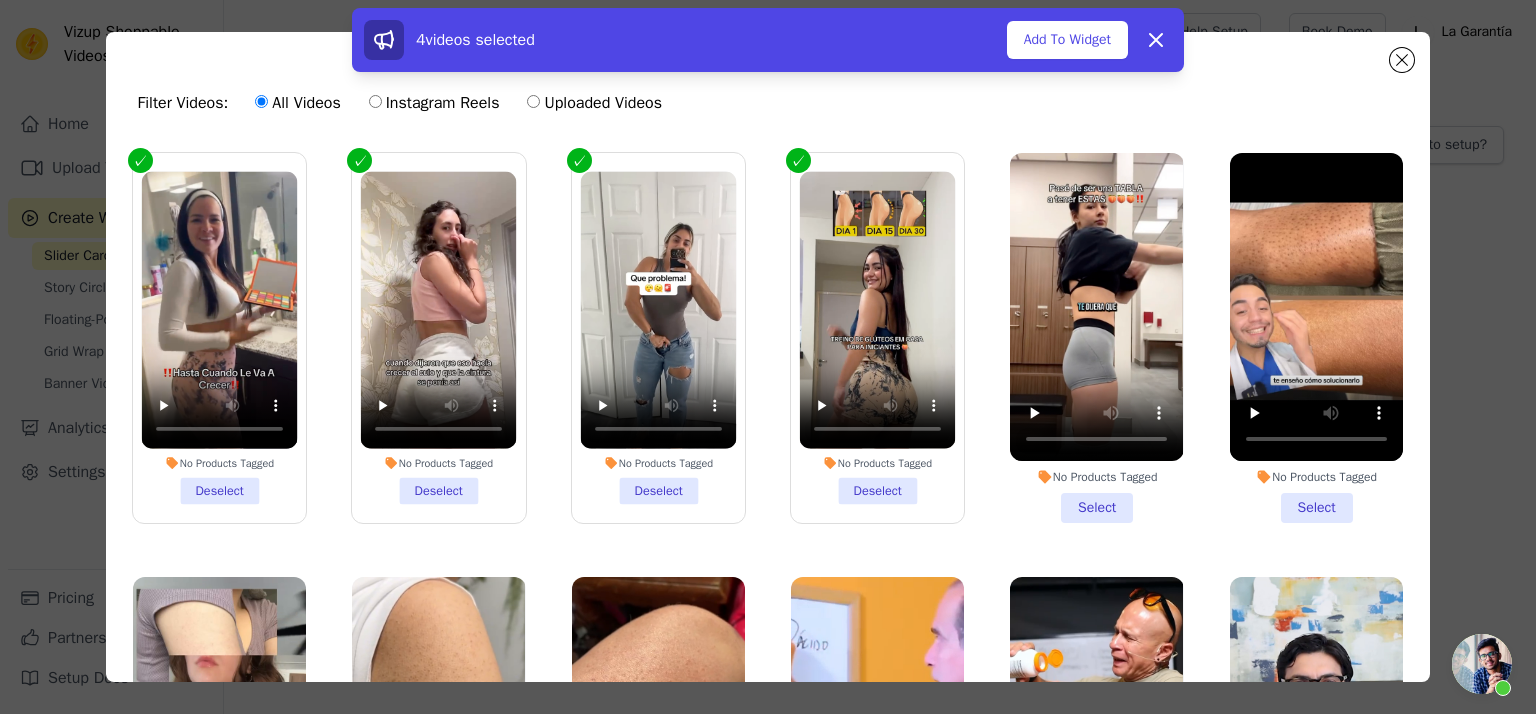 click on "No Products Tagged     Select" at bounding box center [1096, 338] 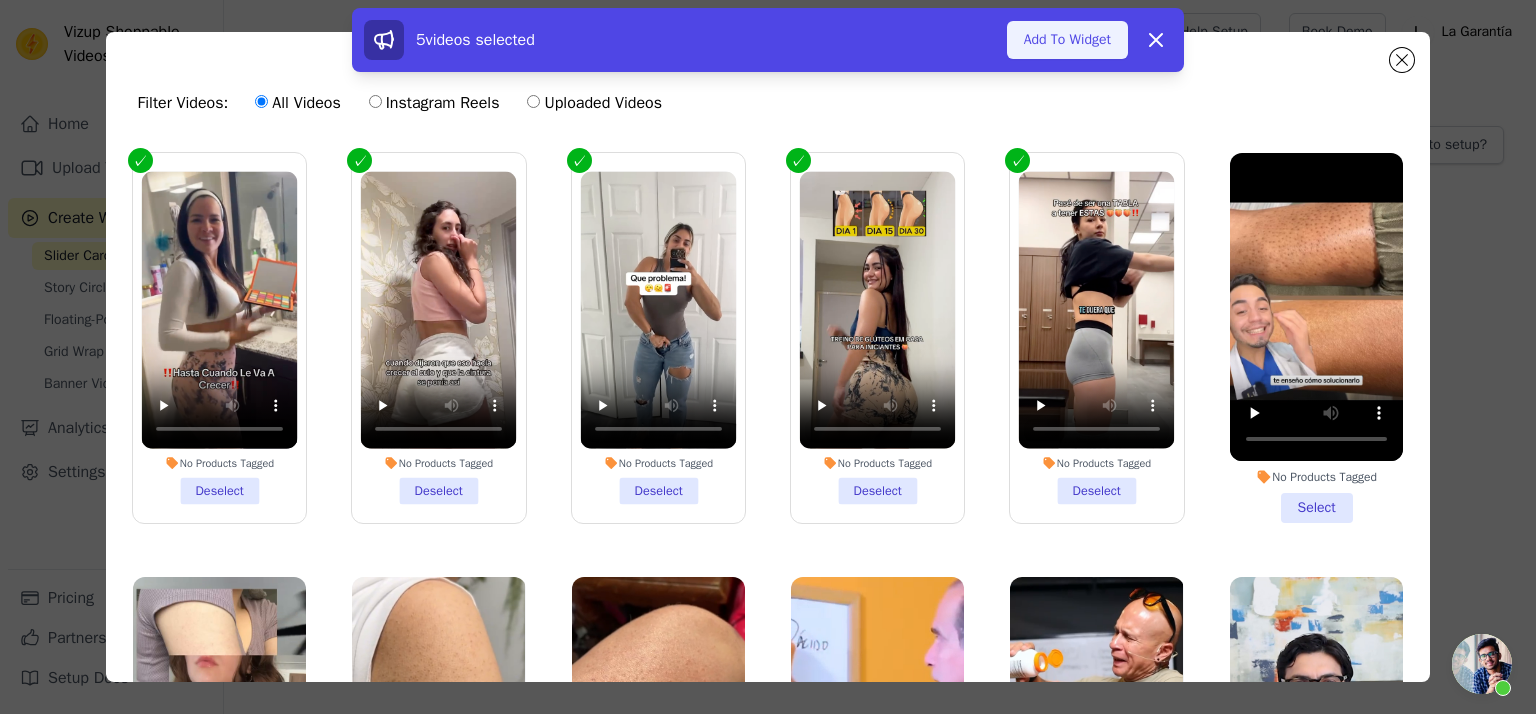 click on "Add To Widget" at bounding box center (1067, 40) 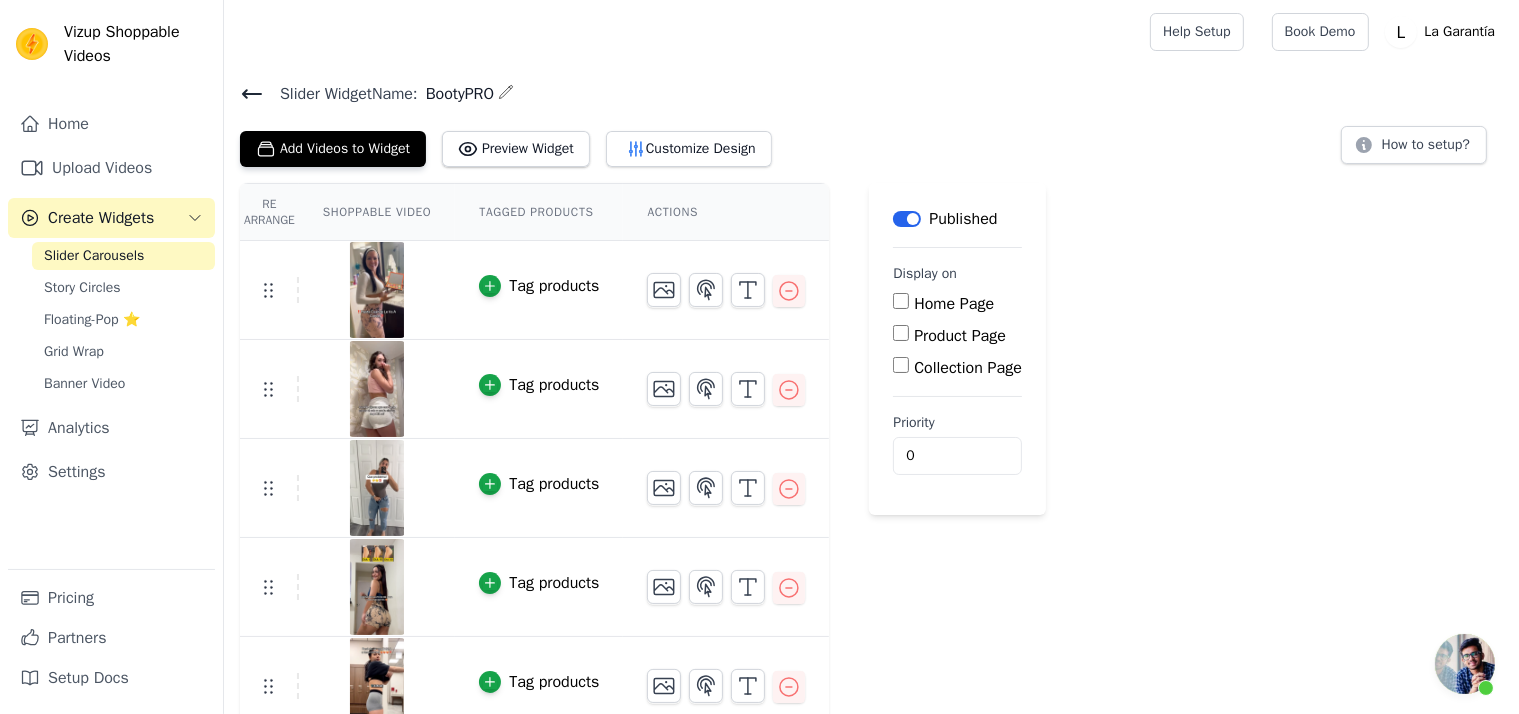 click on "Product Page" at bounding box center (901, 333) 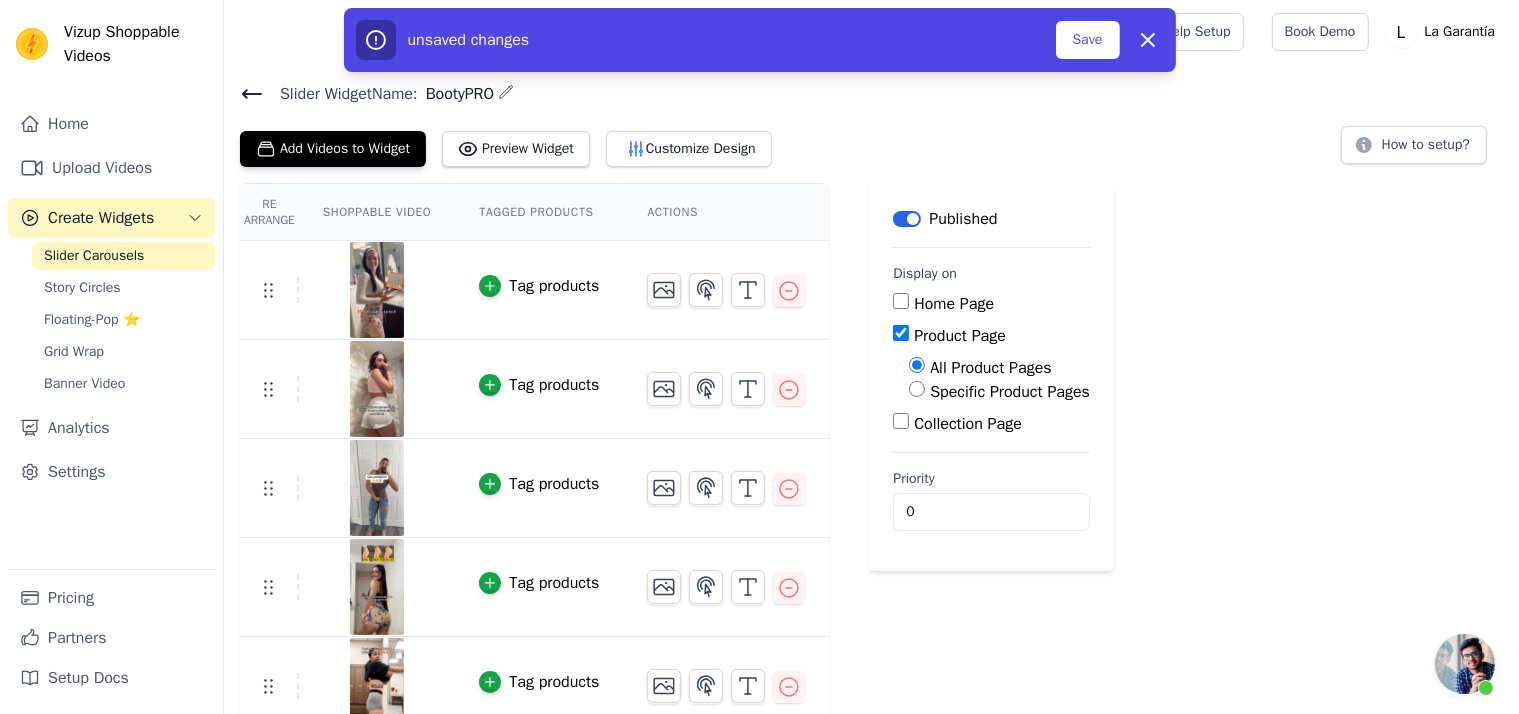 click on "Specific Product Pages" at bounding box center (1010, 392) 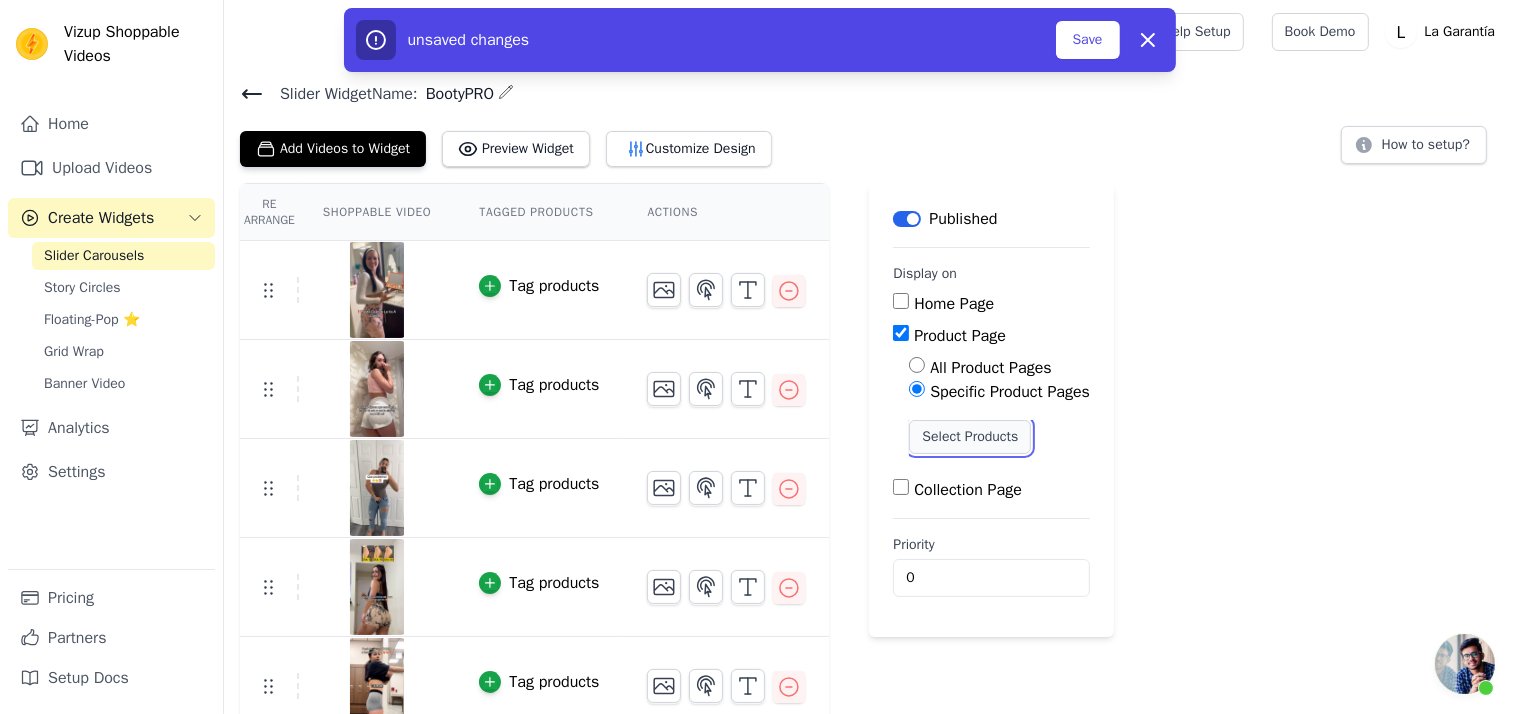 click on "Select Products" at bounding box center [970, 437] 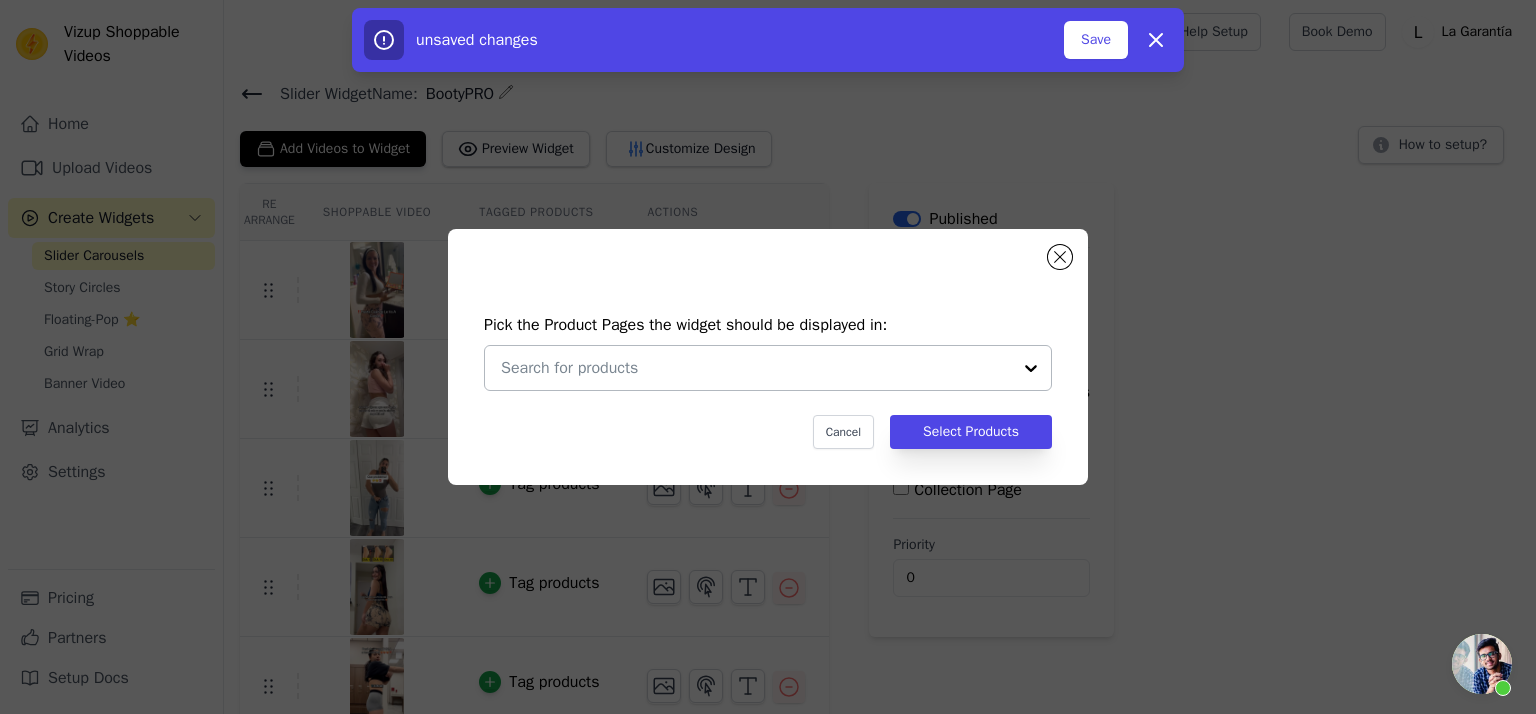 click at bounding box center (756, 368) 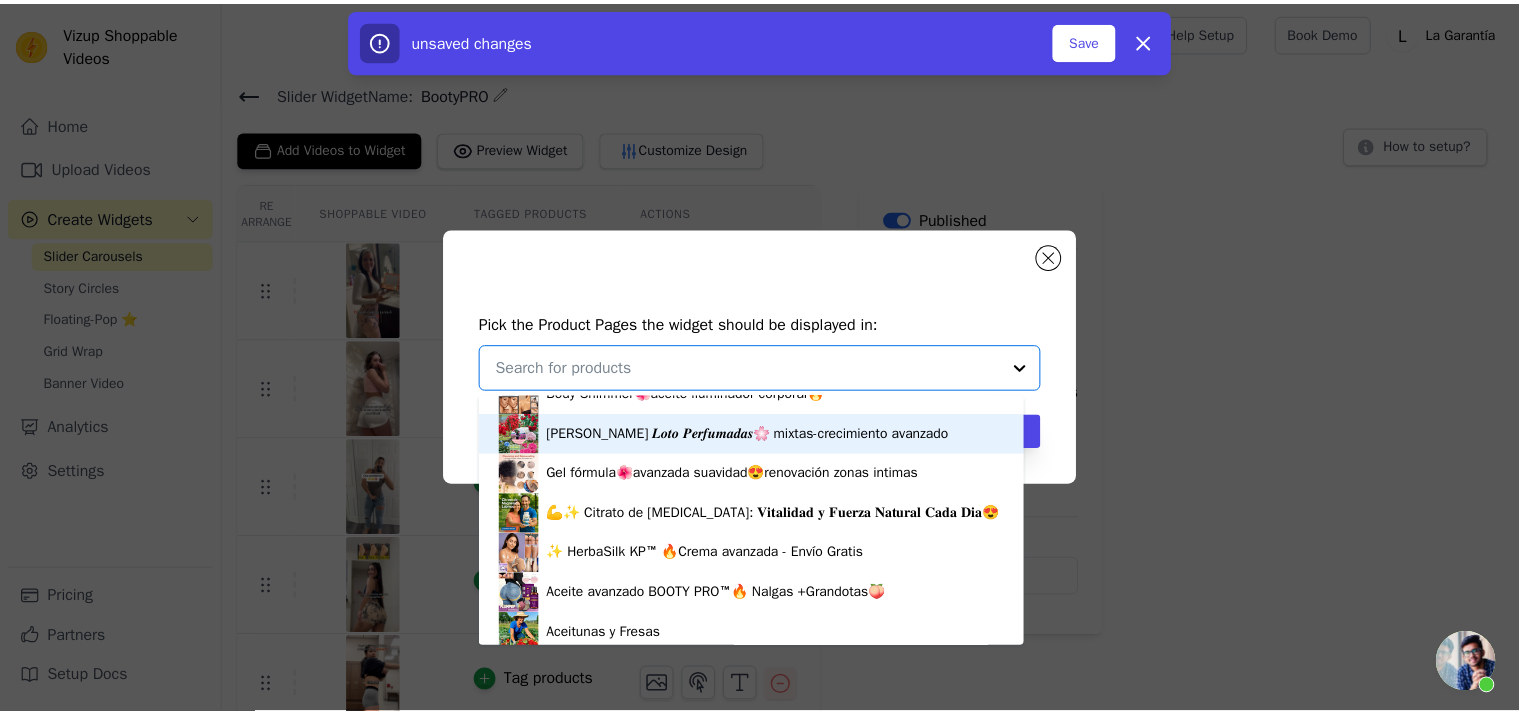 scroll, scrollTop: 400, scrollLeft: 0, axis: vertical 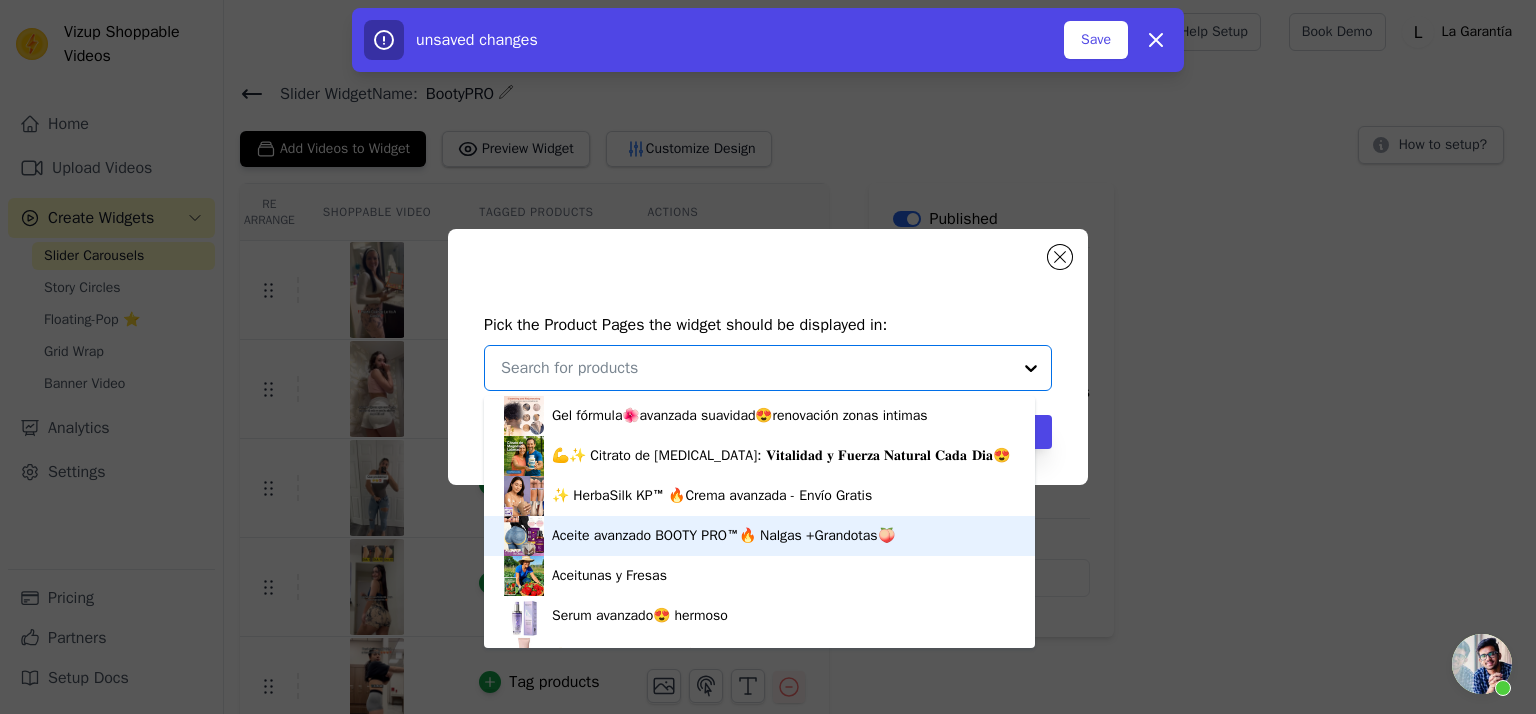 click on "Aceite avanzado BOOTY PRO™🔥 Nalgas +Grandotas🍑" at bounding box center (723, 536) 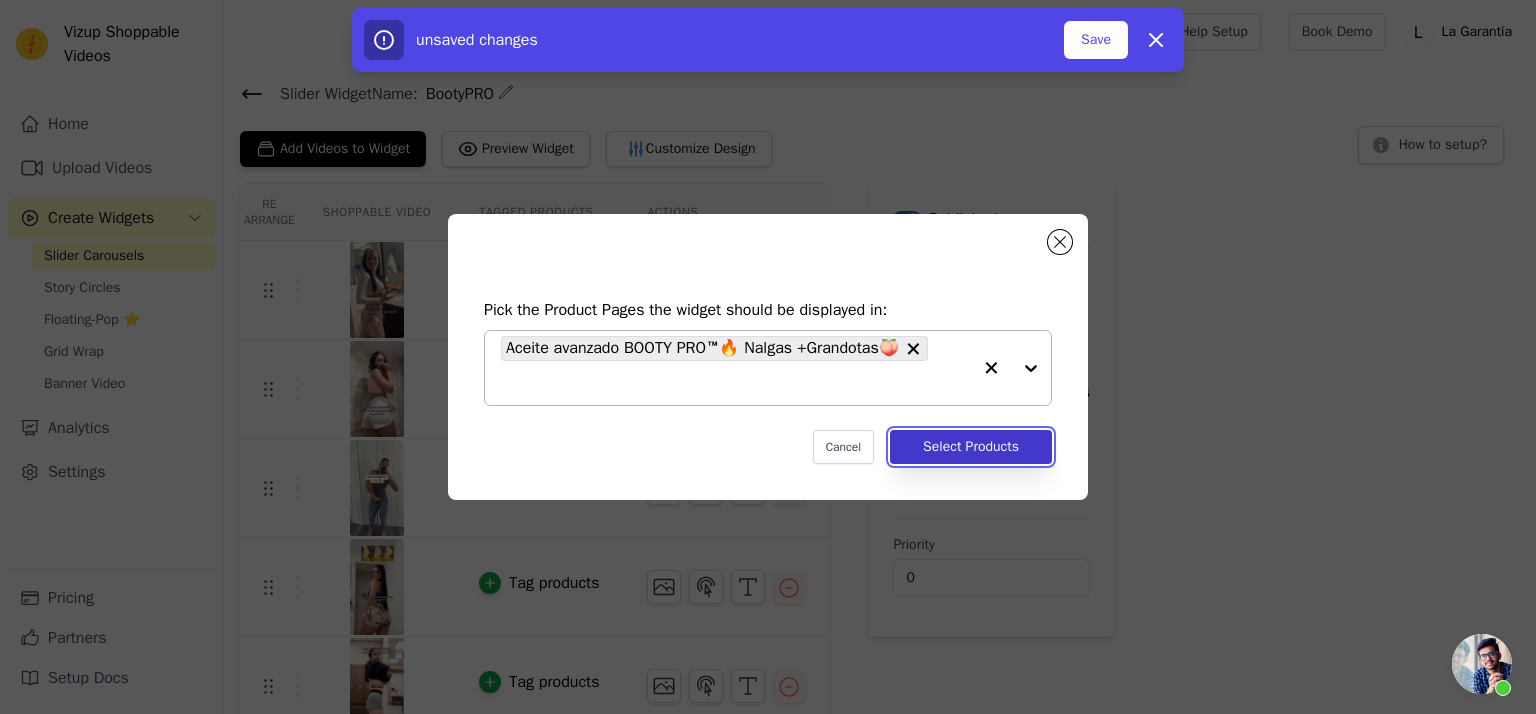 click on "Select Products" at bounding box center [971, 447] 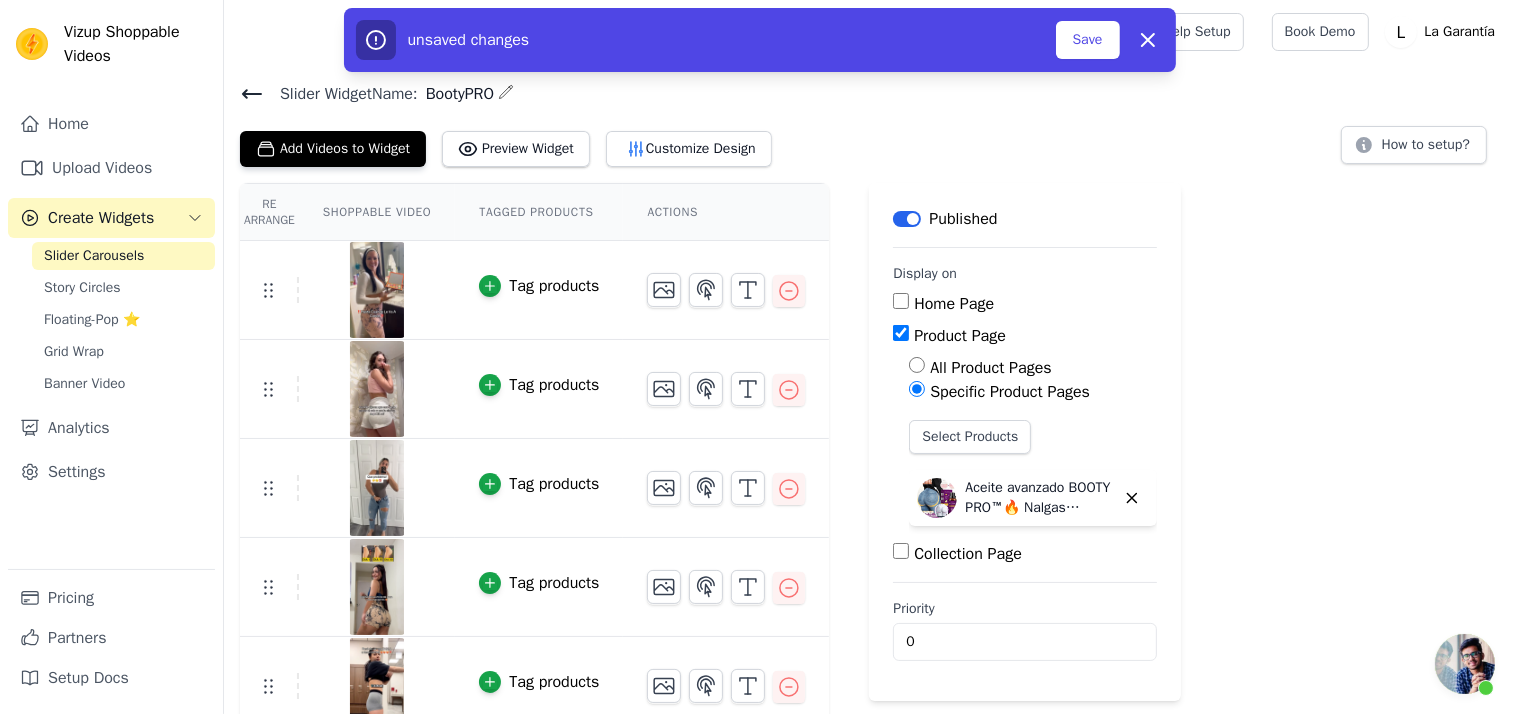 scroll, scrollTop: 20, scrollLeft: 0, axis: vertical 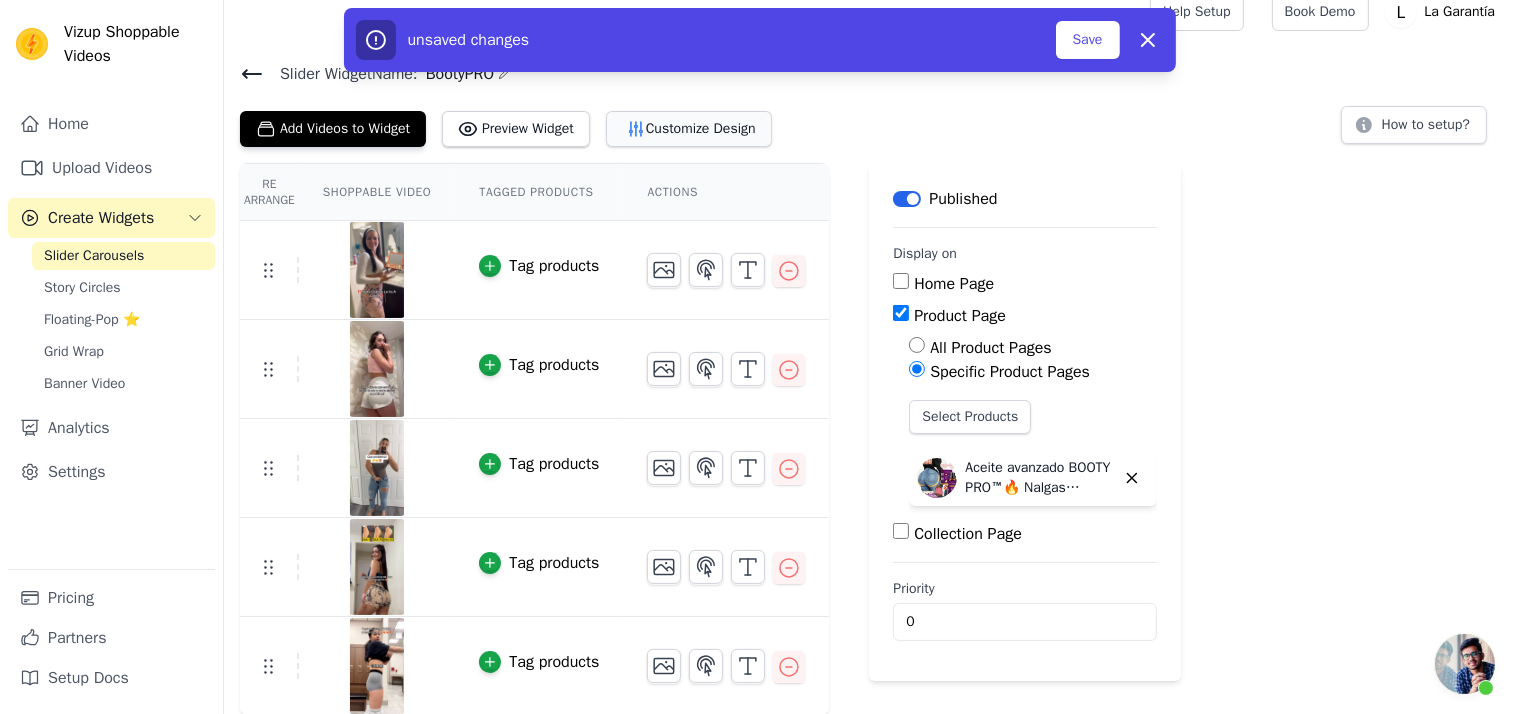 click on "Customize Design" at bounding box center (689, 129) 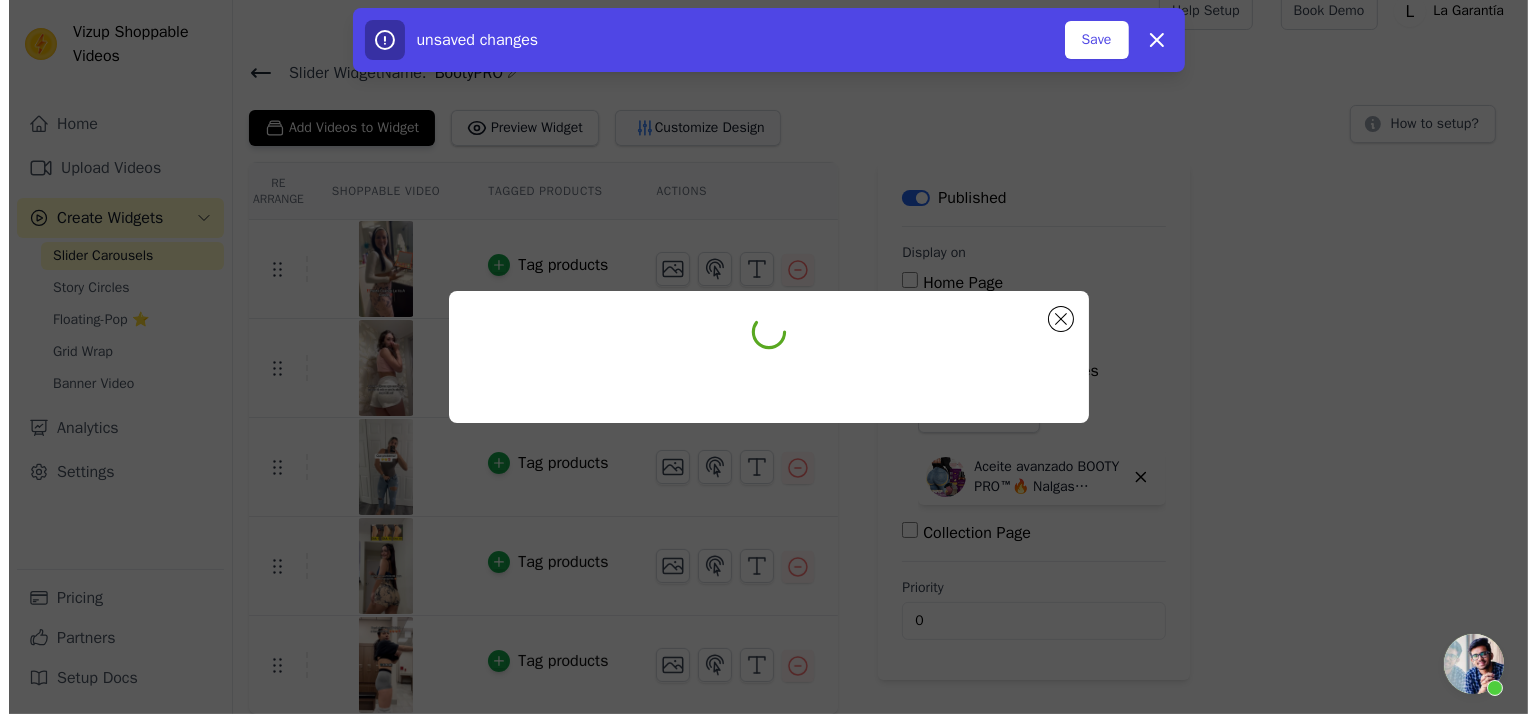 scroll, scrollTop: 0, scrollLeft: 0, axis: both 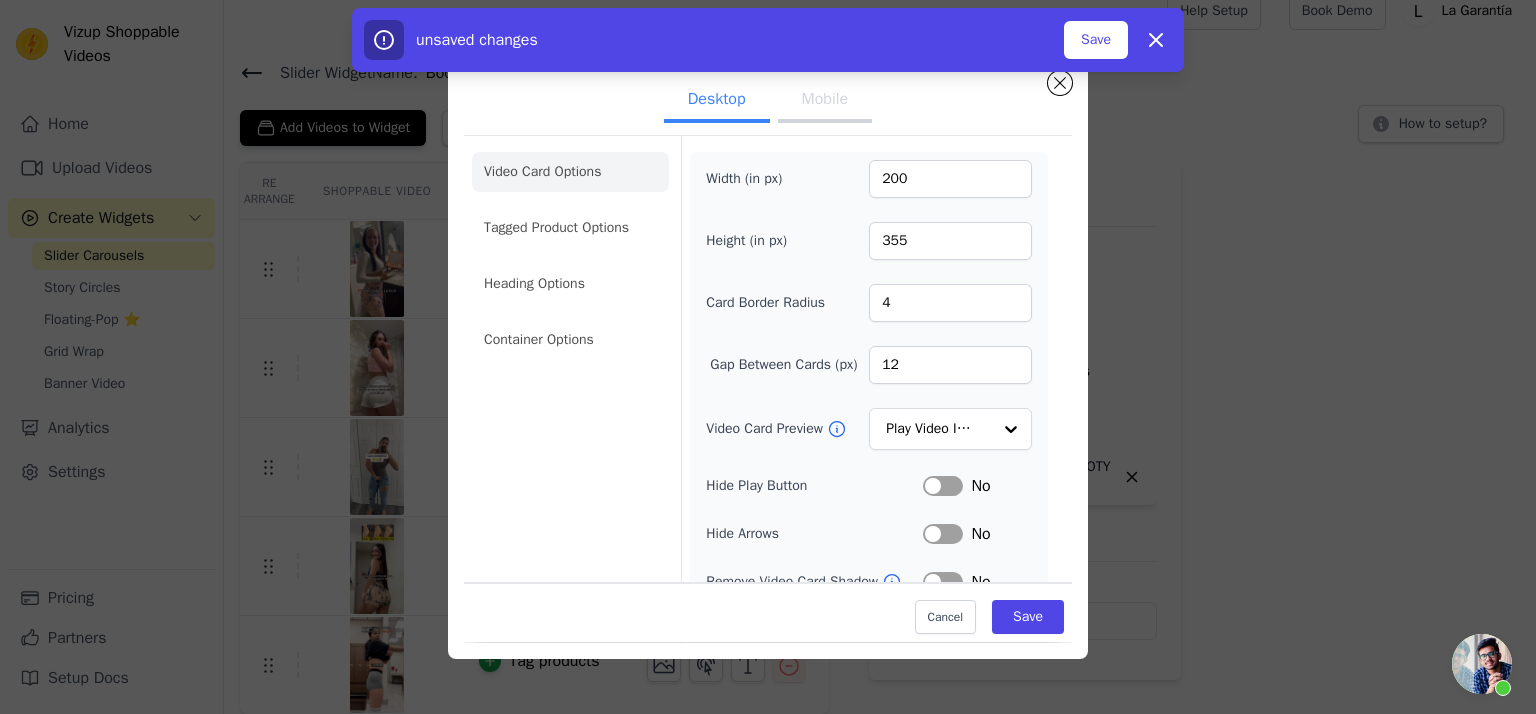 click on "Mobile" at bounding box center (825, 101) 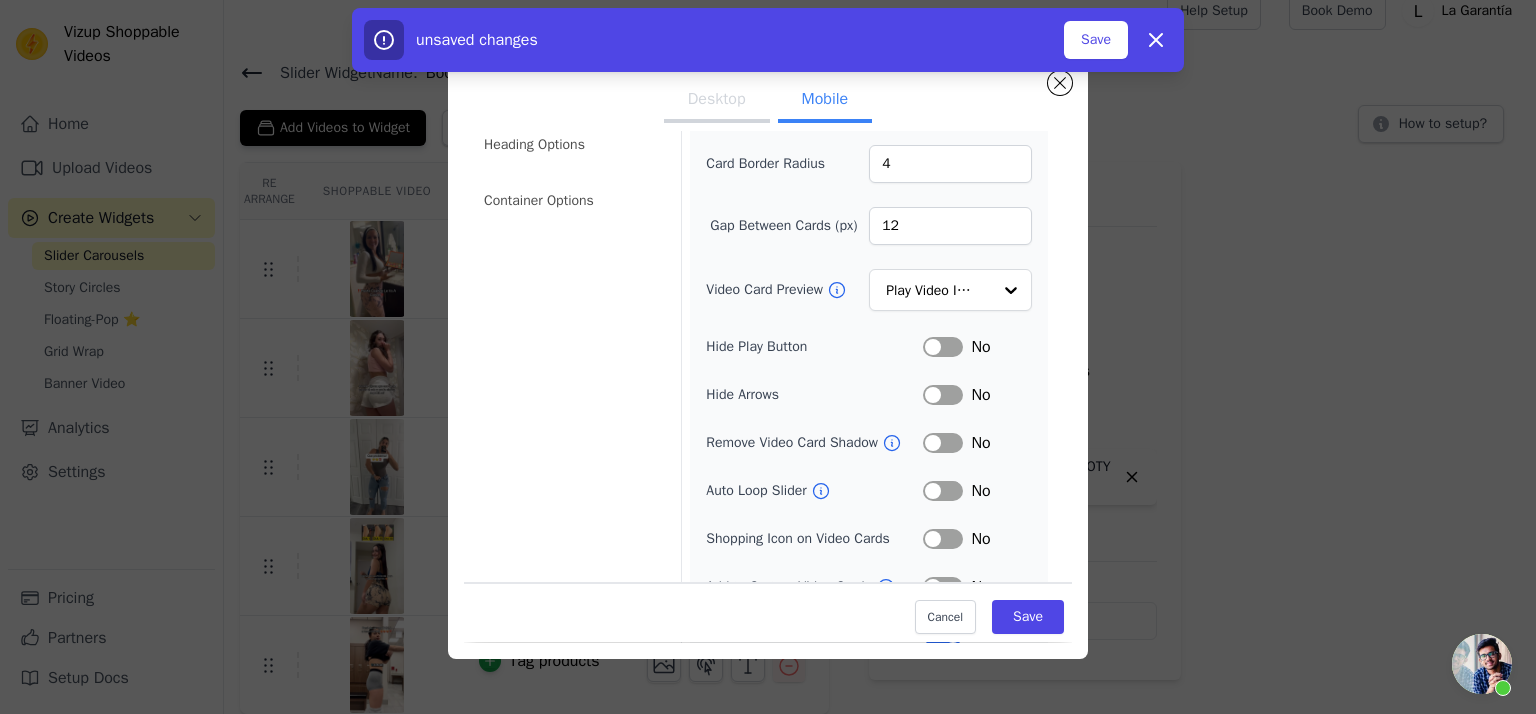 scroll, scrollTop: 20, scrollLeft: 0, axis: vertical 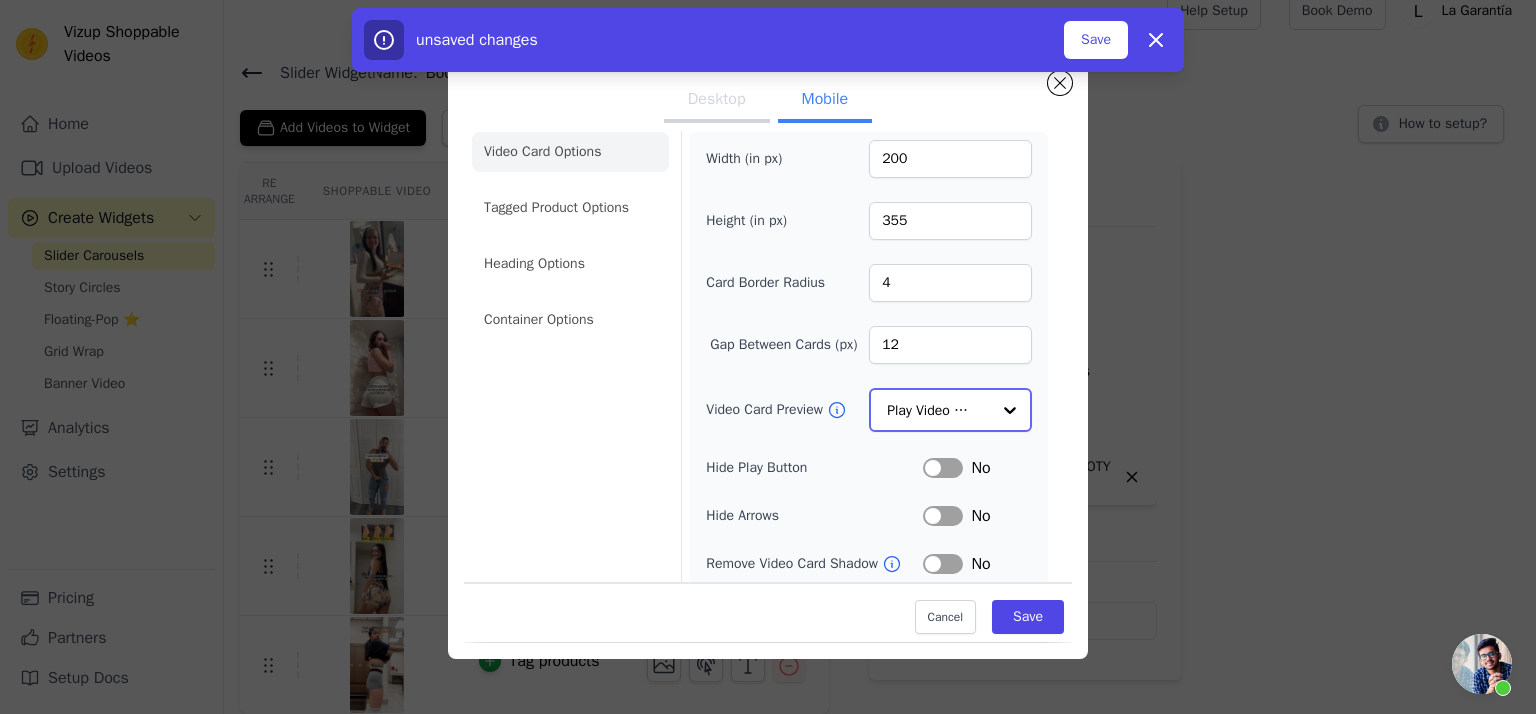 click on "Video Card Preview" 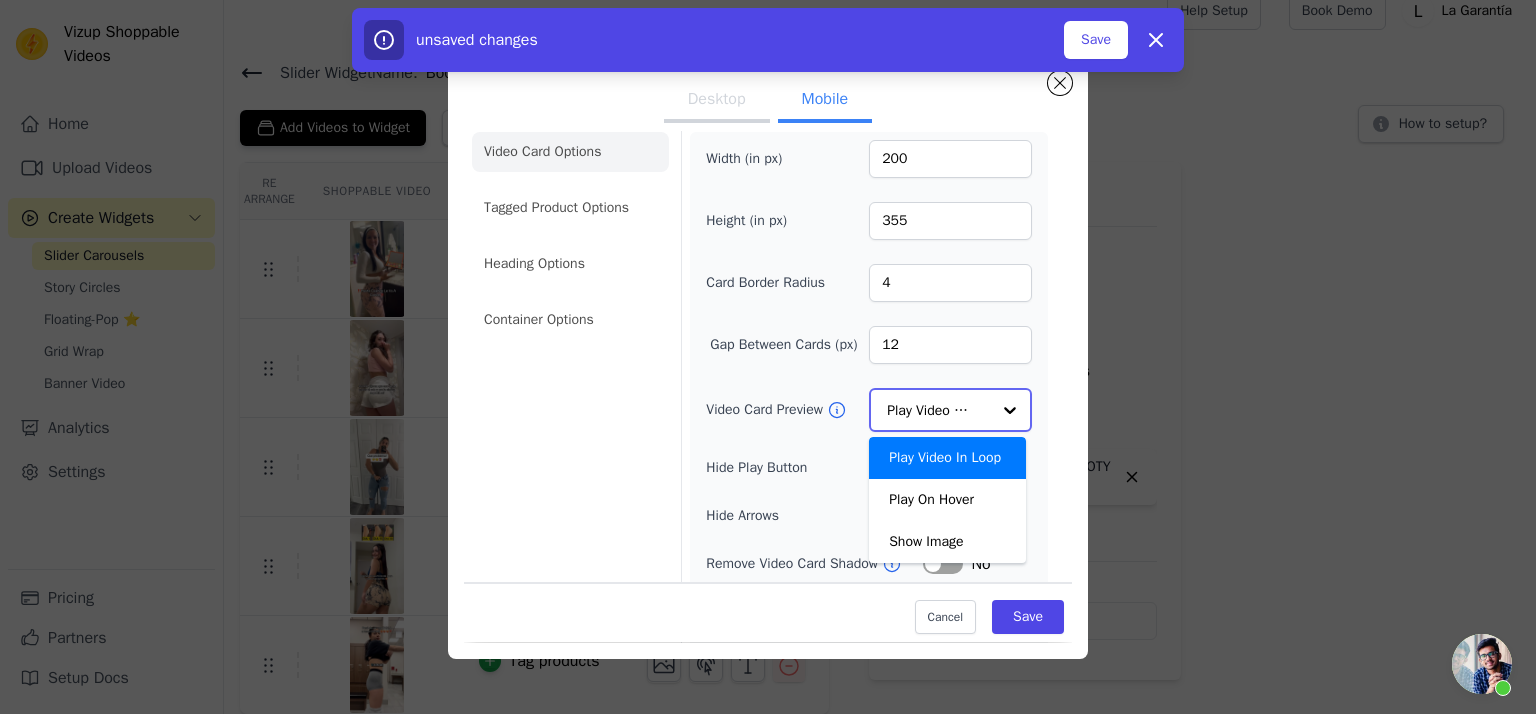 click on "Video Card Preview" 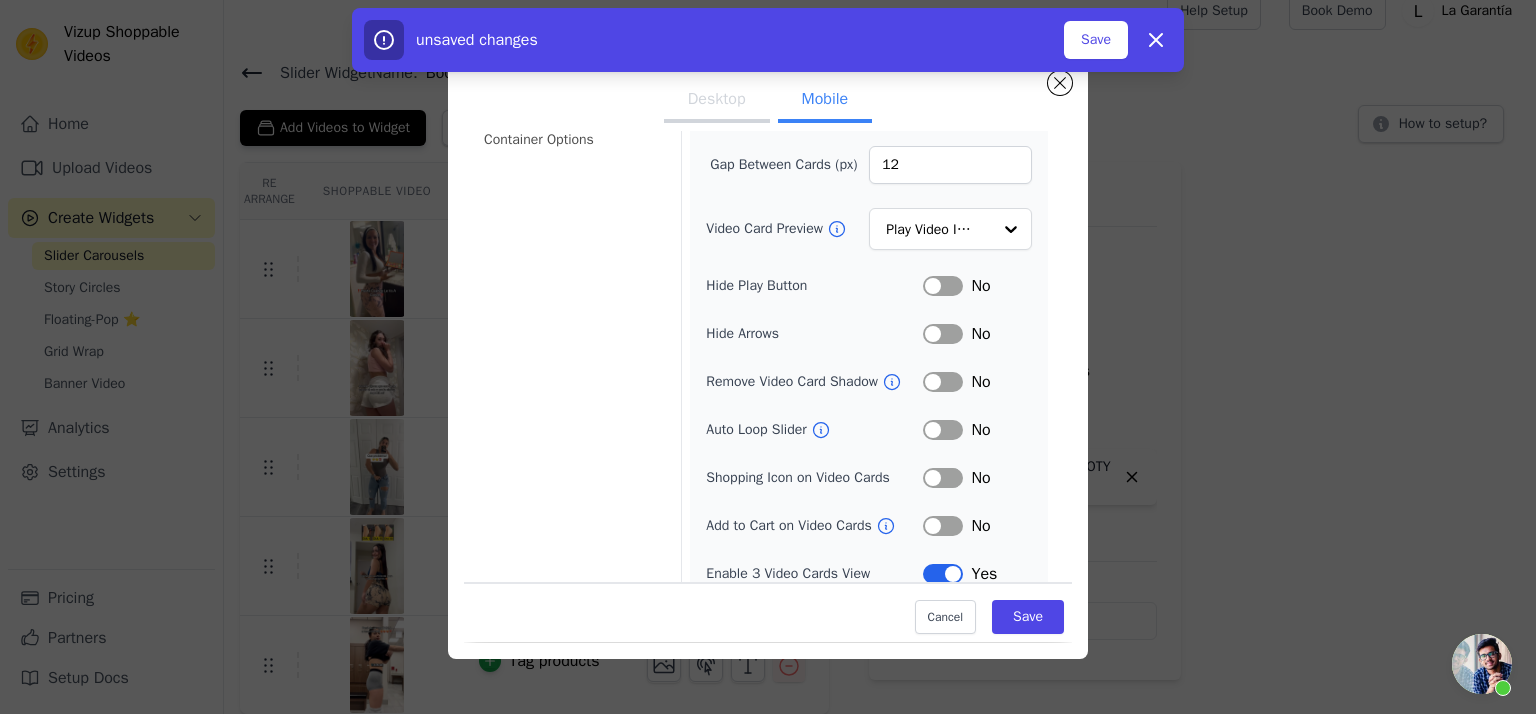 scroll, scrollTop: 0, scrollLeft: 0, axis: both 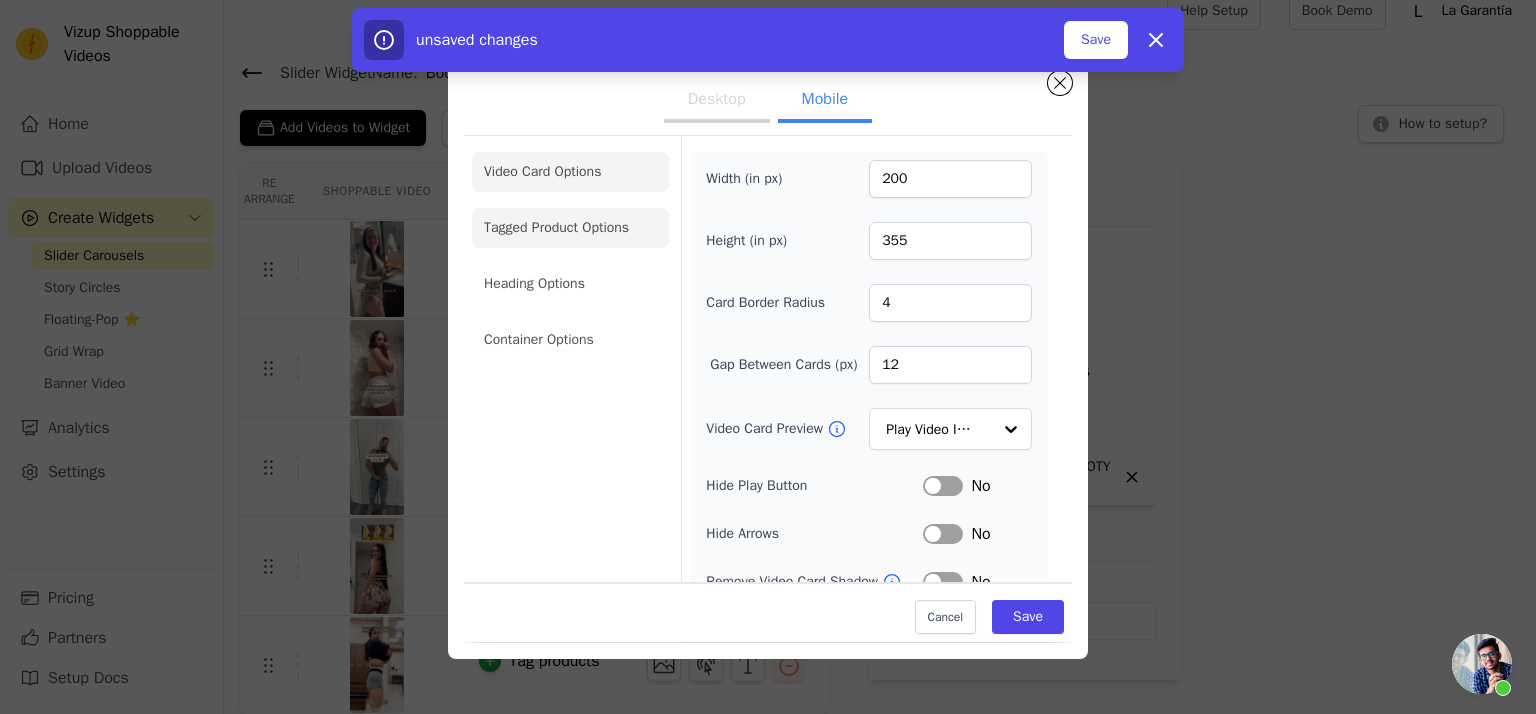 click on "Tagged Product Options" 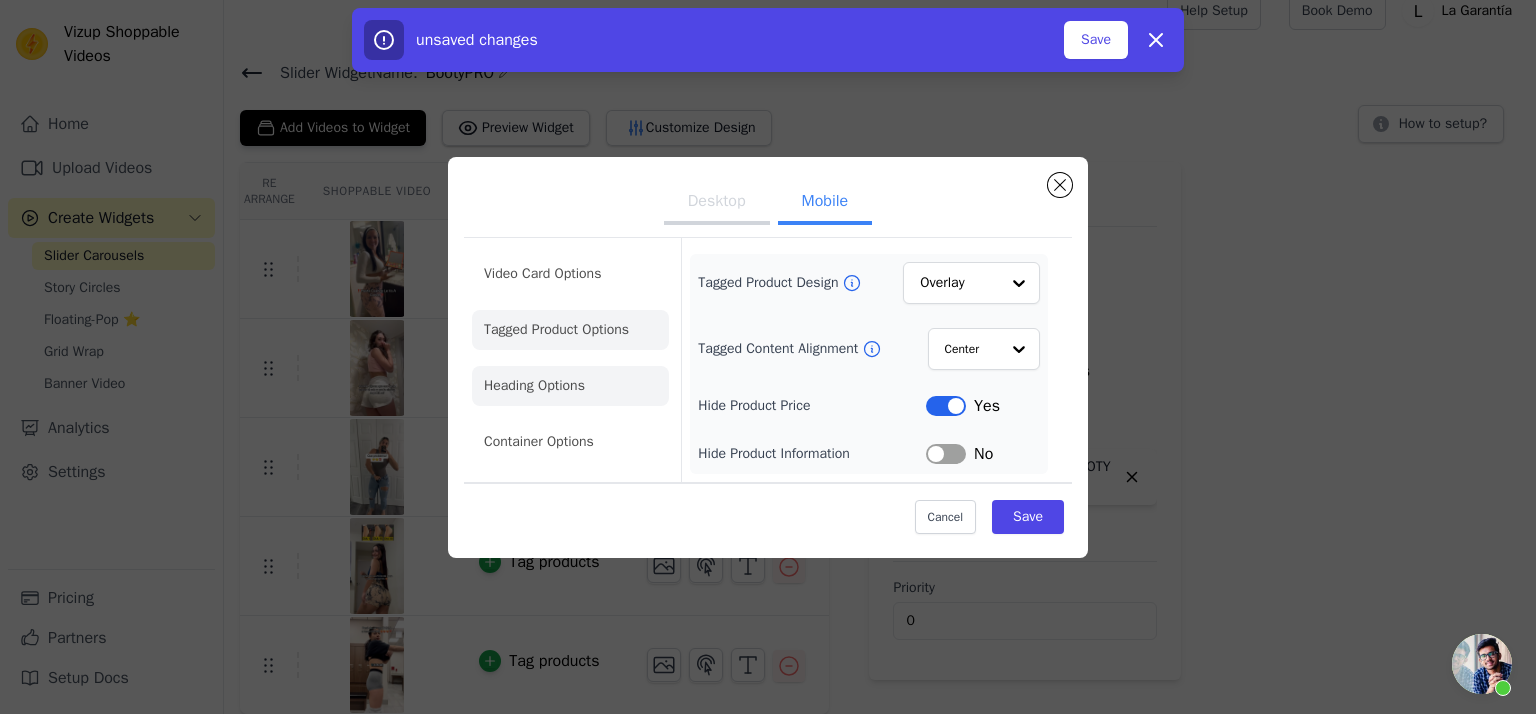 click on "Heading Options" 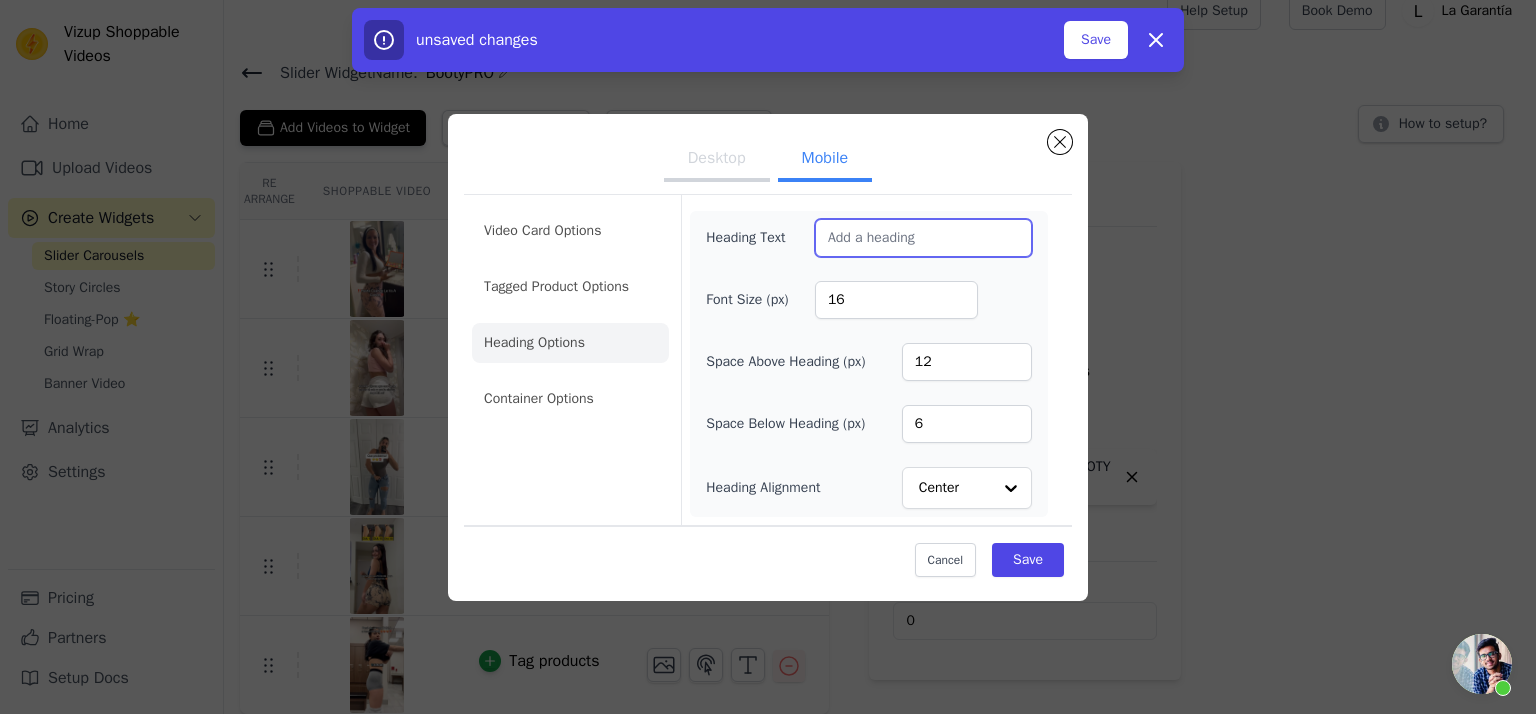 click on "Heading Text" at bounding box center (923, 238) 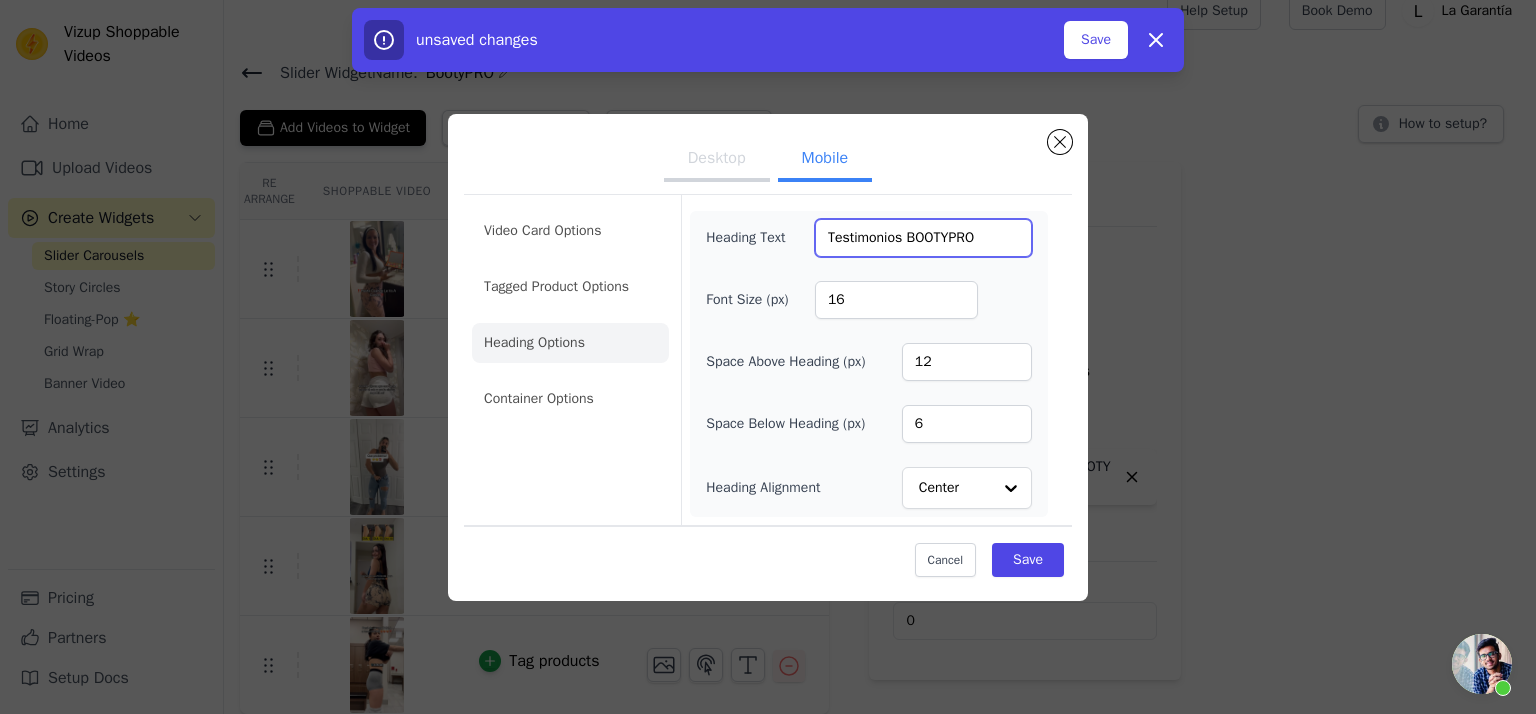 drag, startPoint x: 948, startPoint y: 237, endPoint x: 914, endPoint y: 238, distance: 34.0147 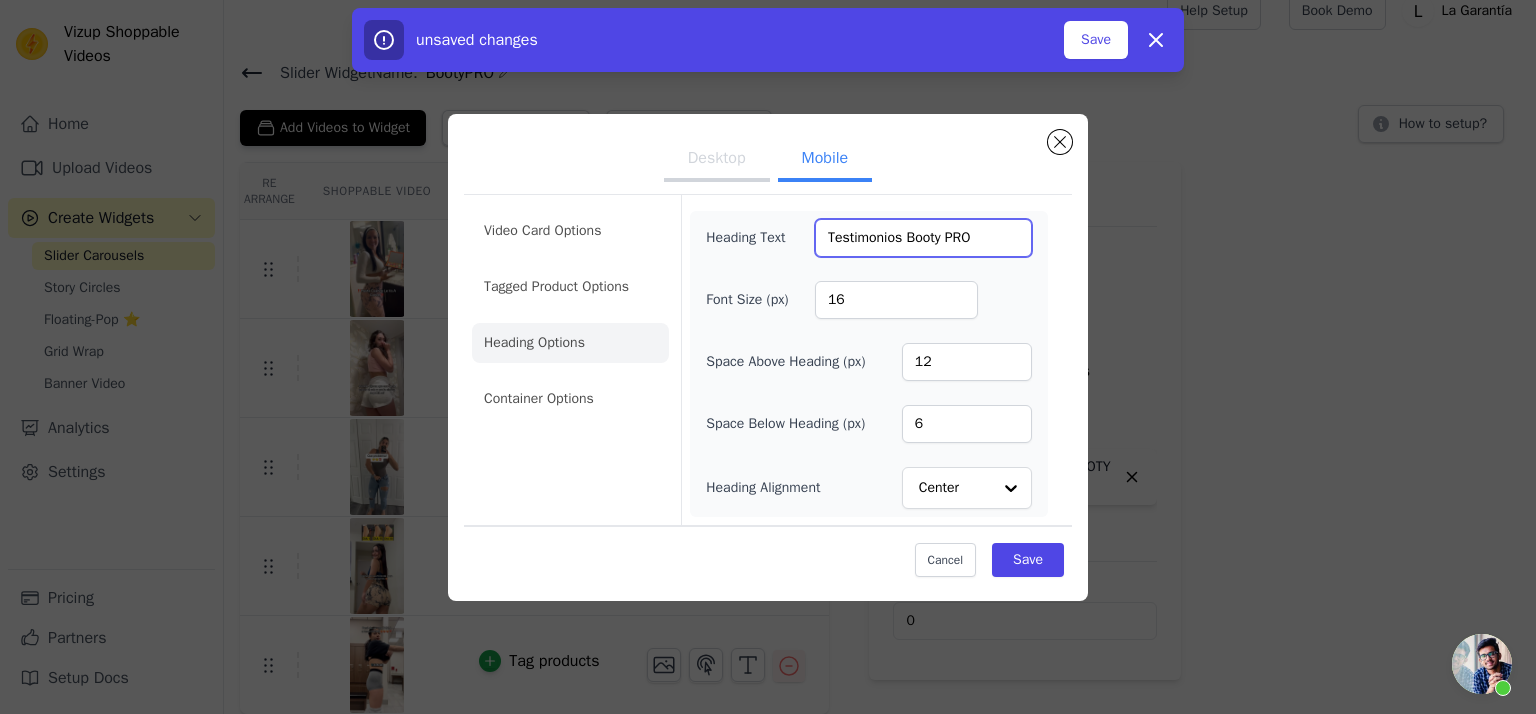 click on "Testimonios Booty PRO" at bounding box center (923, 238) 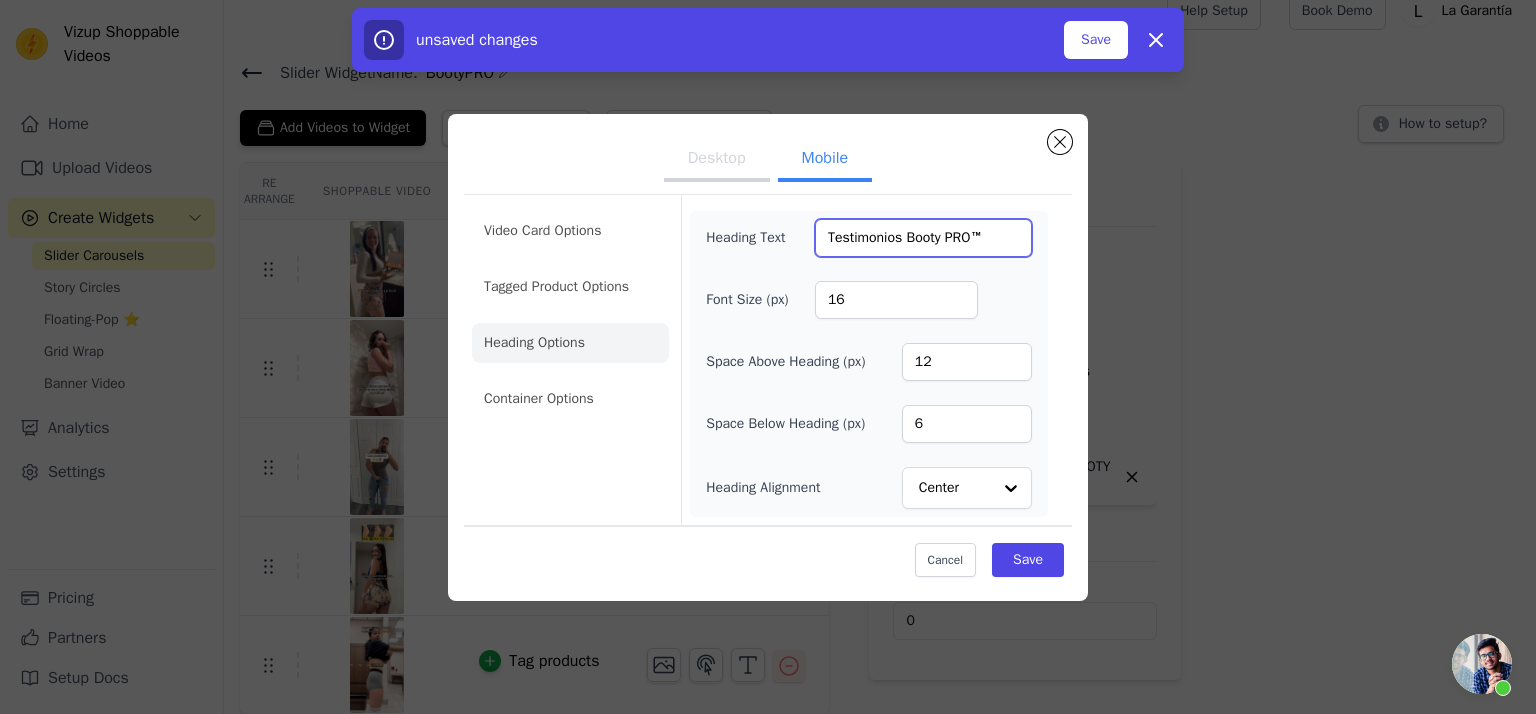 paste on "🍑" 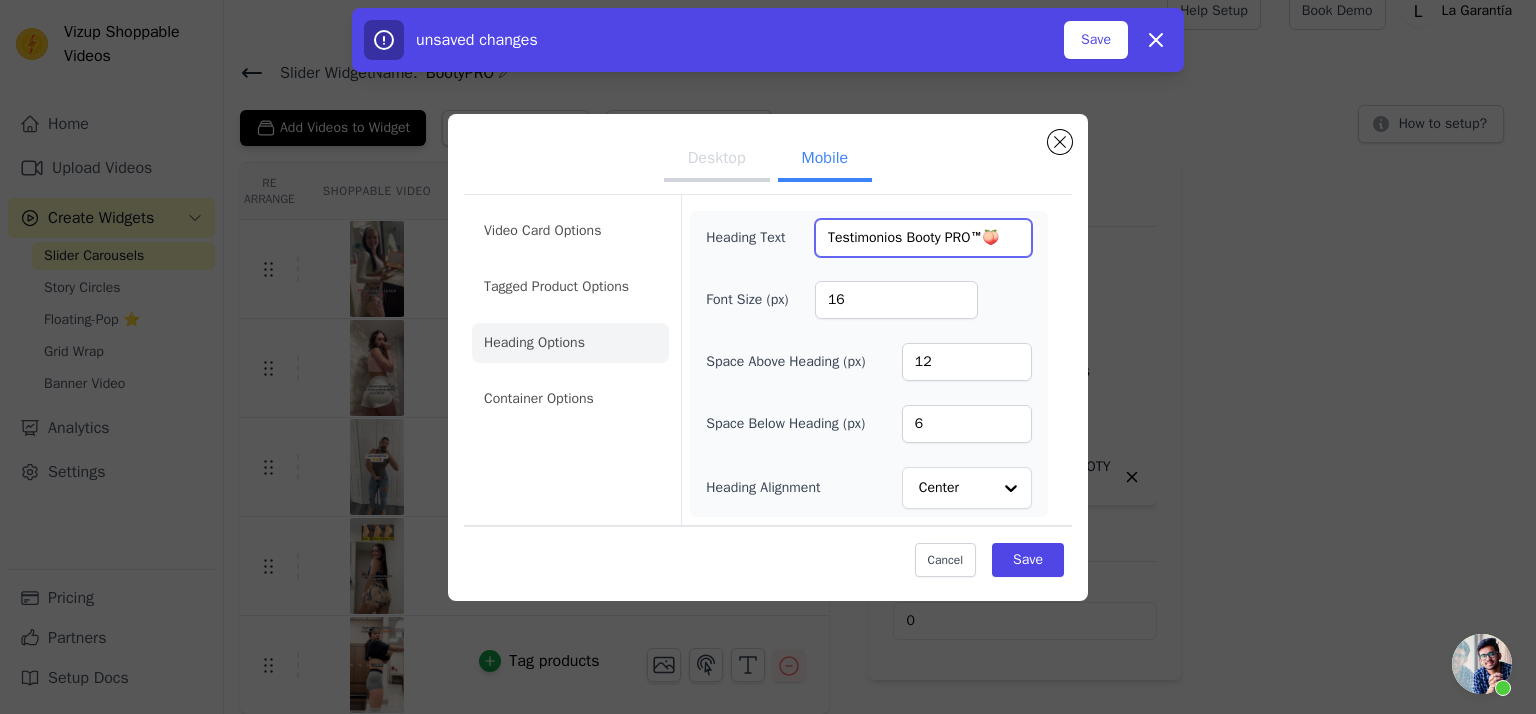 click on "Testimonios Booty PRO™🍑" at bounding box center [923, 238] 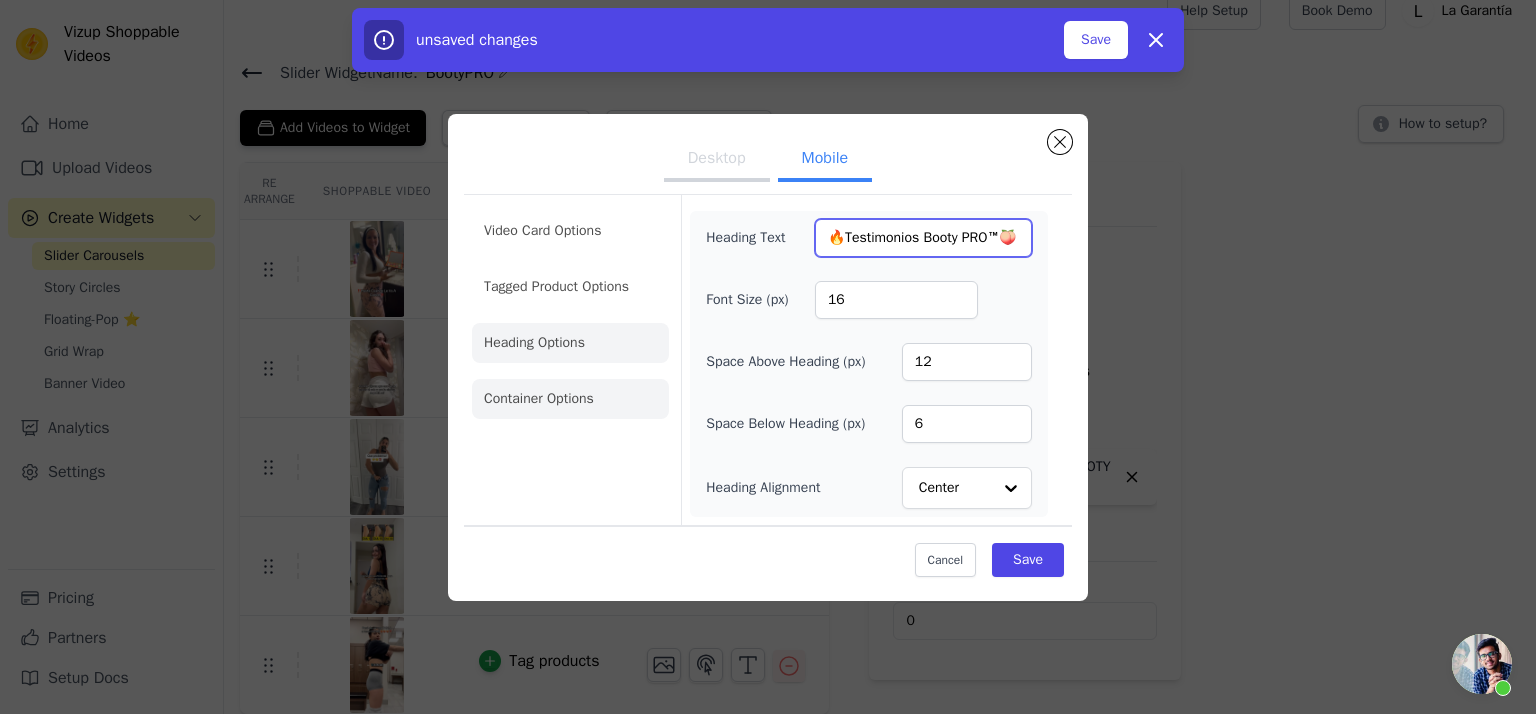 type on "🔥Testimonios Booty PRO™🍑" 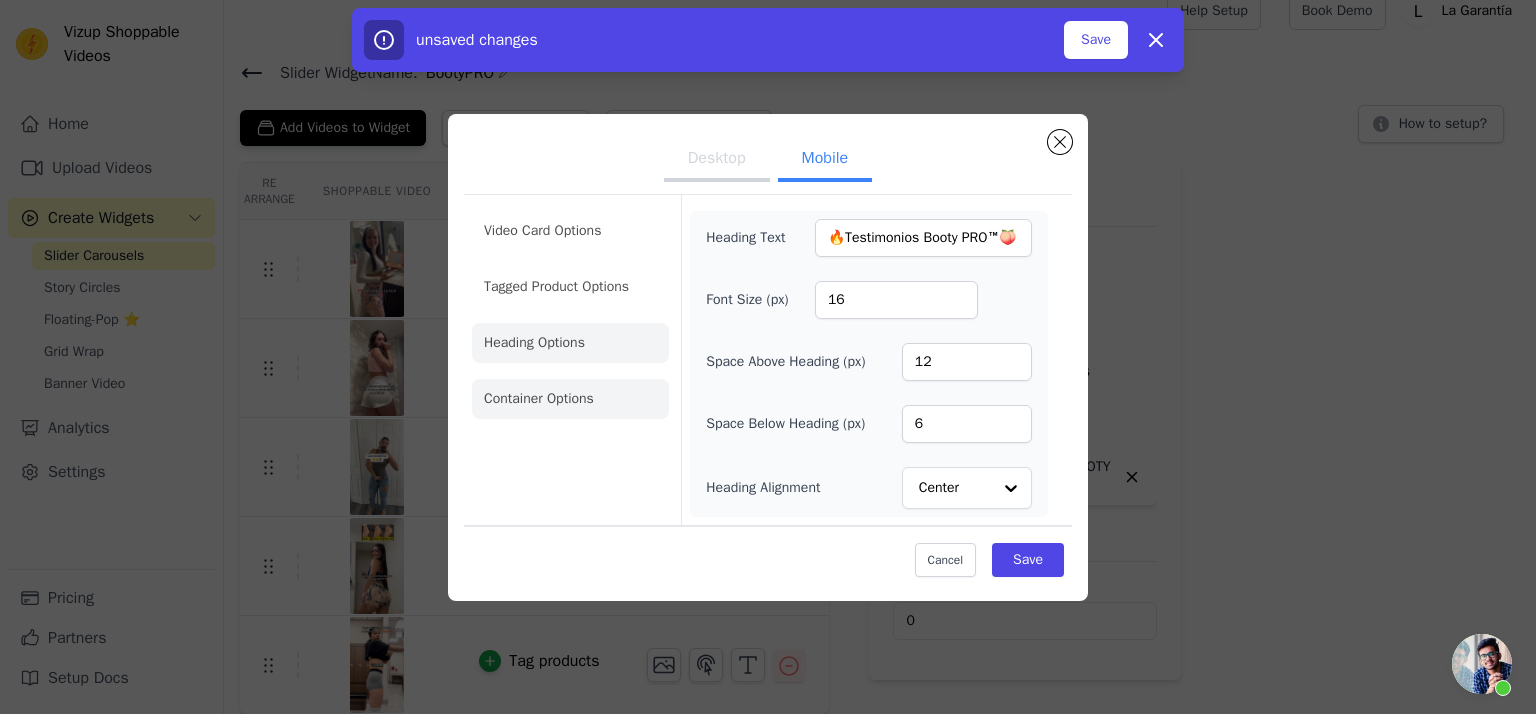 click on "Container Options" 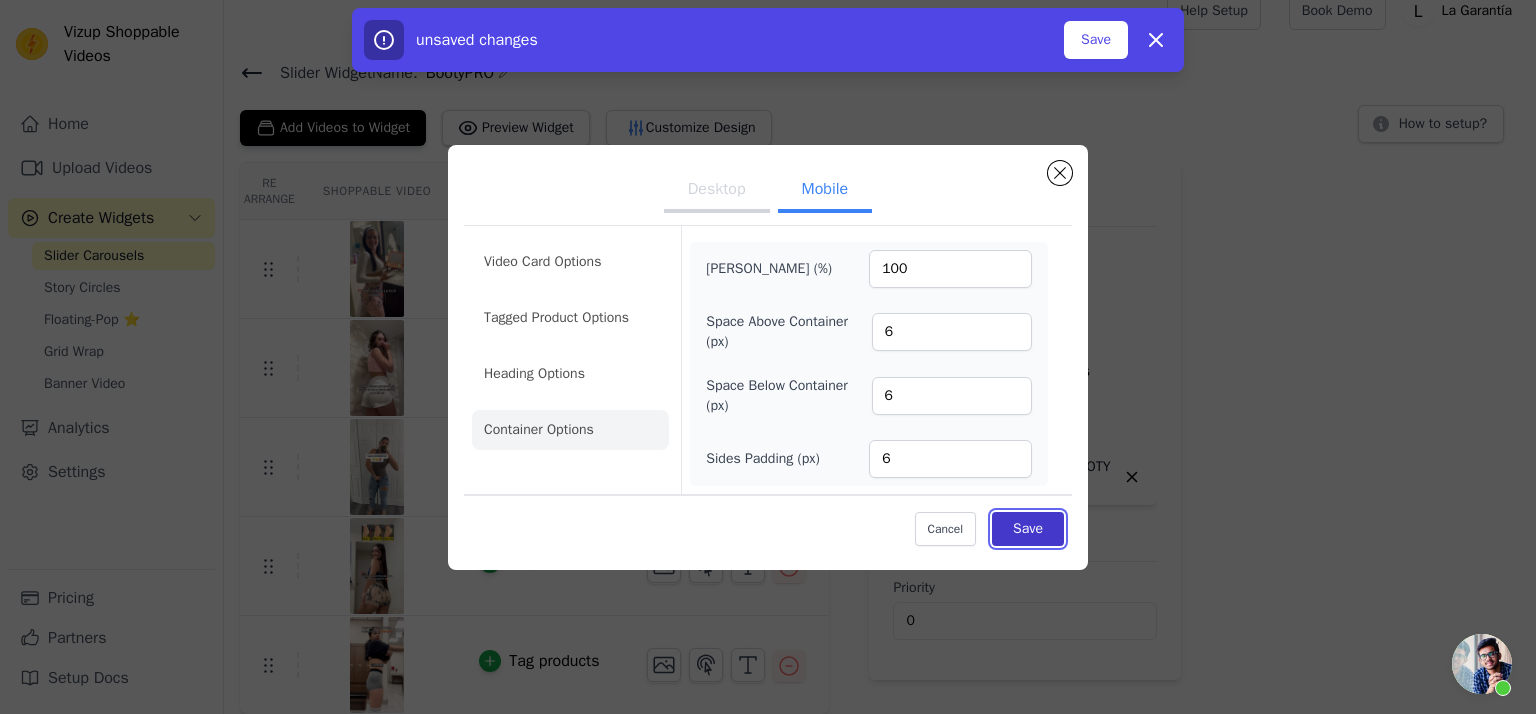 click on "Save" at bounding box center [1028, 529] 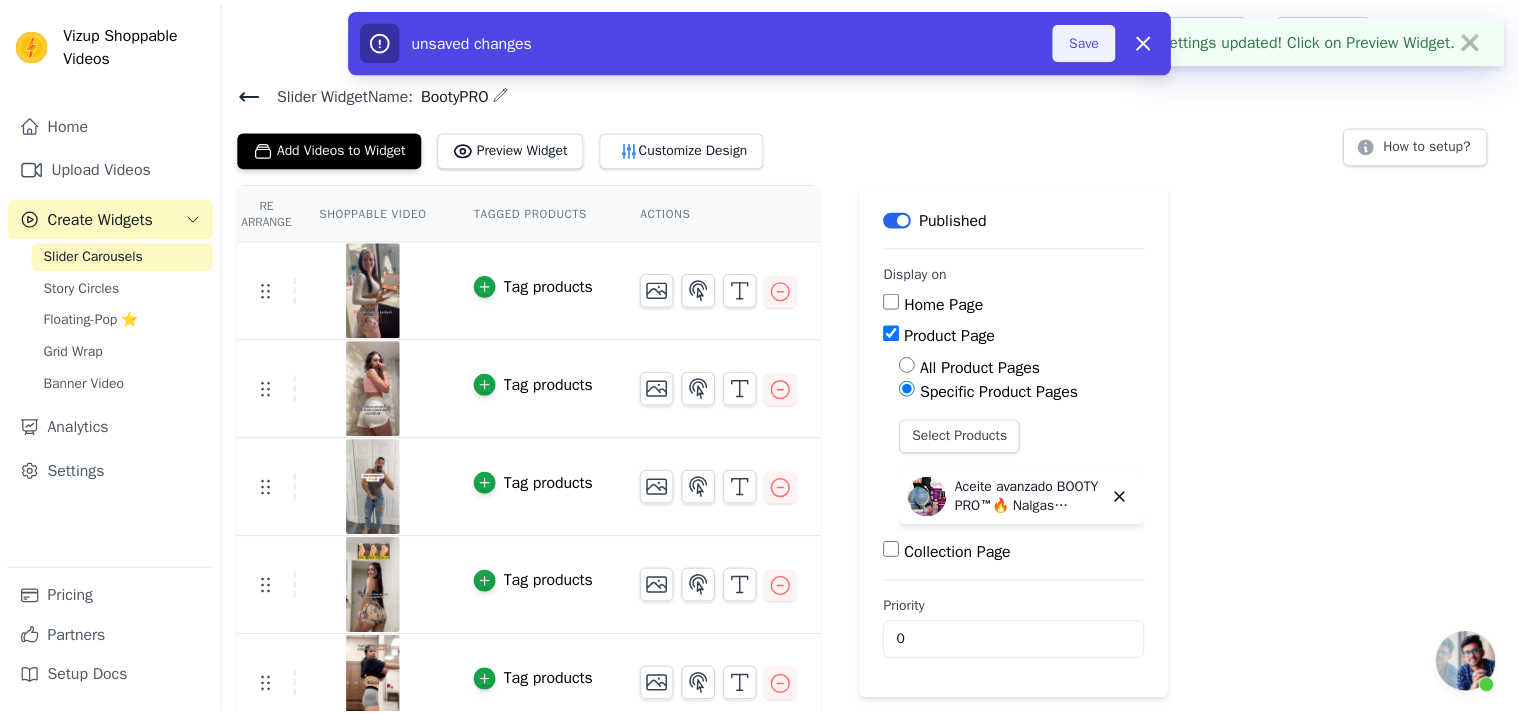 scroll, scrollTop: 20, scrollLeft: 0, axis: vertical 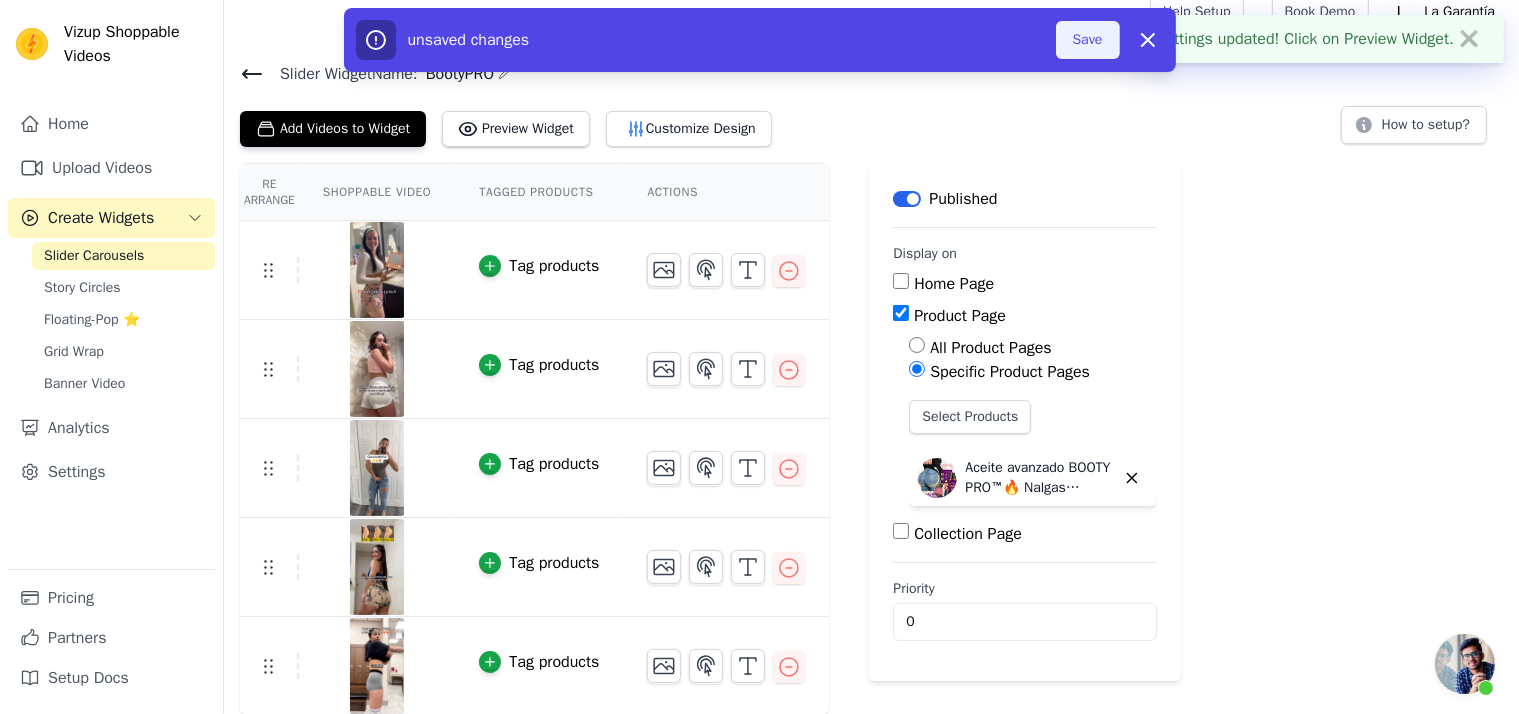 click on "Save" at bounding box center [1088, 40] 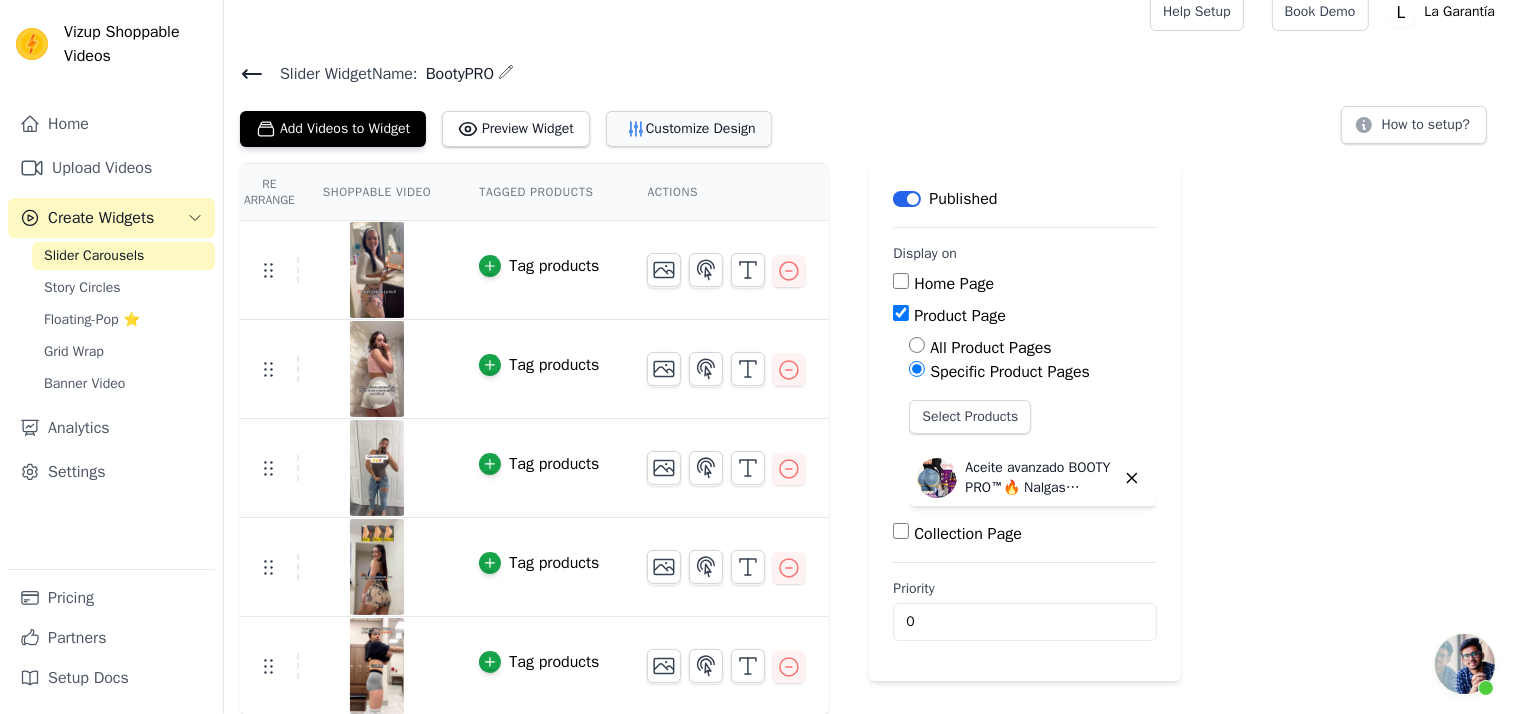 click on "Customize Design" at bounding box center (689, 129) 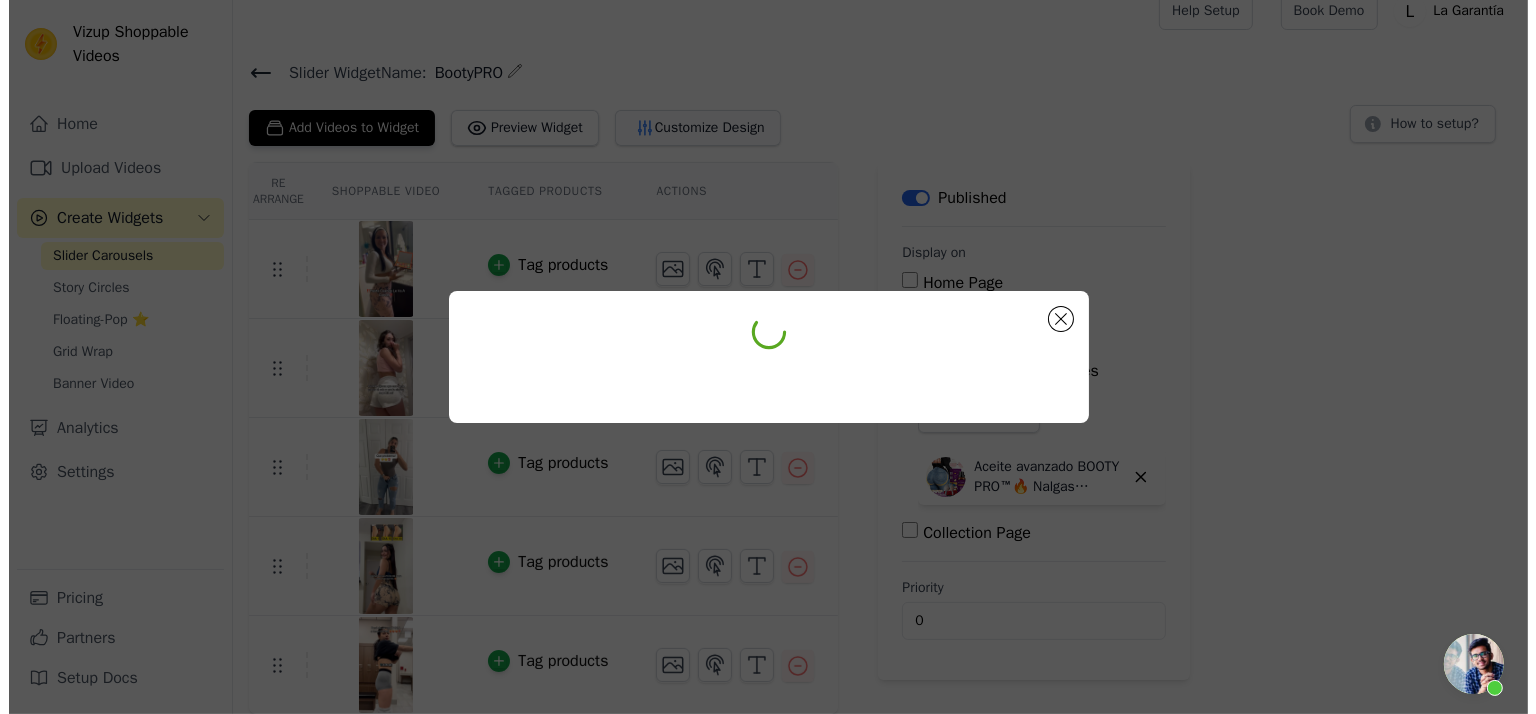 scroll, scrollTop: 0, scrollLeft: 0, axis: both 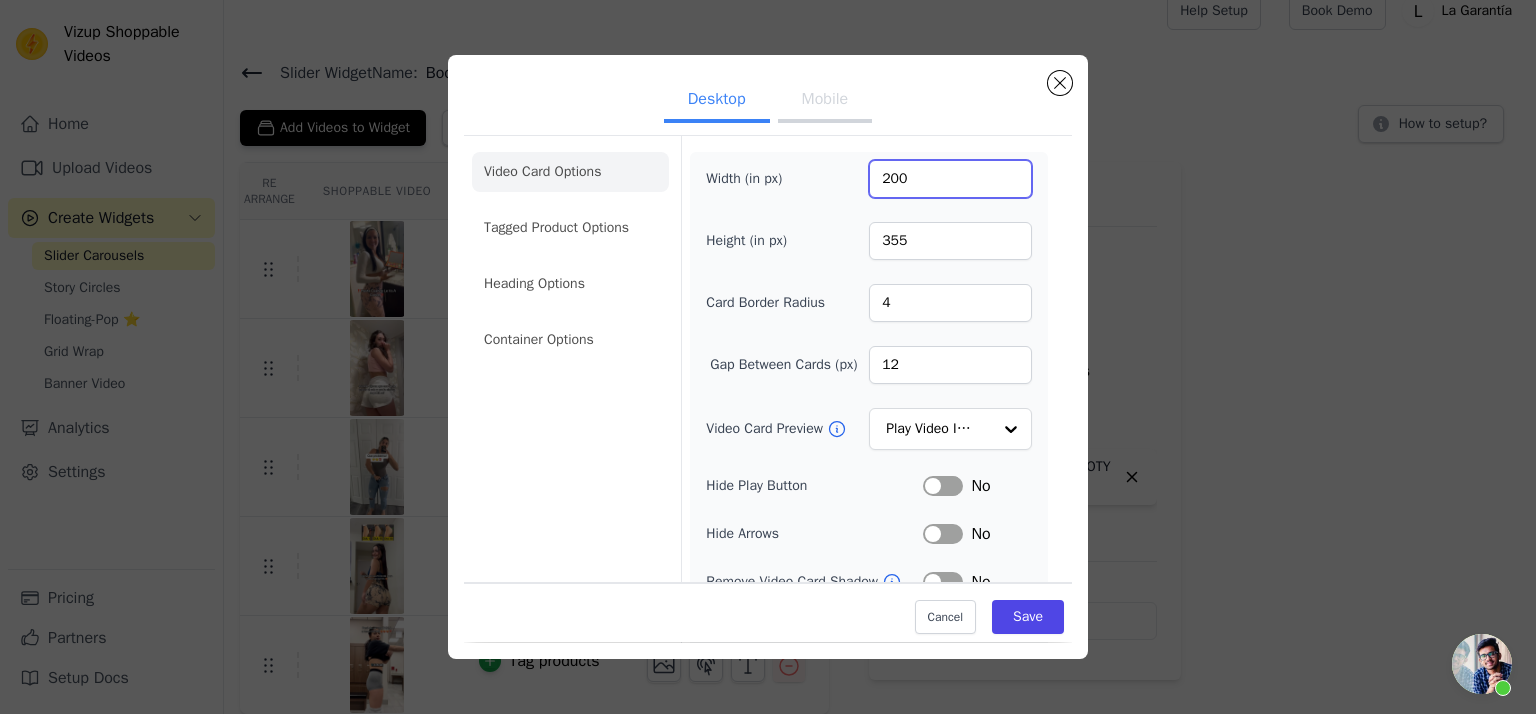click on "200" at bounding box center [950, 179] 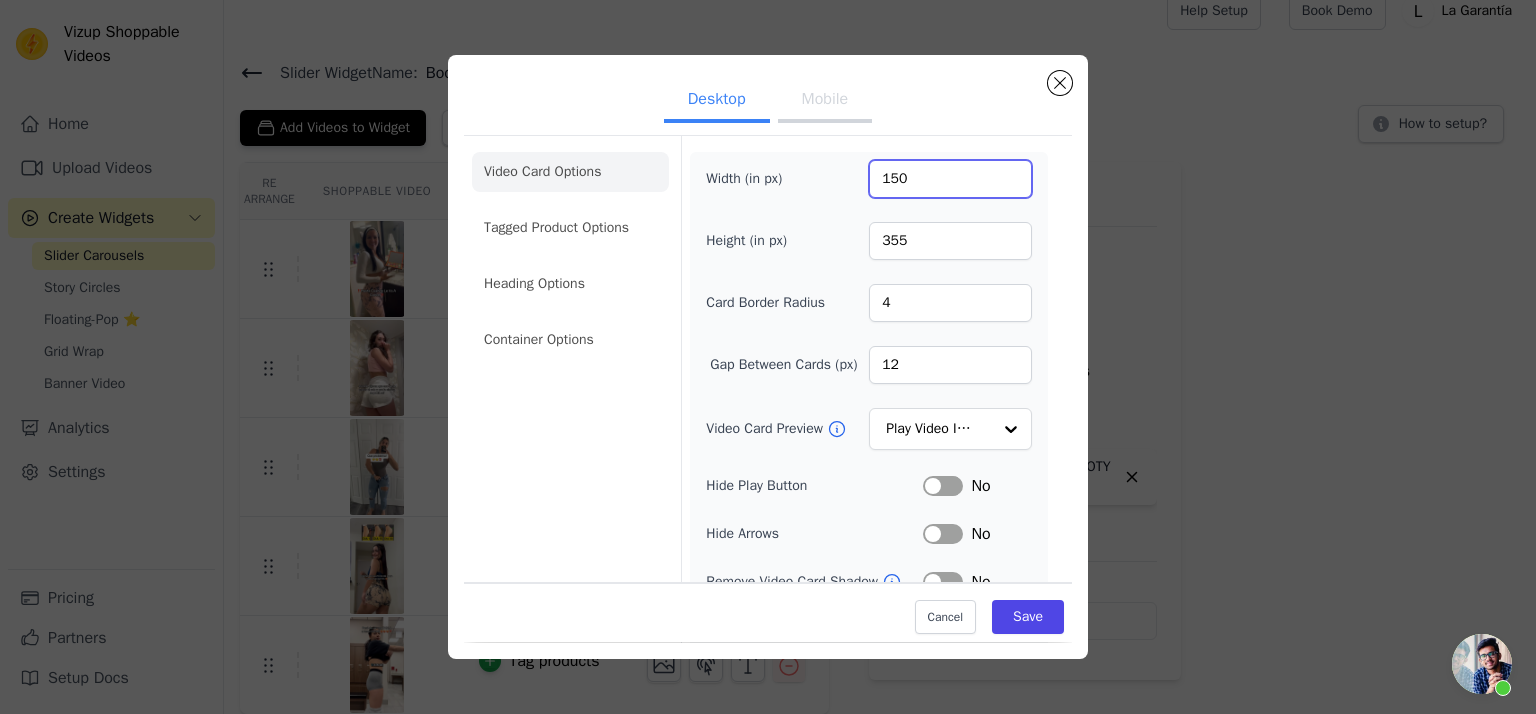 type on "150" 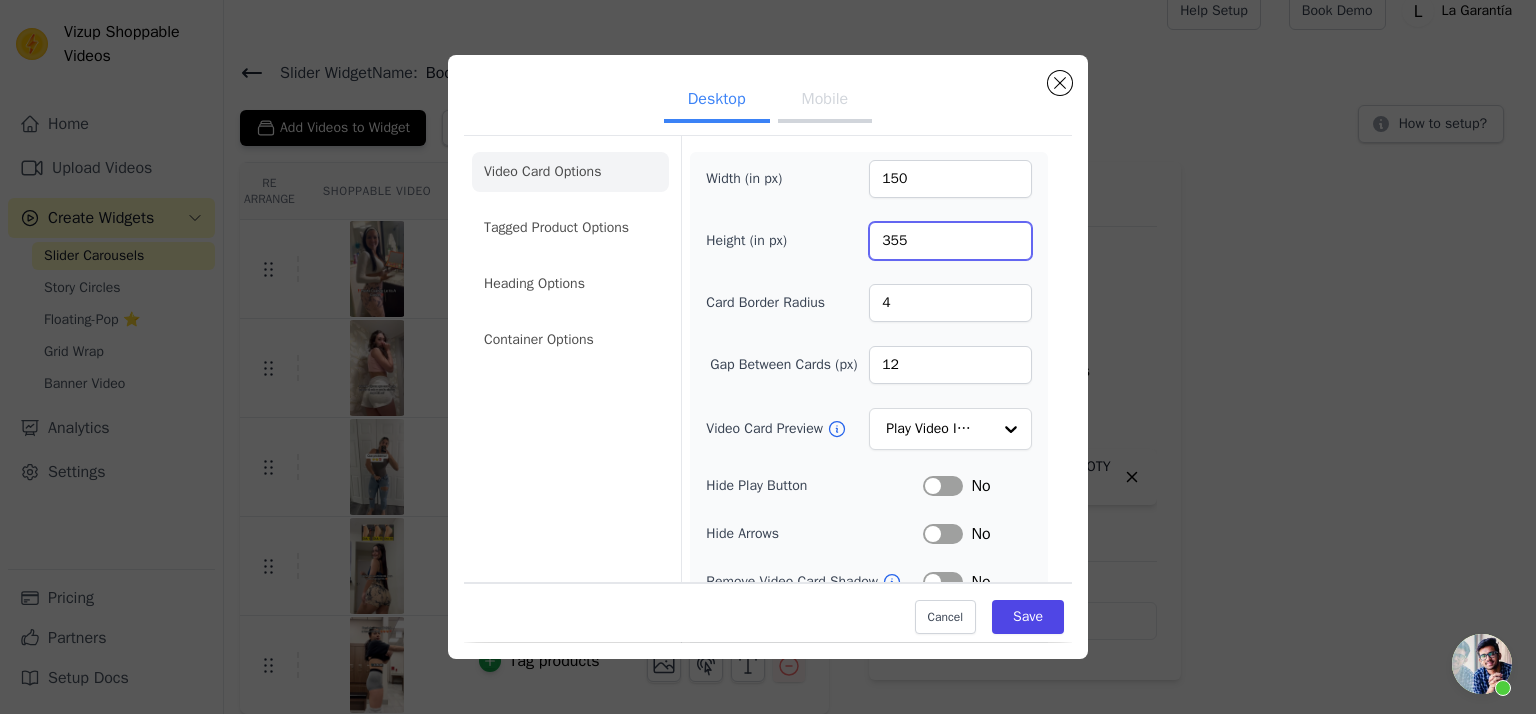 click on "355" at bounding box center (950, 241) 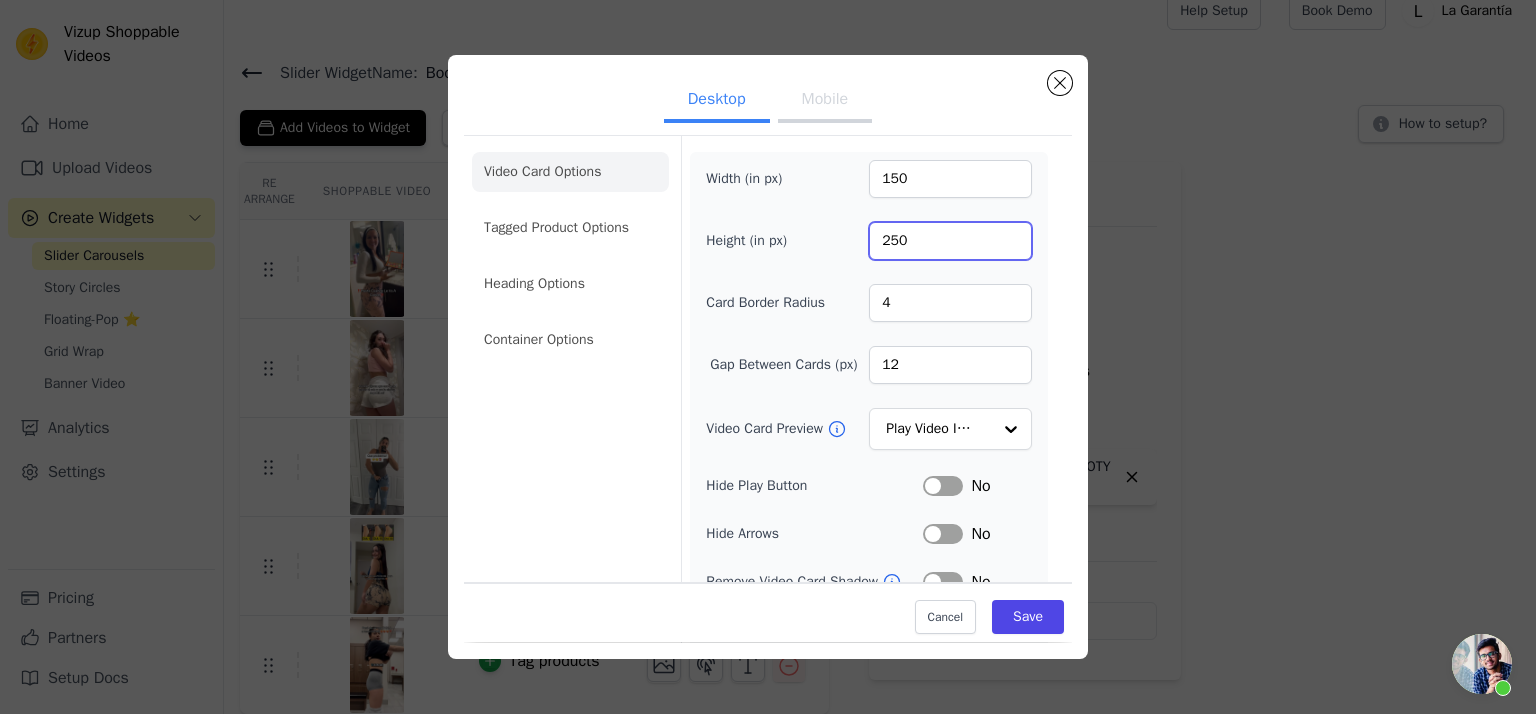 type on "250" 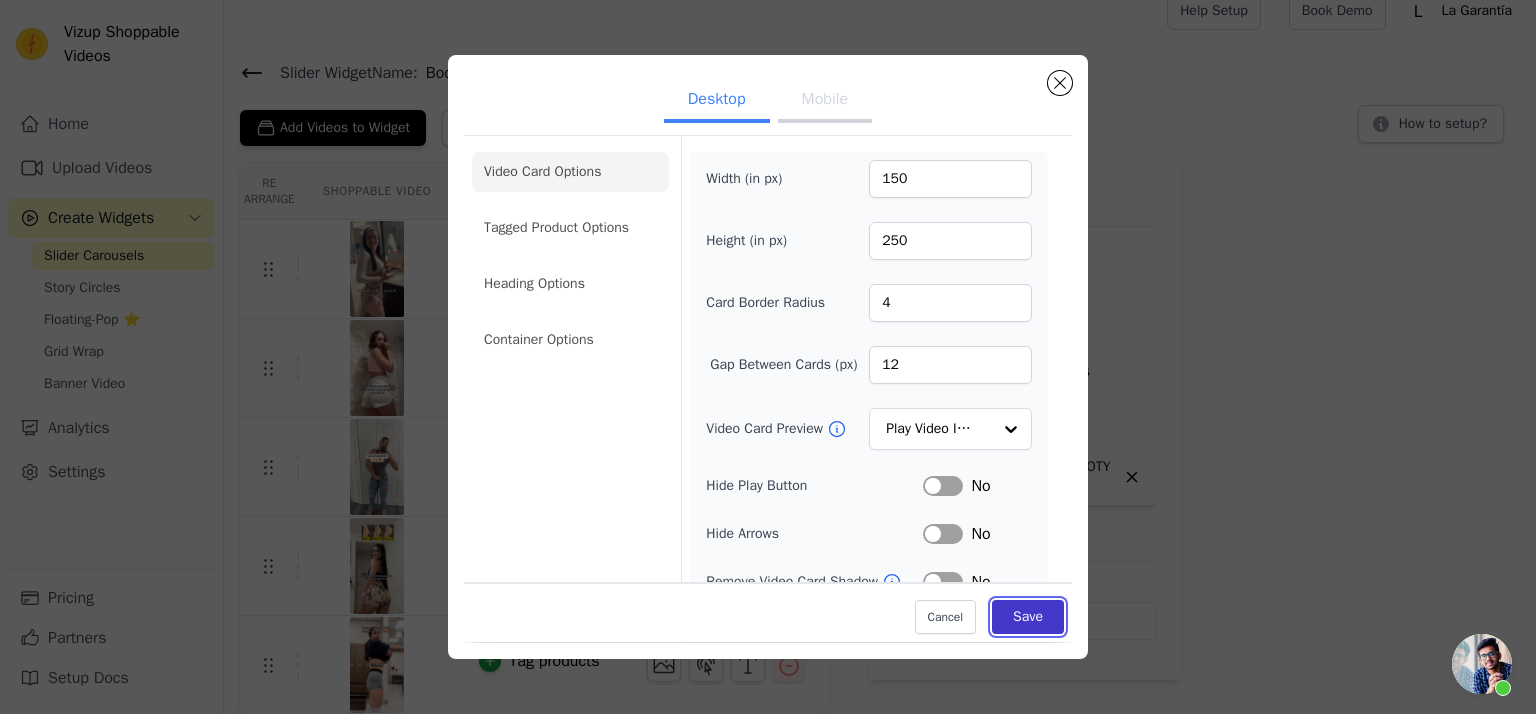 click on "Save" at bounding box center [1028, 618] 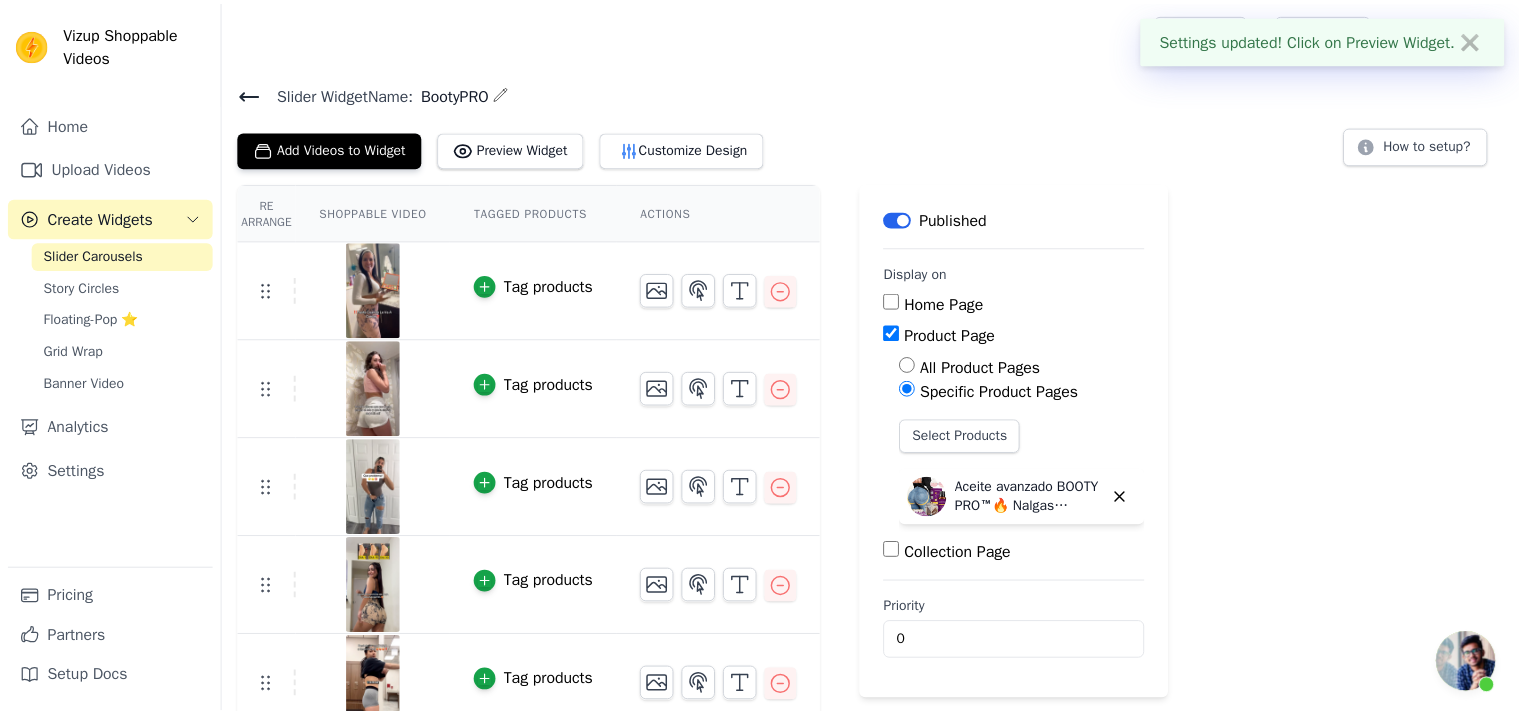 scroll, scrollTop: 20, scrollLeft: 0, axis: vertical 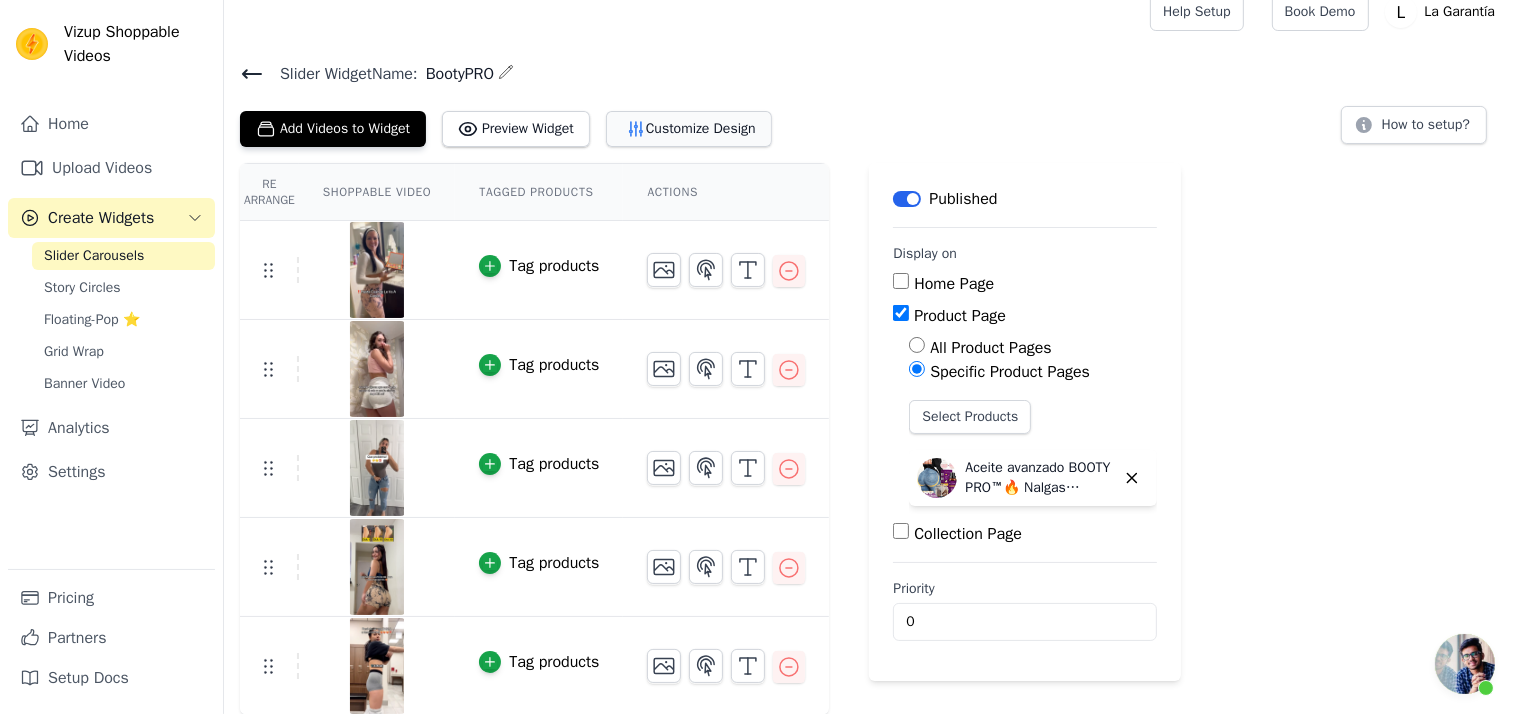 click on "Customize Design" at bounding box center (689, 129) 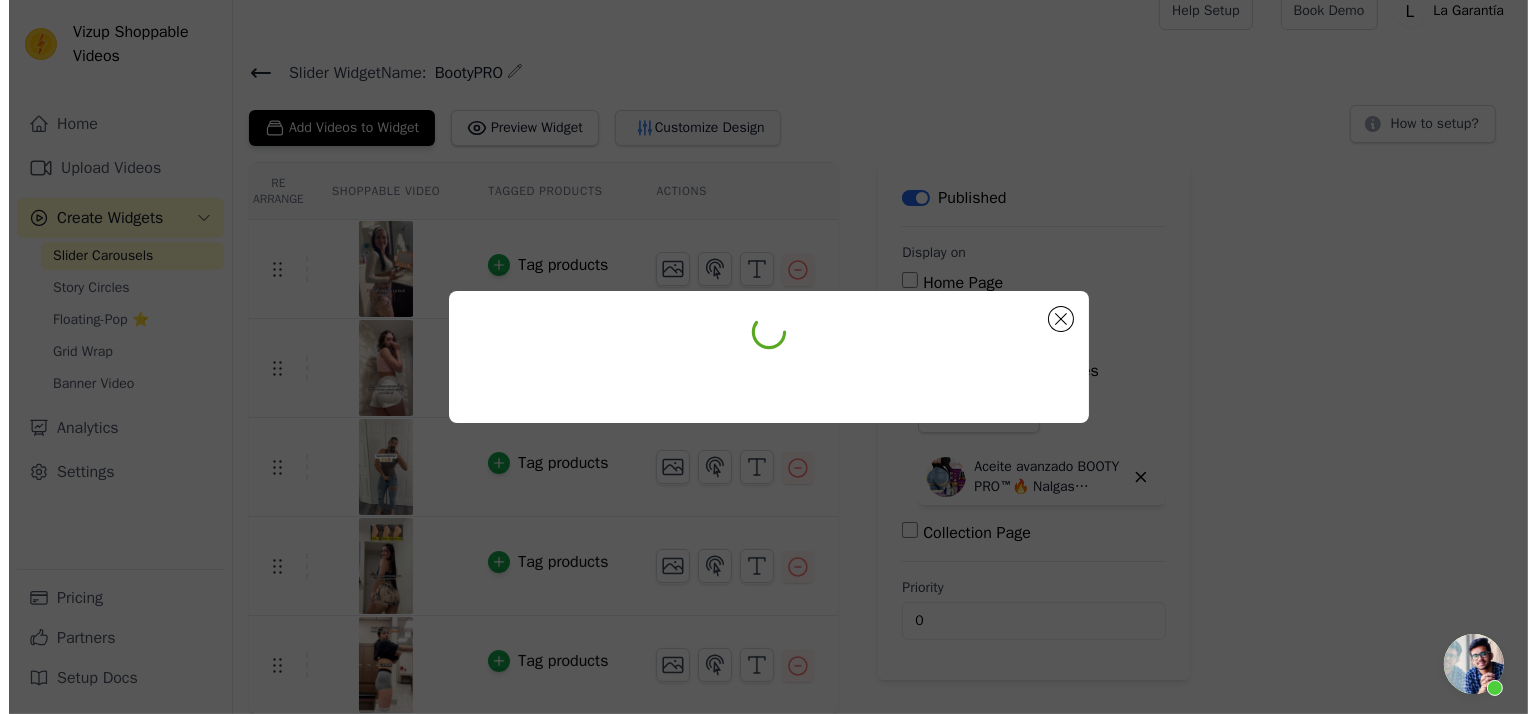 scroll, scrollTop: 0, scrollLeft: 0, axis: both 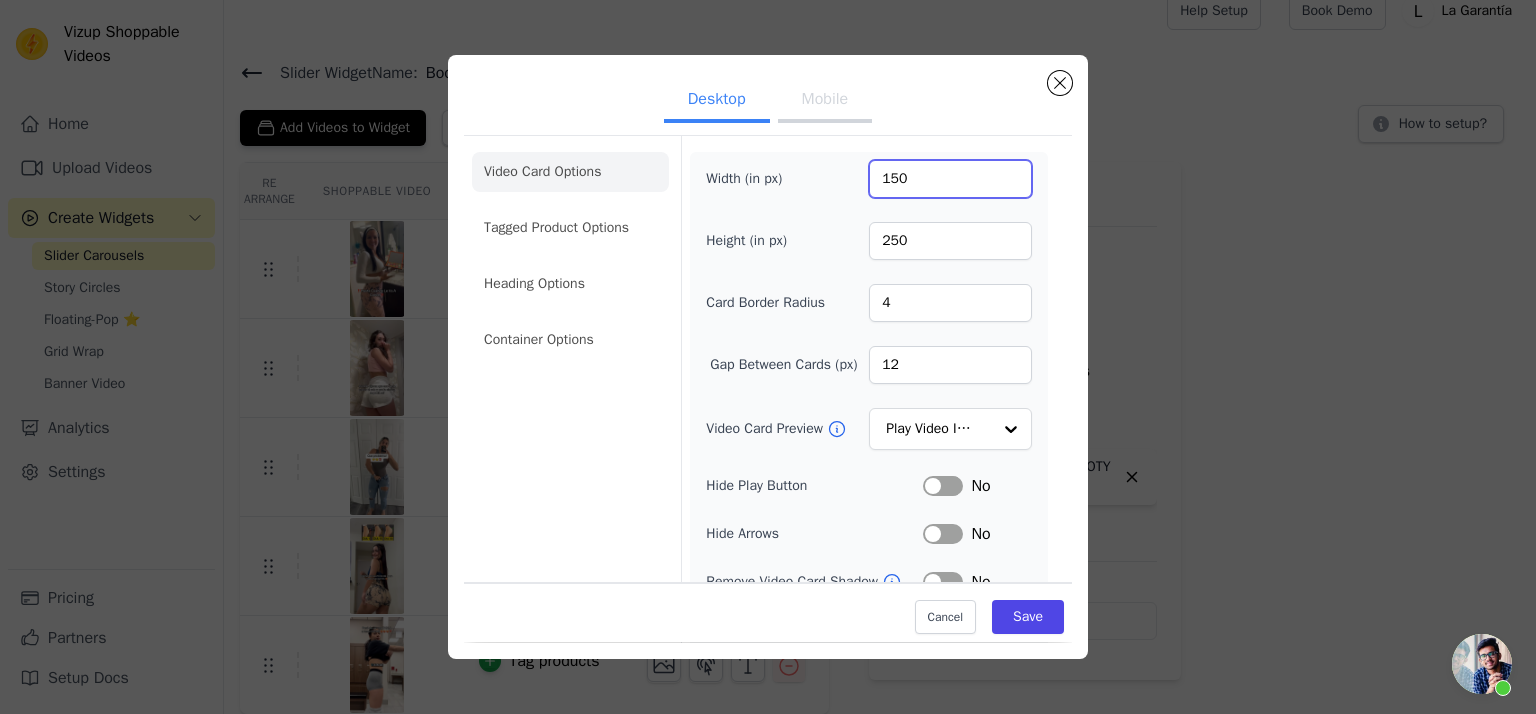 click on "150" at bounding box center [950, 179] 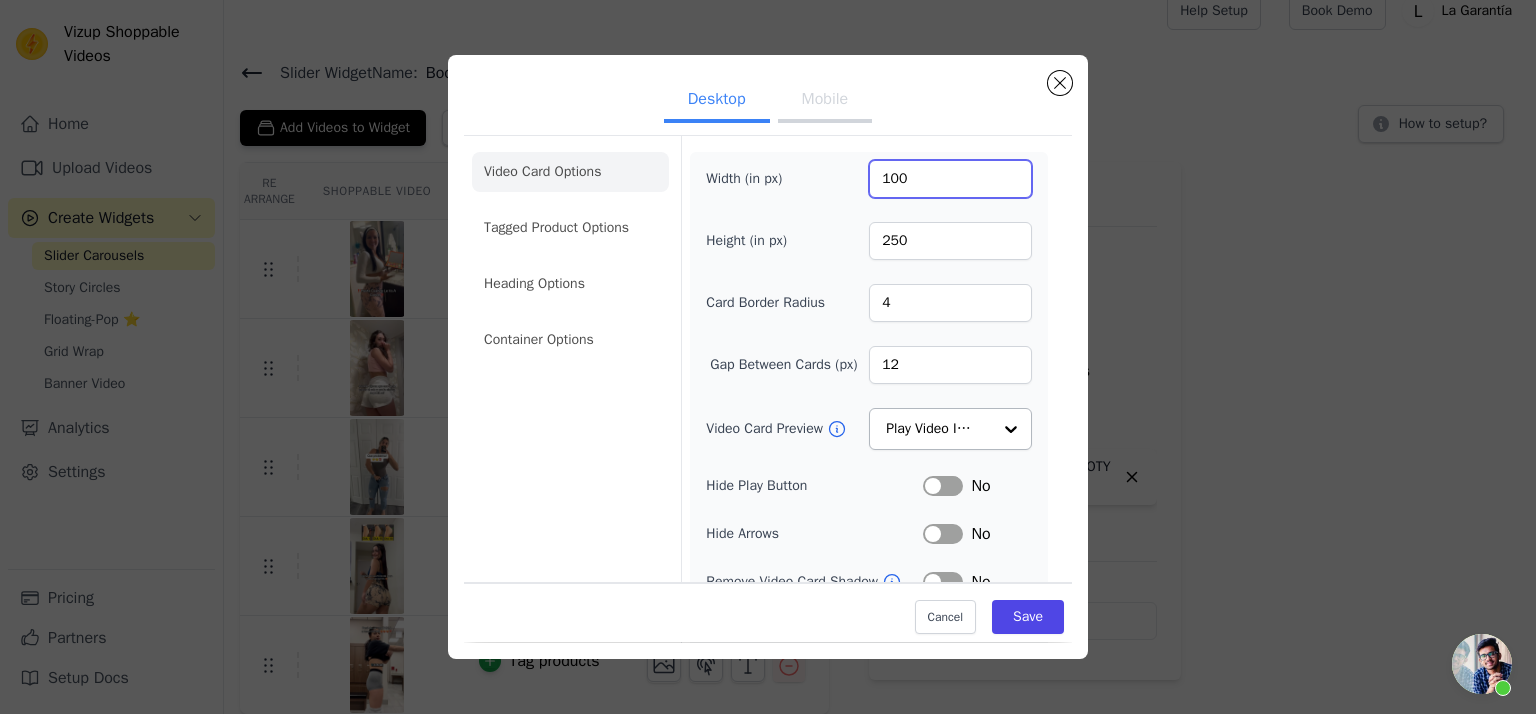 type on "100" 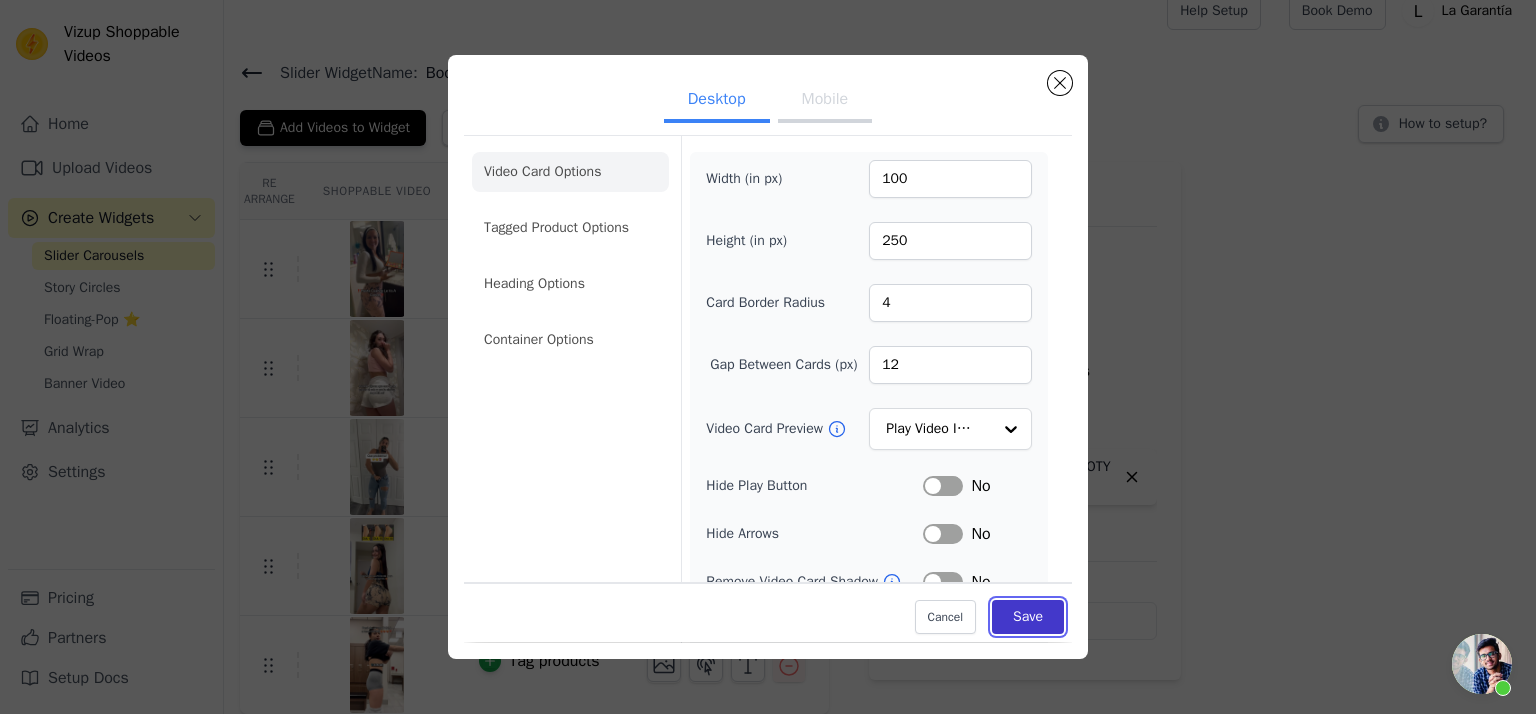 click on "Save" at bounding box center [1028, 618] 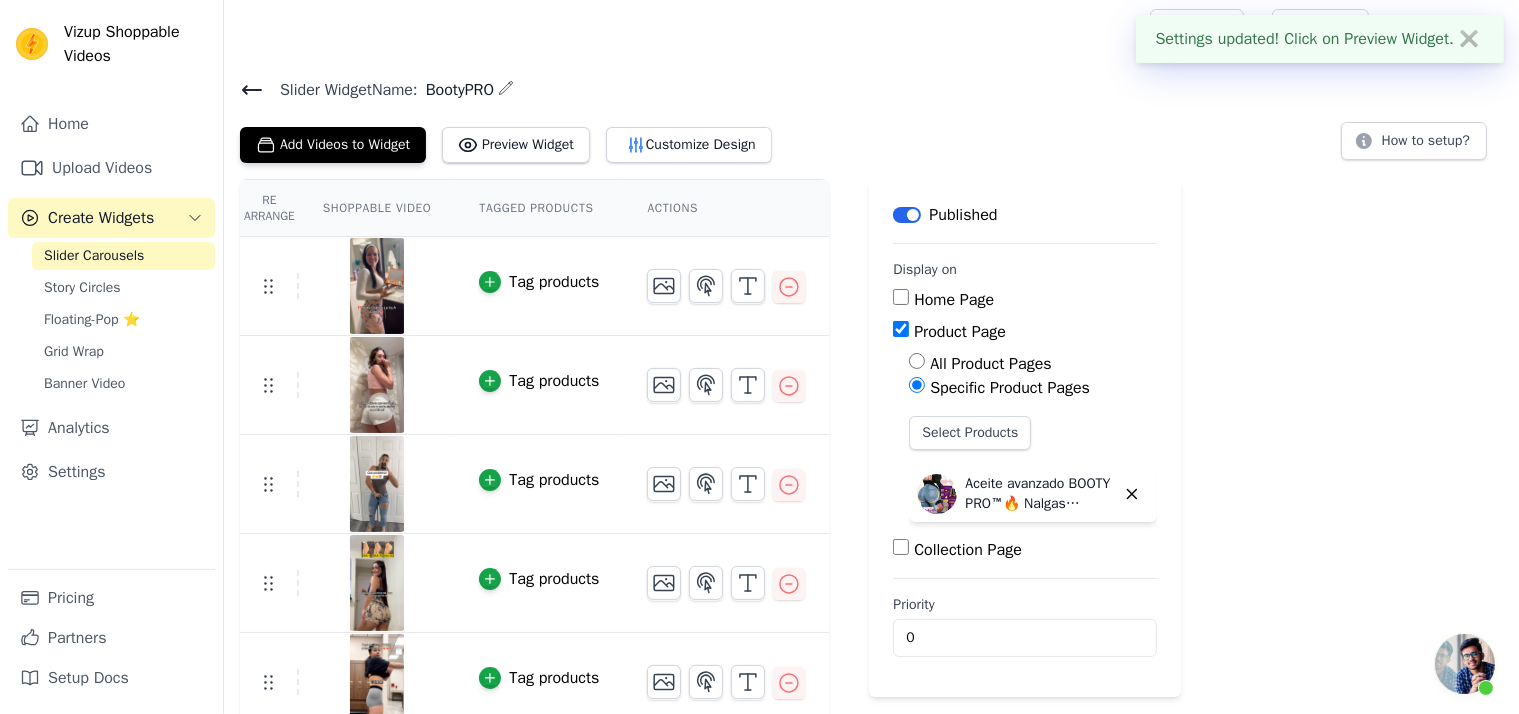 scroll, scrollTop: 0, scrollLeft: 0, axis: both 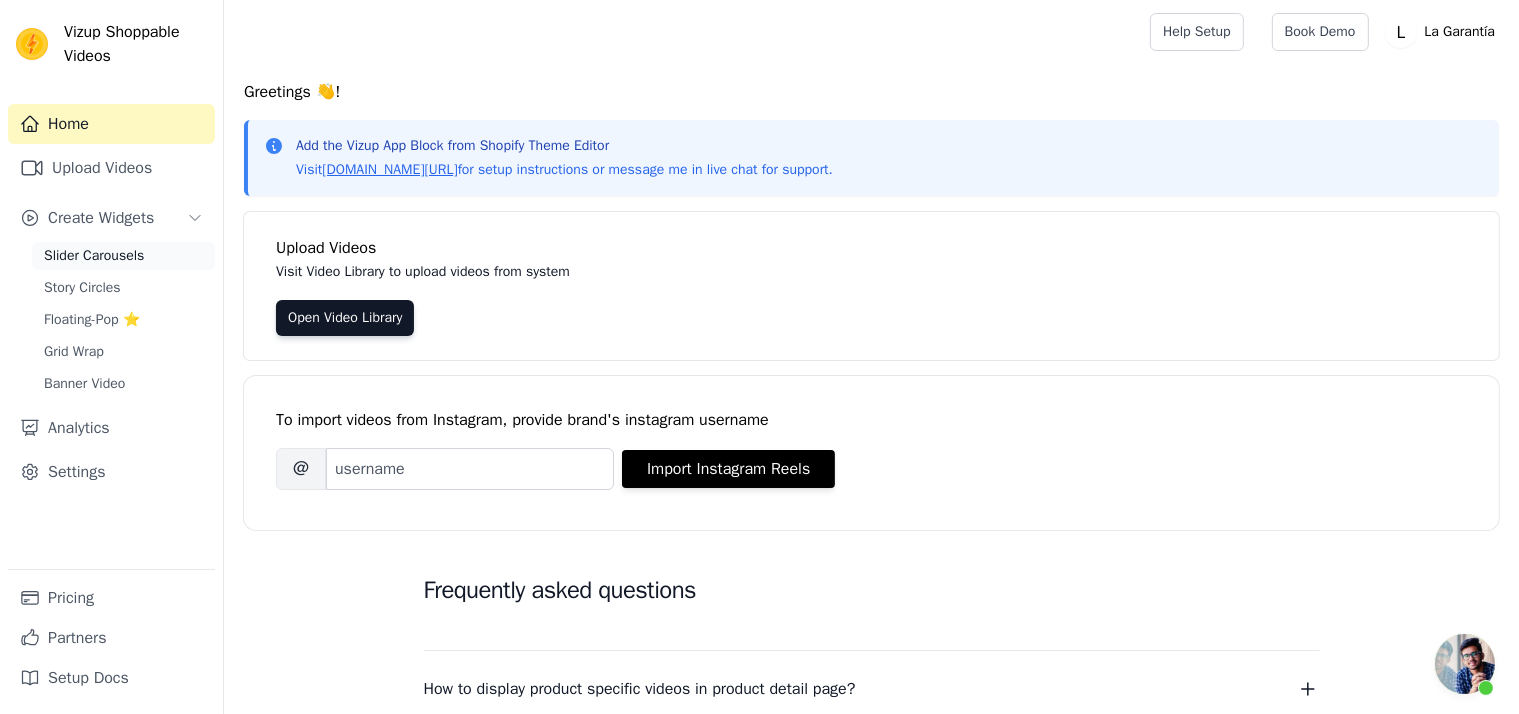 click on "Slider Carousels" at bounding box center (94, 256) 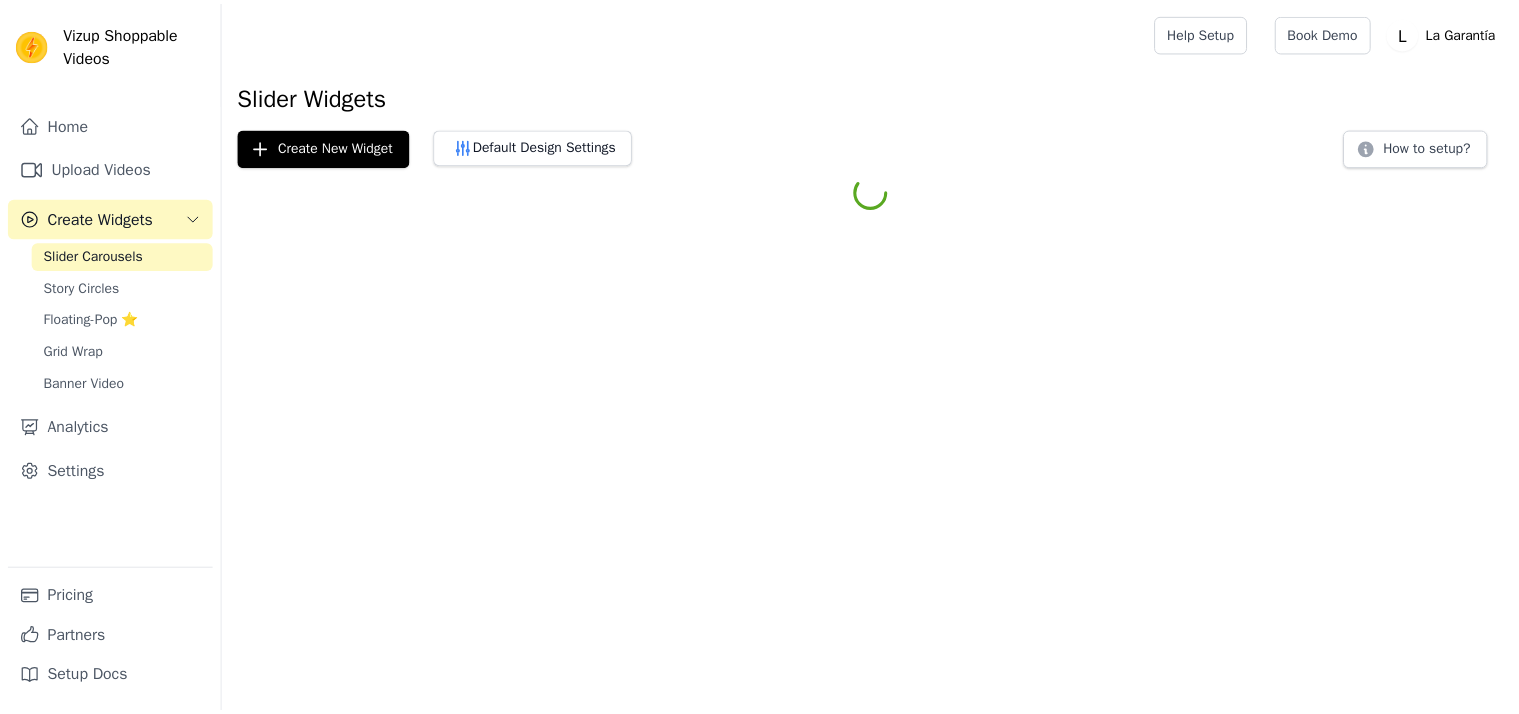 scroll, scrollTop: 0, scrollLeft: 0, axis: both 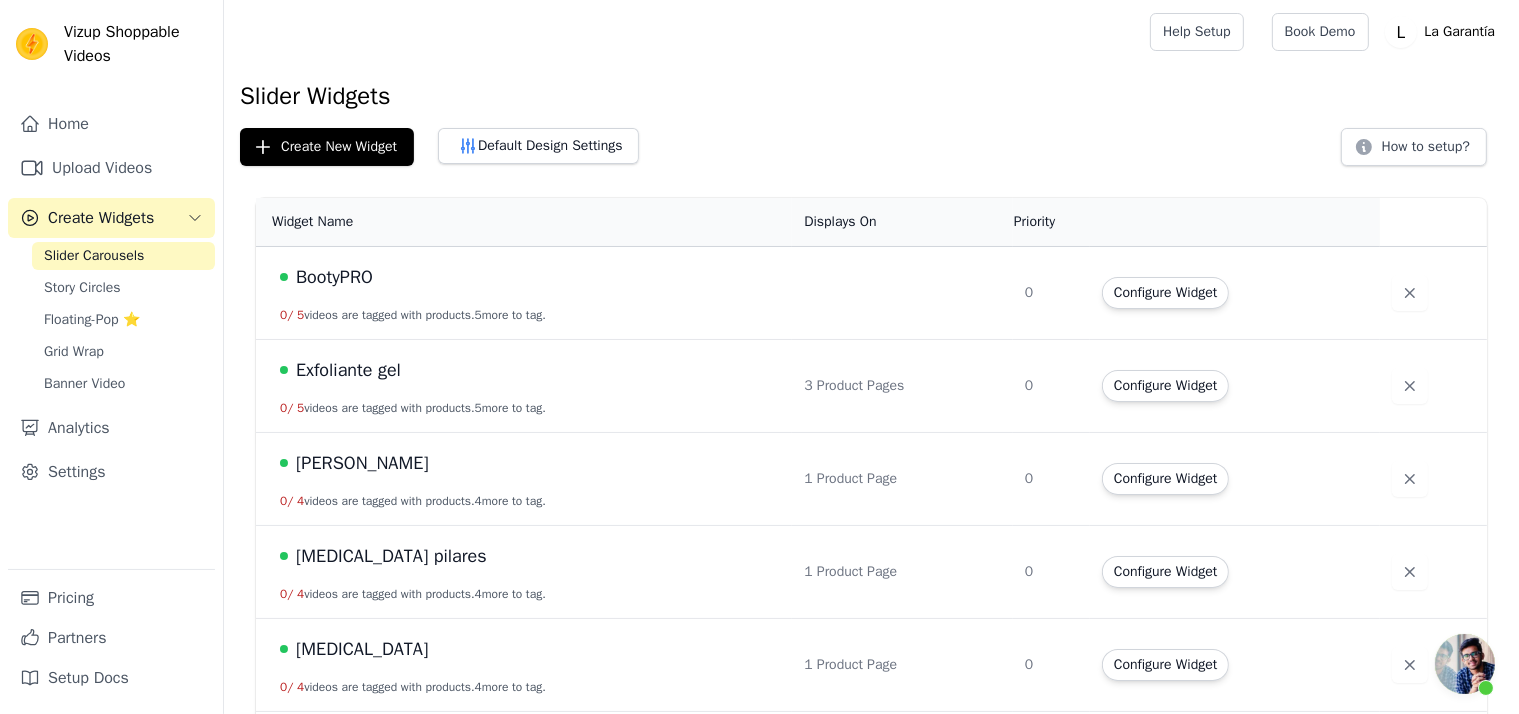 click on "Exfoliante gel" at bounding box center [530, 370] 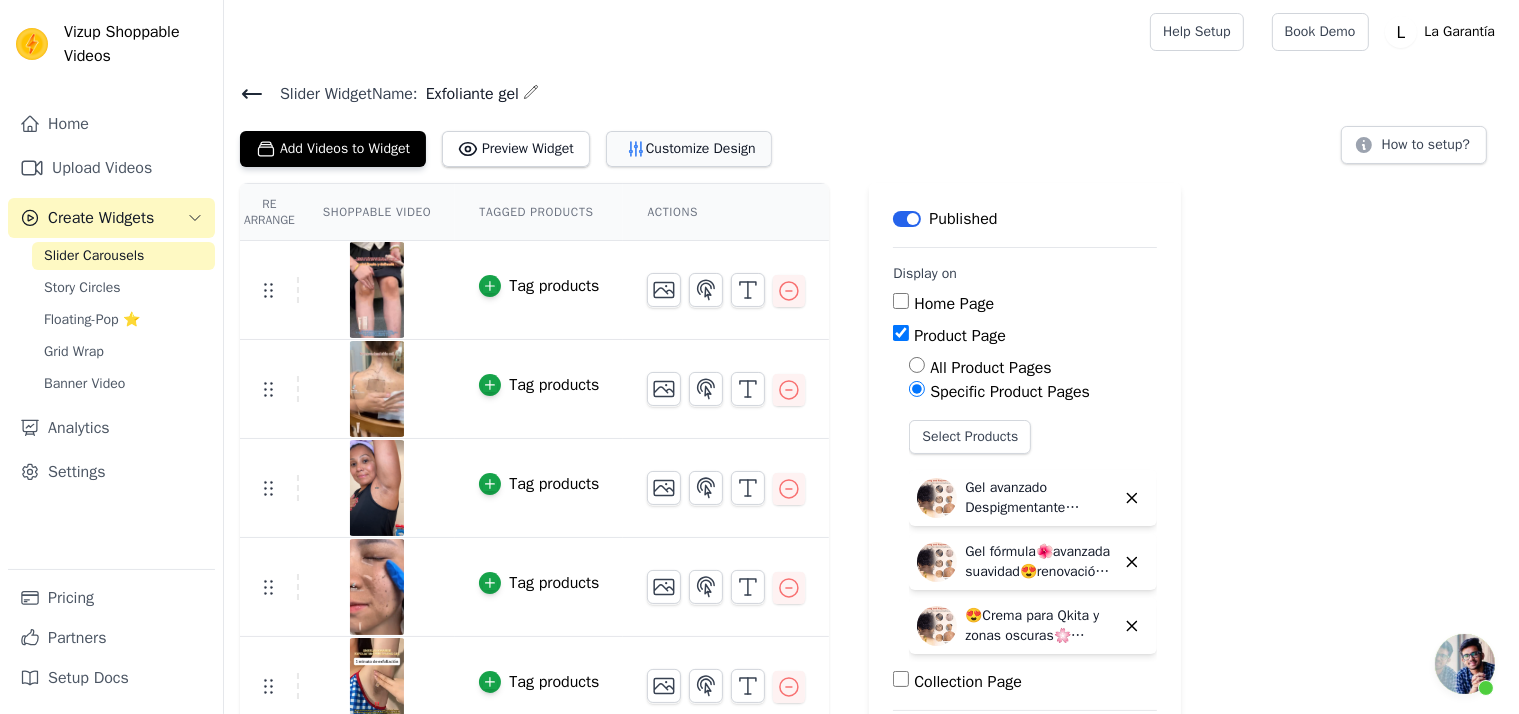 click on "Customize Design" at bounding box center (689, 149) 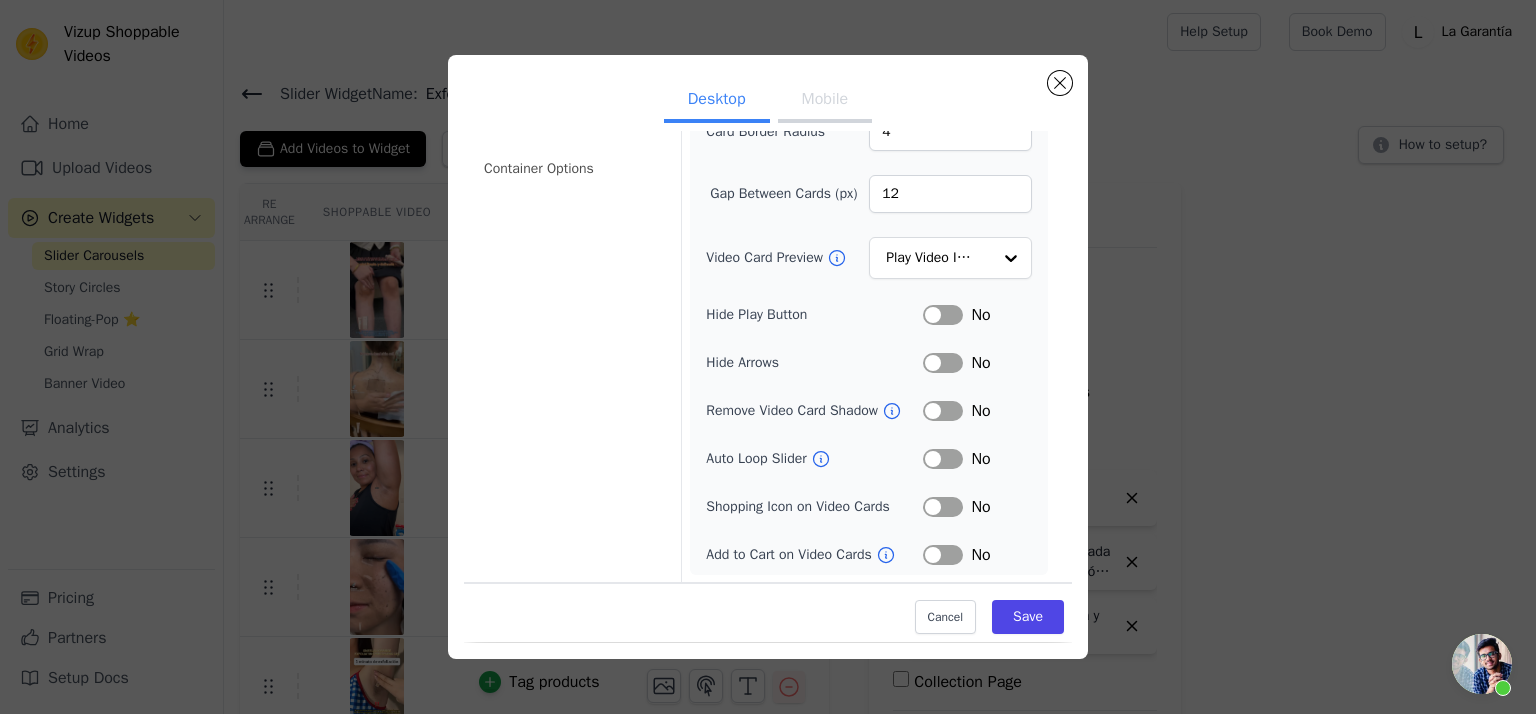 scroll, scrollTop: 172, scrollLeft: 0, axis: vertical 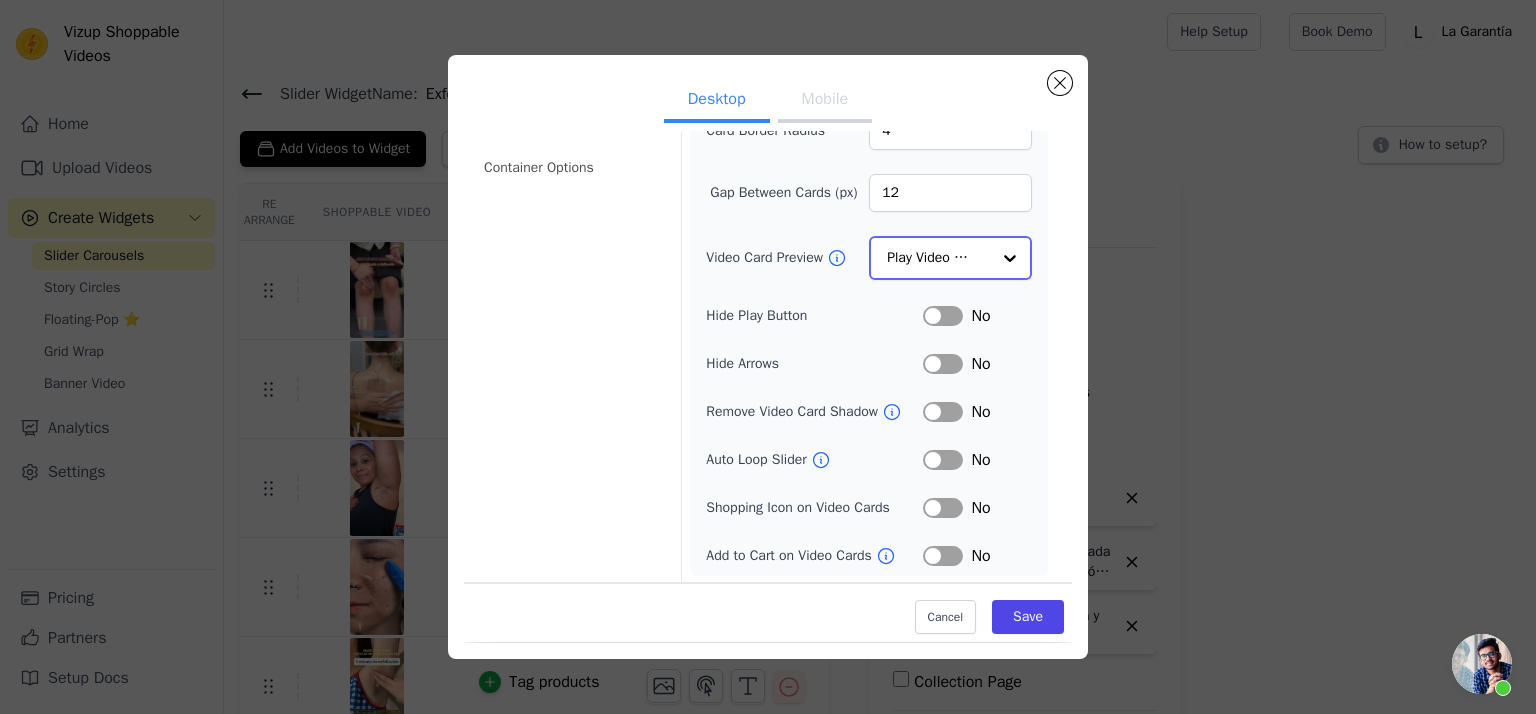 click on "Video Card Preview" 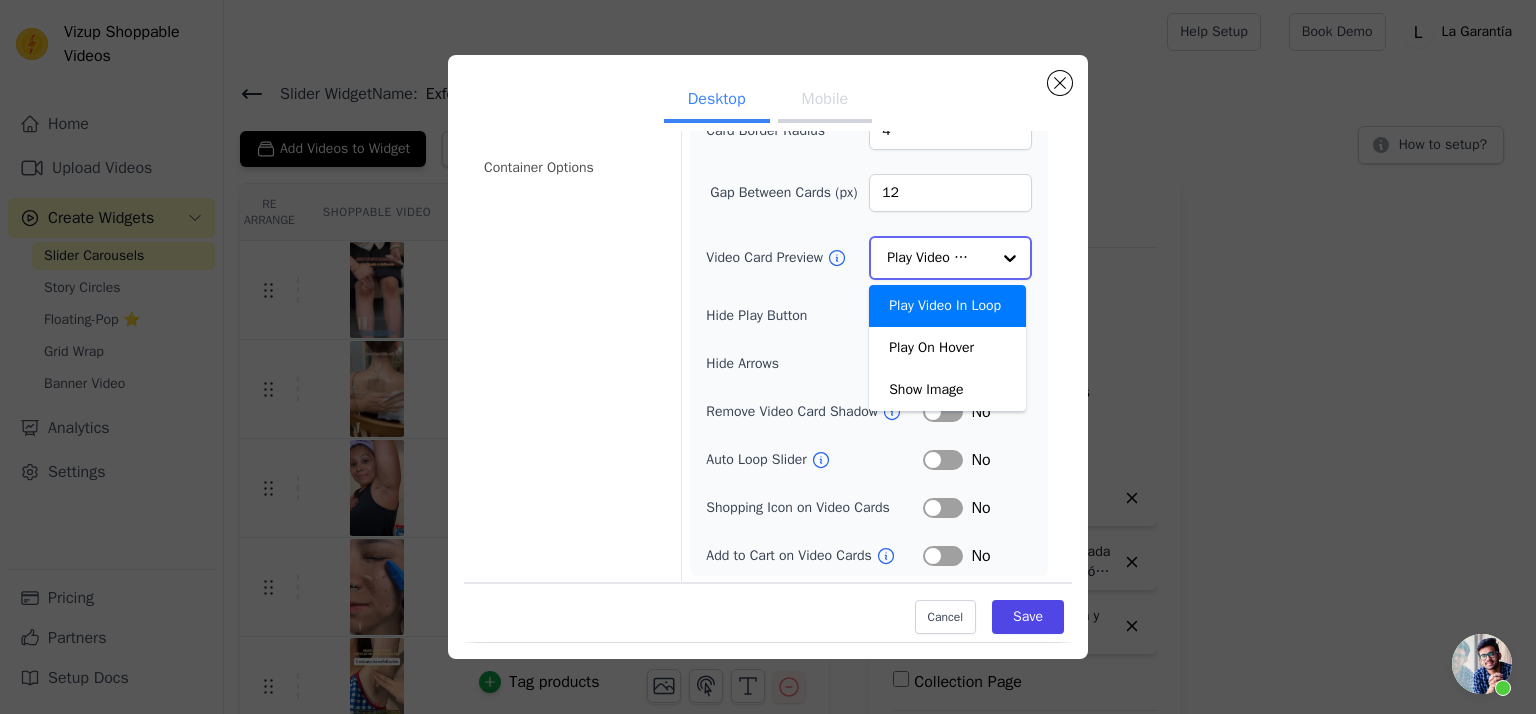 click on "Video Card Preview" 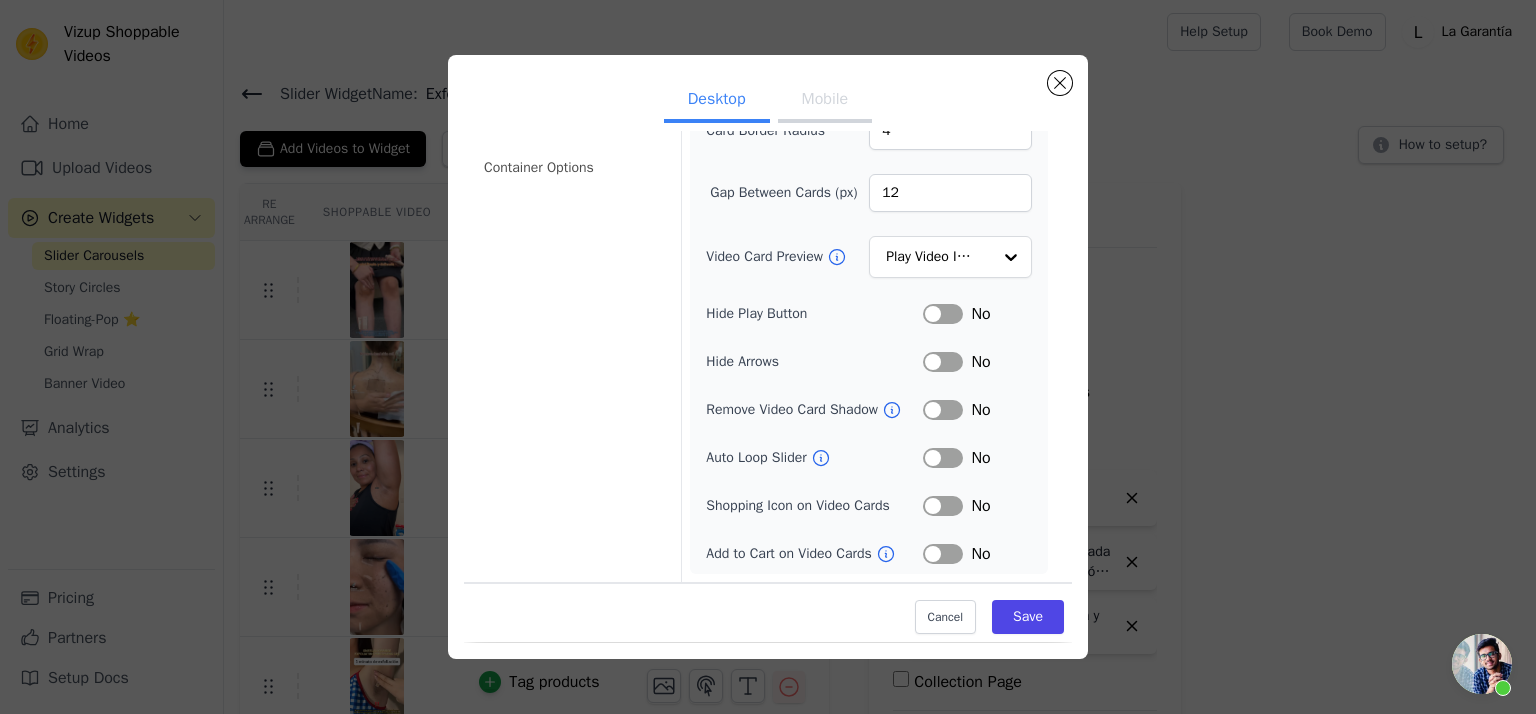 scroll, scrollTop: 172, scrollLeft: 0, axis: vertical 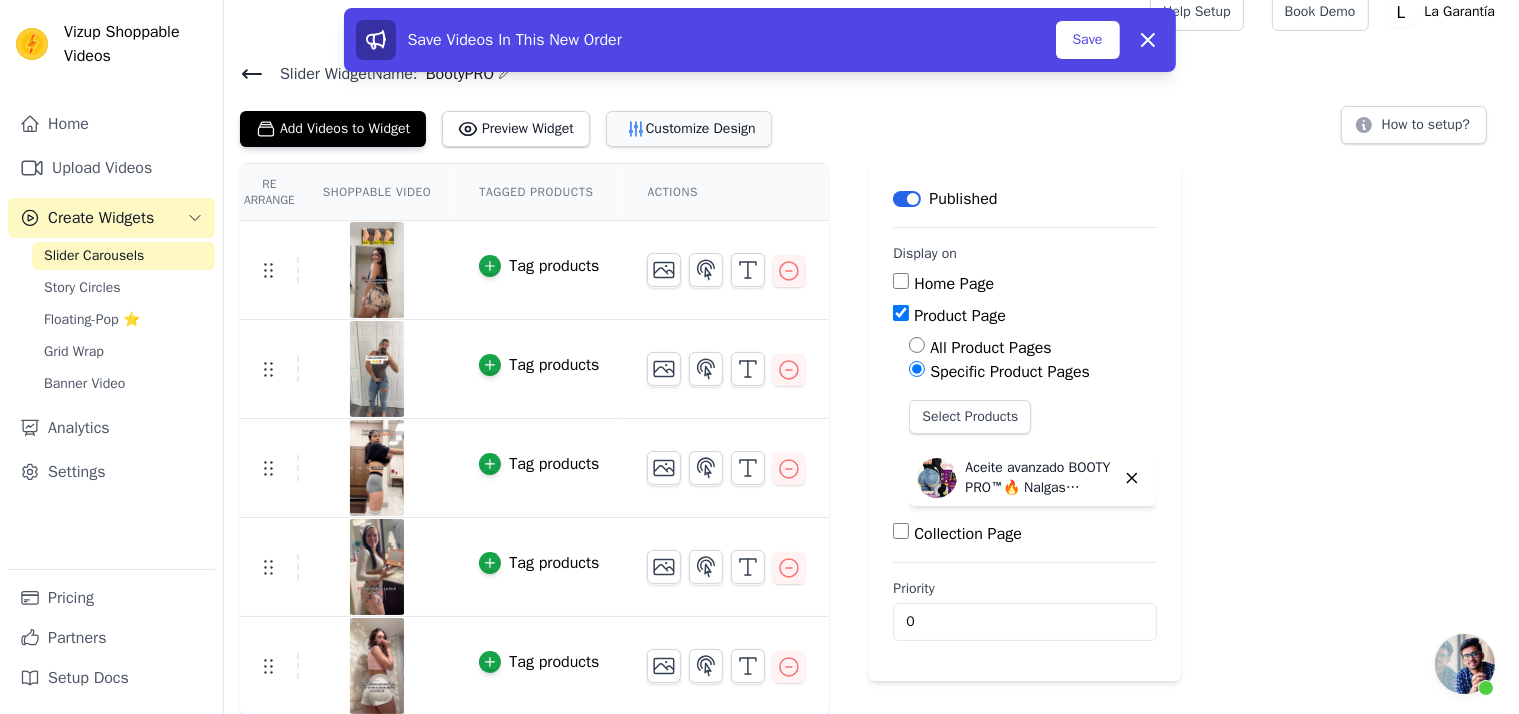 click on "Customize Design" at bounding box center [689, 129] 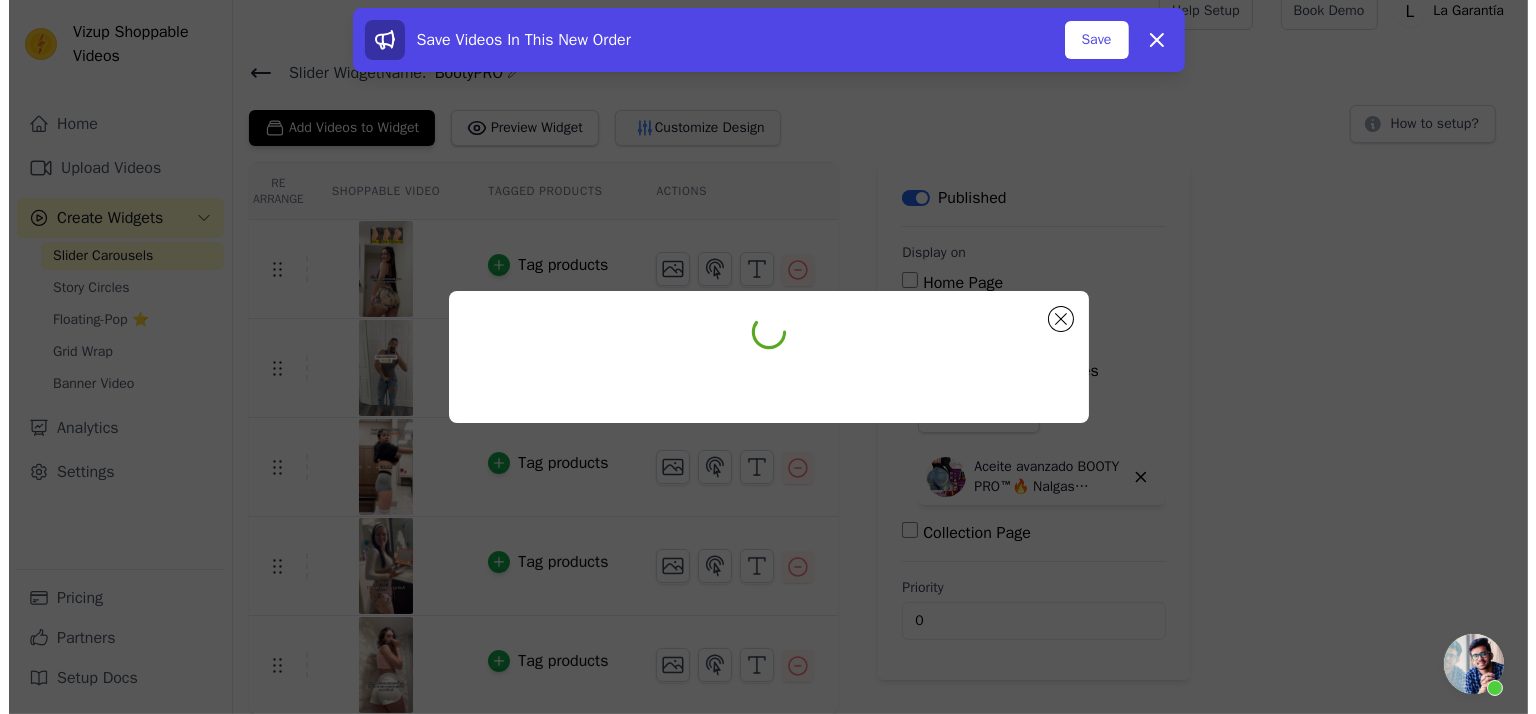 scroll, scrollTop: 0, scrollLeft: 0, axis: both 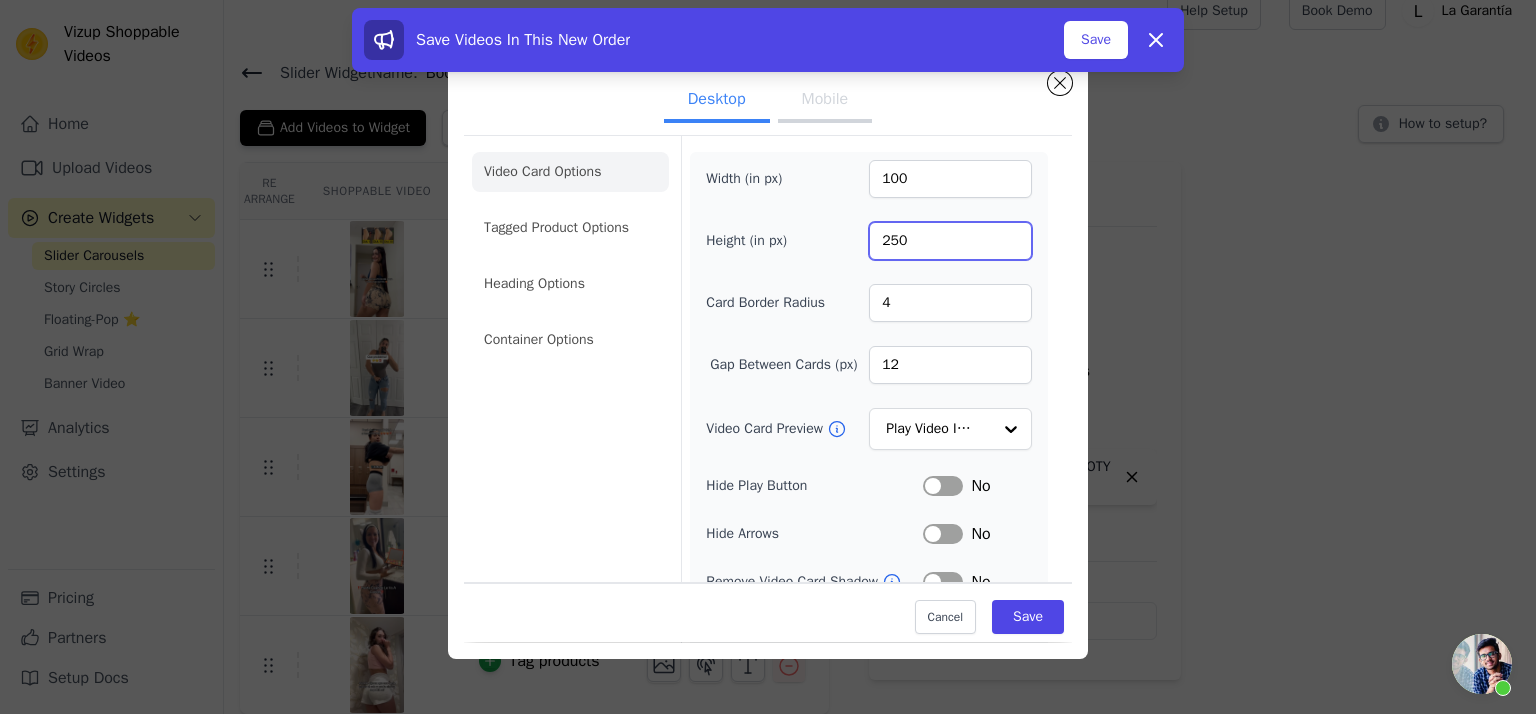 click on "250" at bounding box center (950, 241) 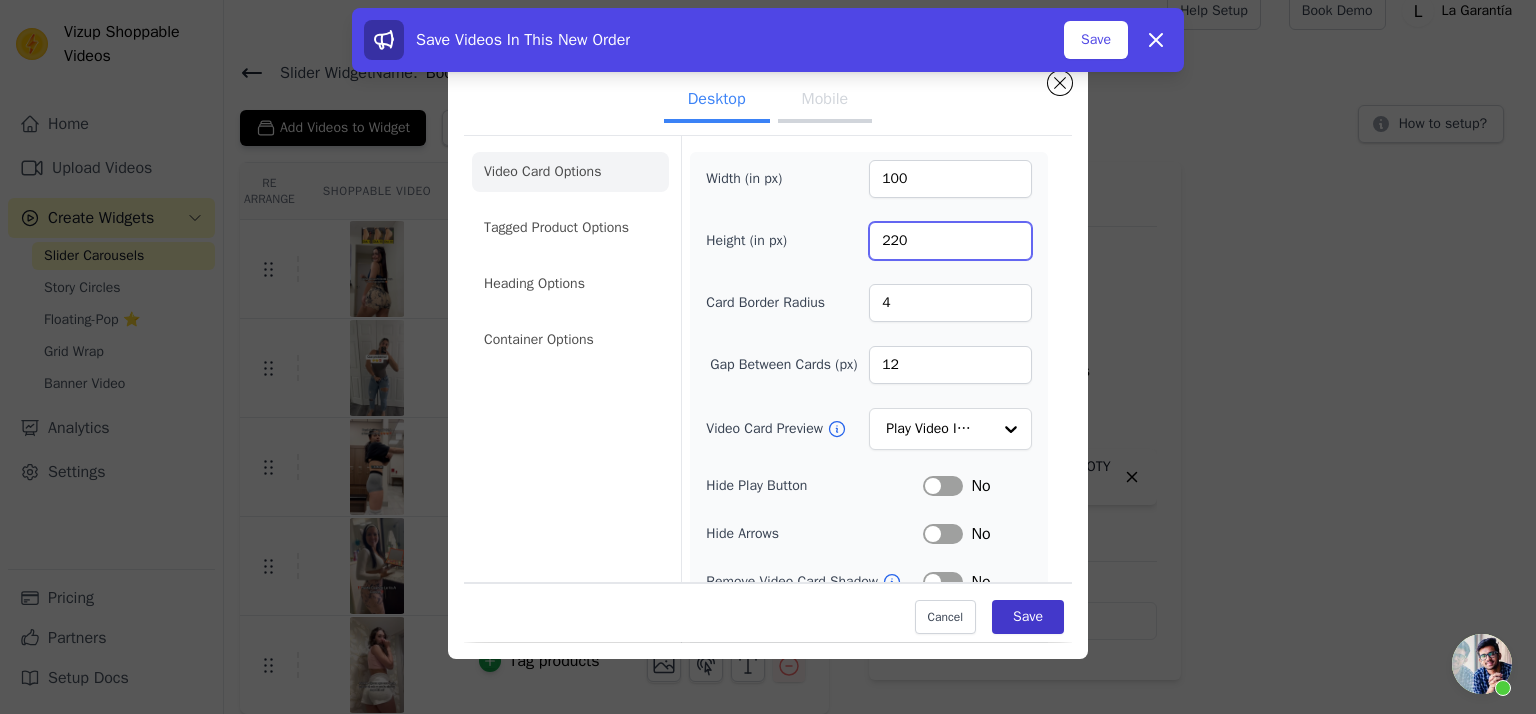 type on "220" 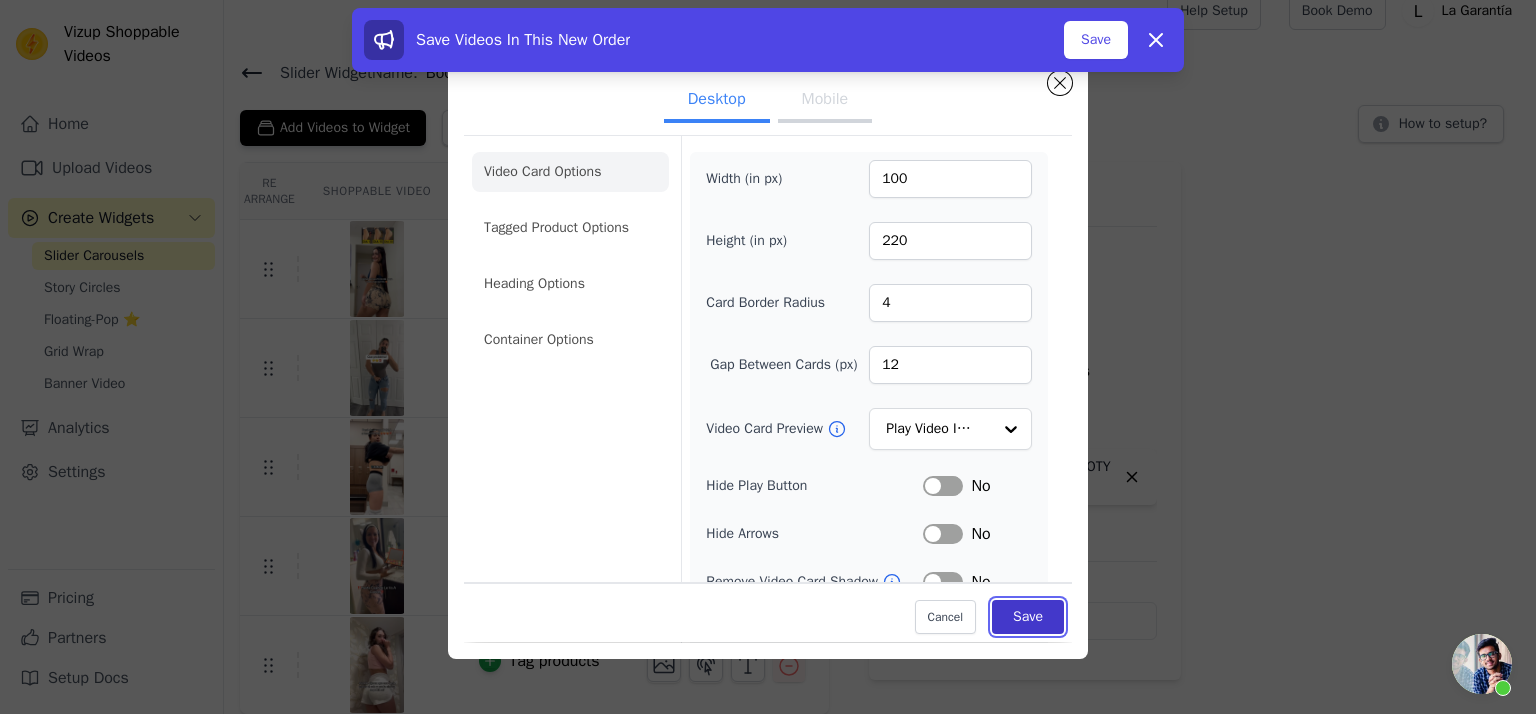 click on "Save" at bounding box center [1028, 618] 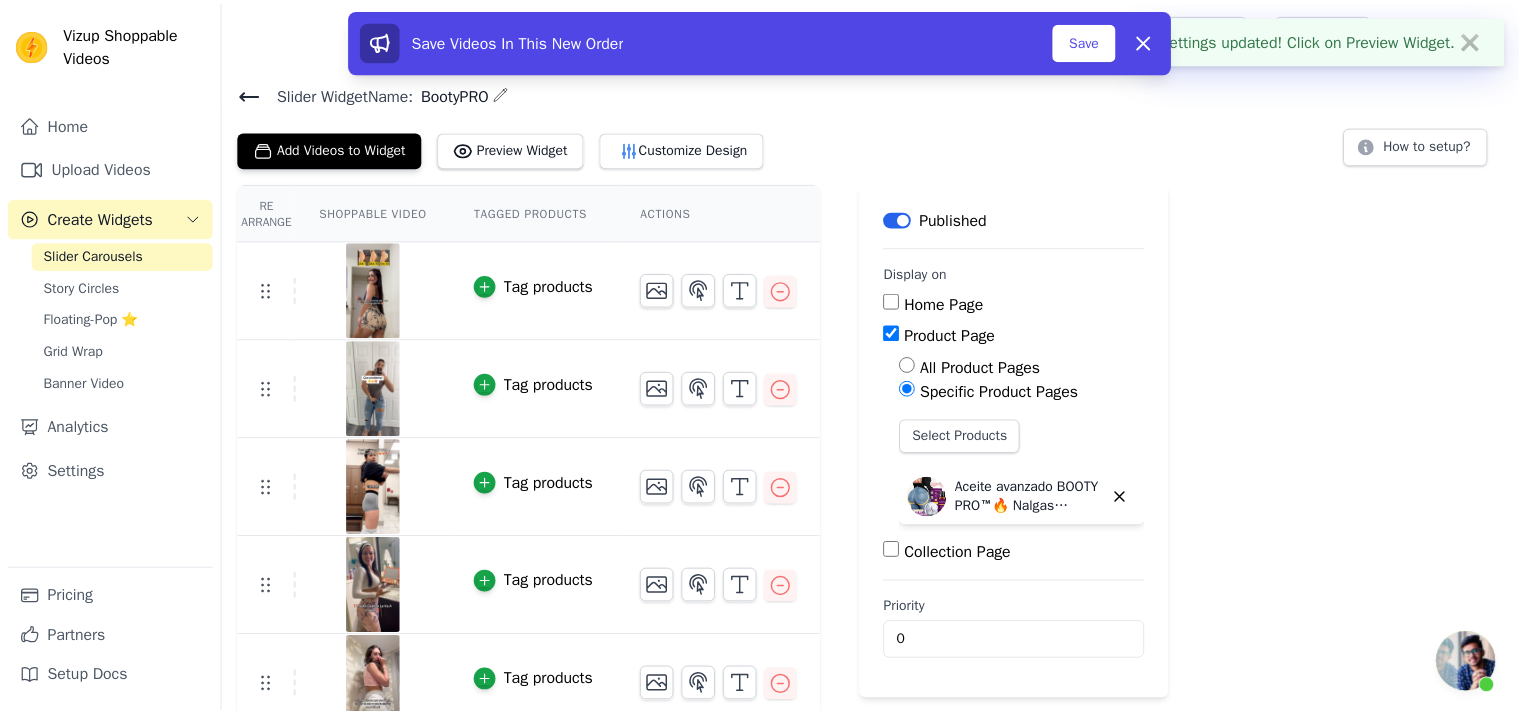 scroll, scrollTop: 20, scrollLeft: 0, axis: vertical 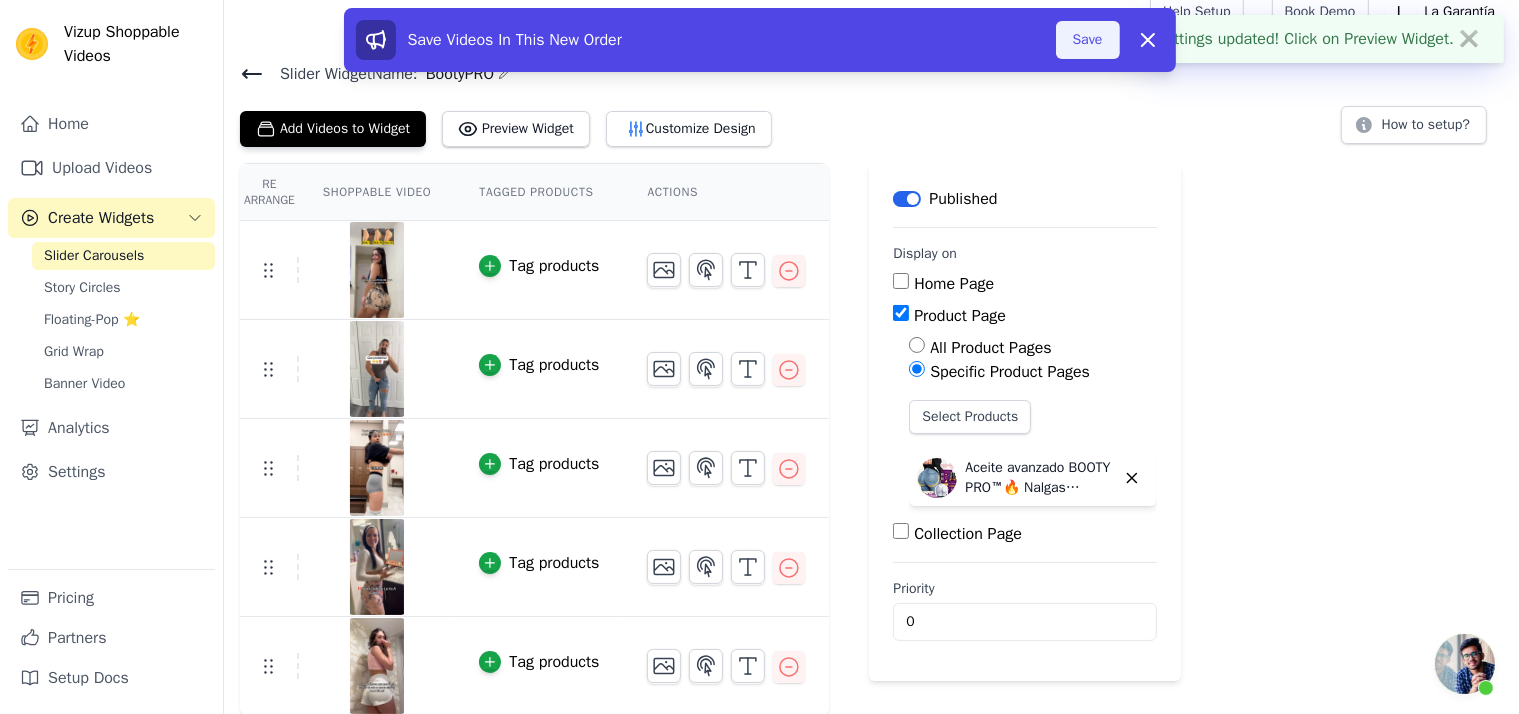 click on "Save" at bounding box center [1088, 40] 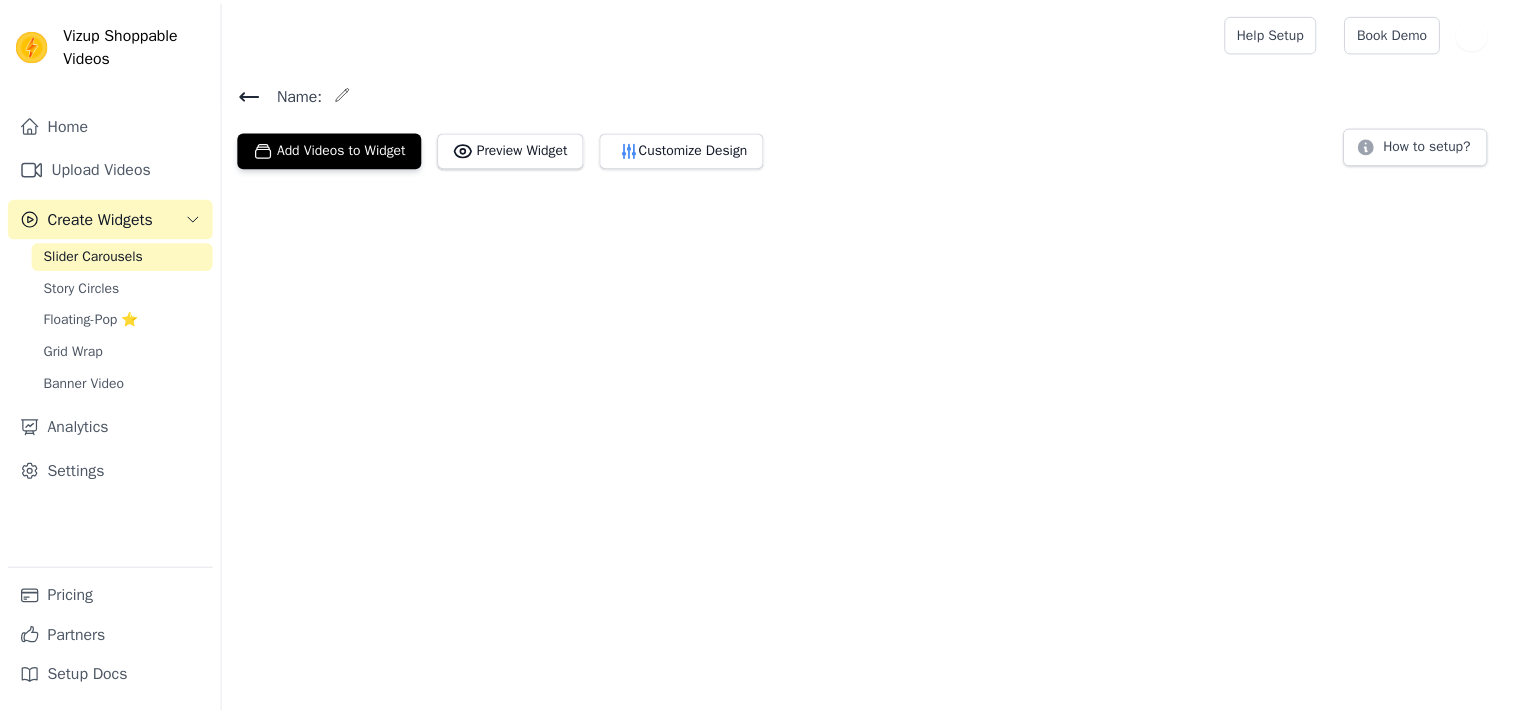 scroll, scrollTop: 0, scrollLeft: 0, axis: both 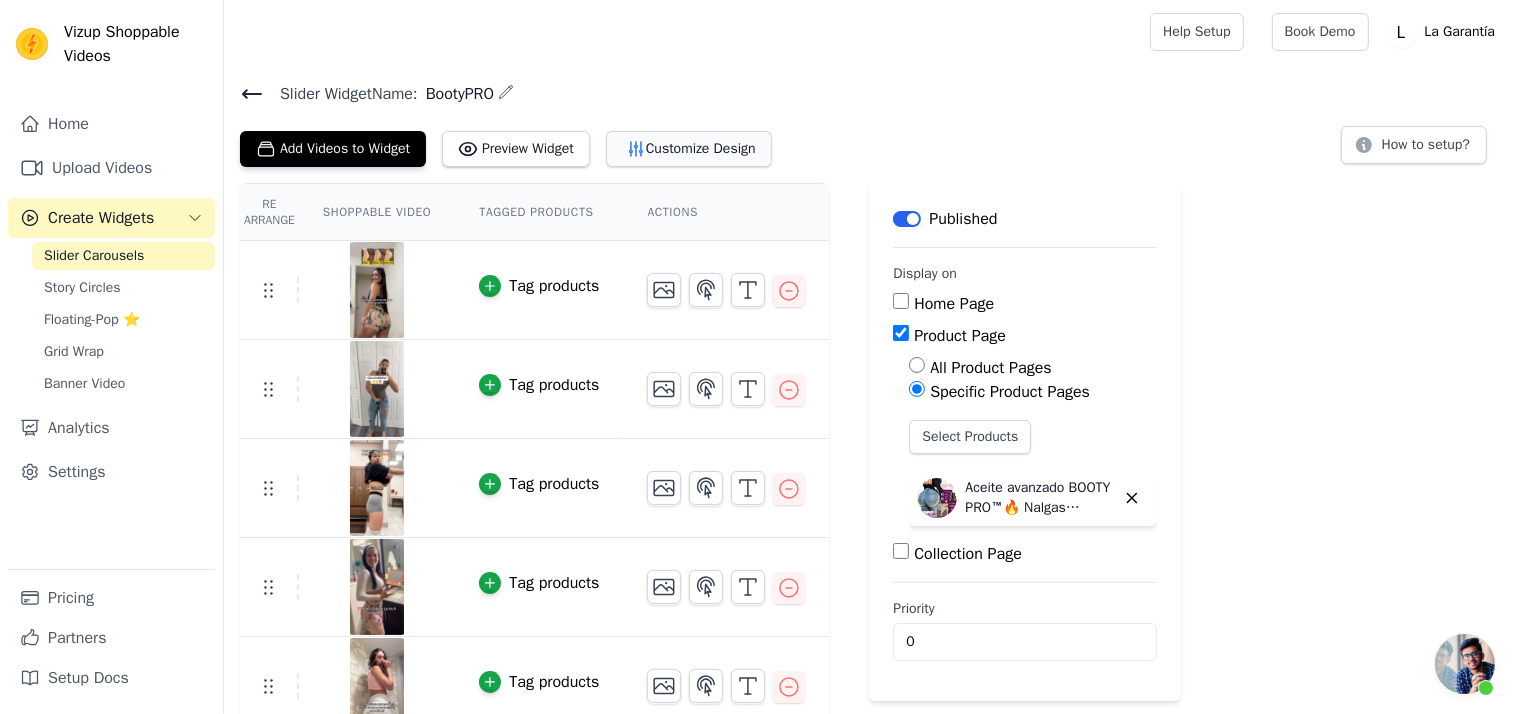 click on "Customize Design" at bounding box center (689, 149) 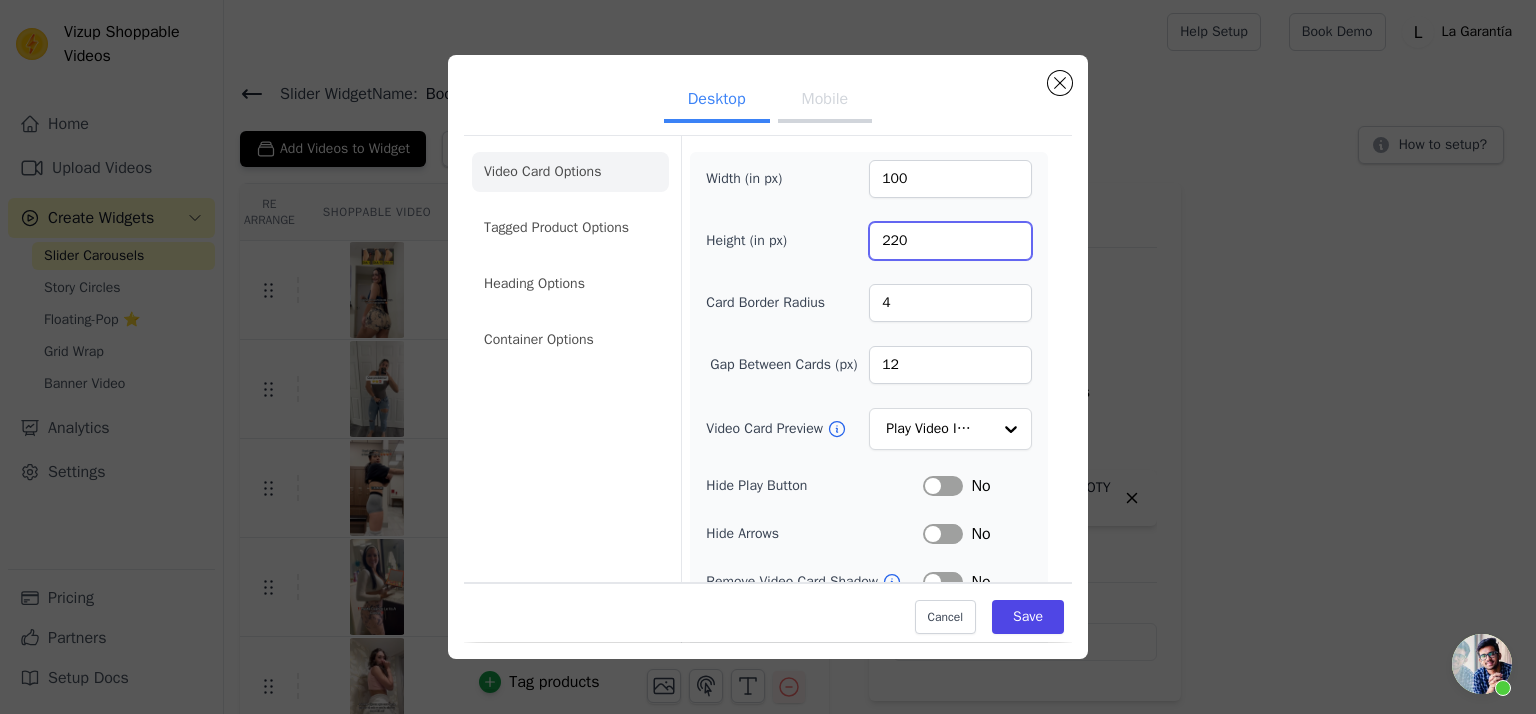 click on "220" at bounding box center [950, 241] 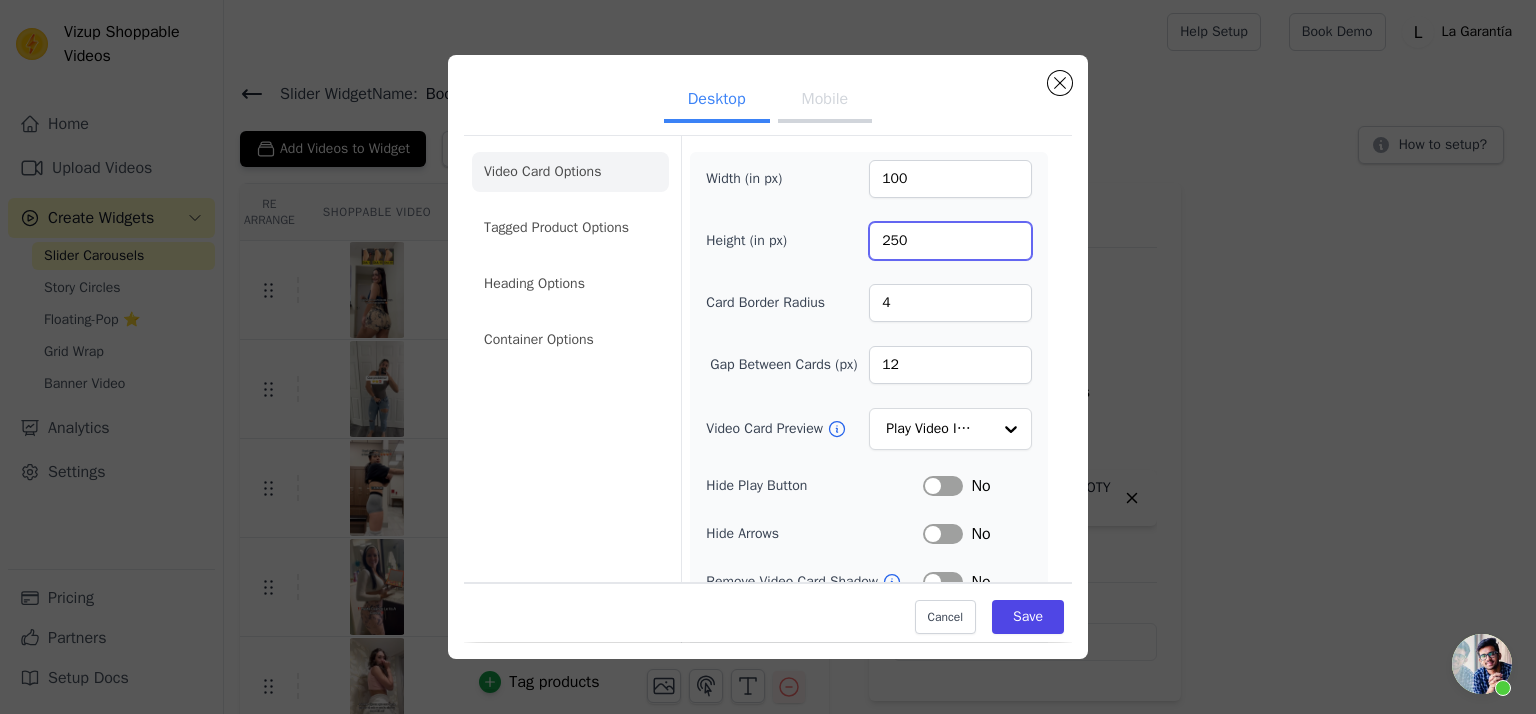 type on "250" 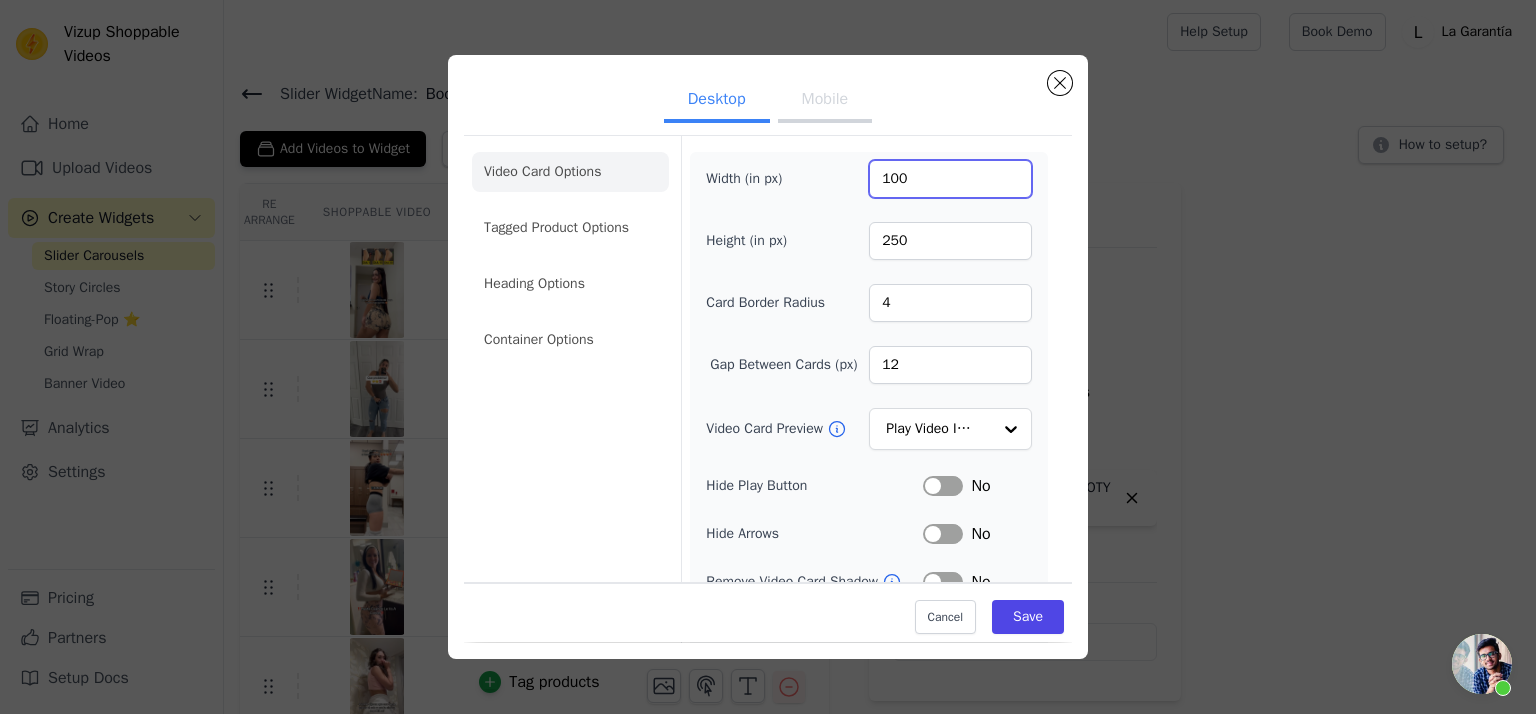 click on "100" at bounding box center (950, 179) 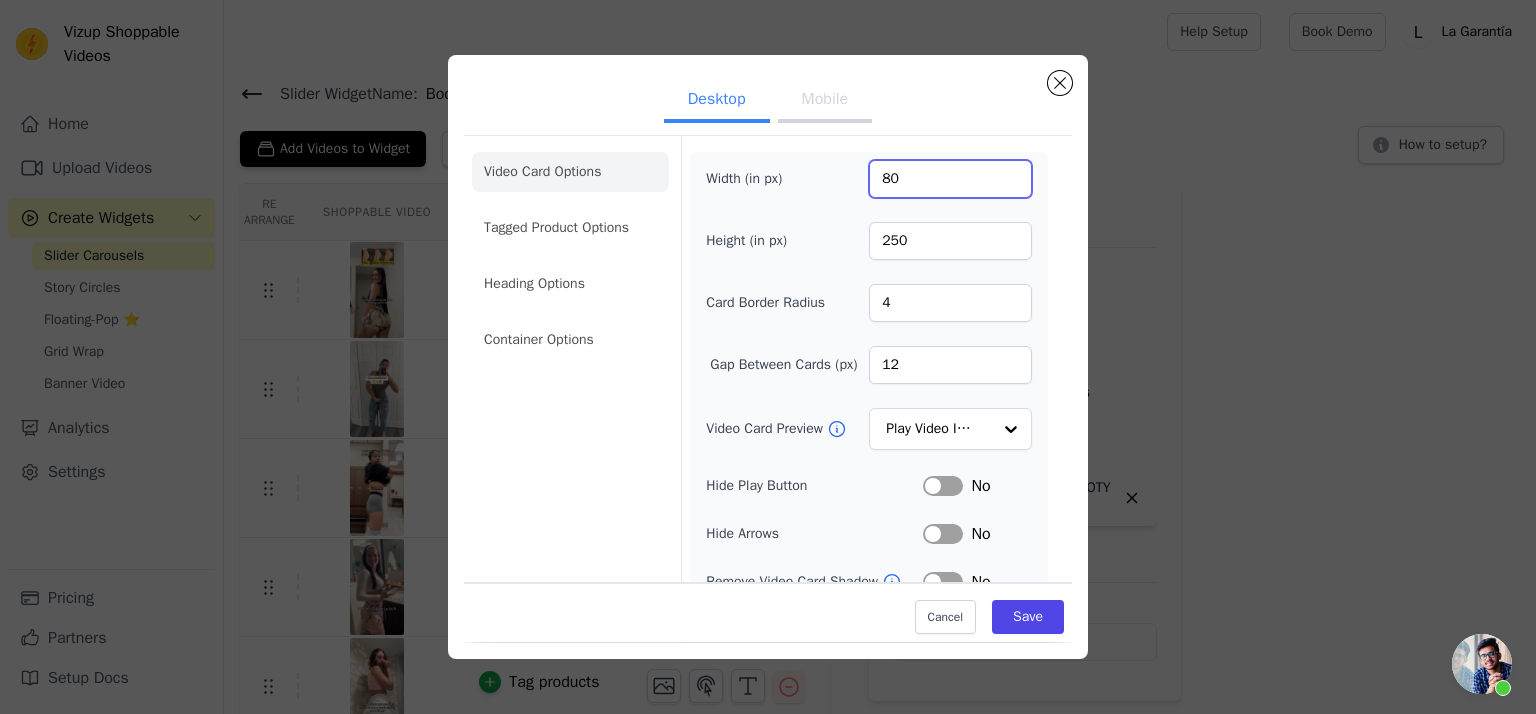 type on "80" 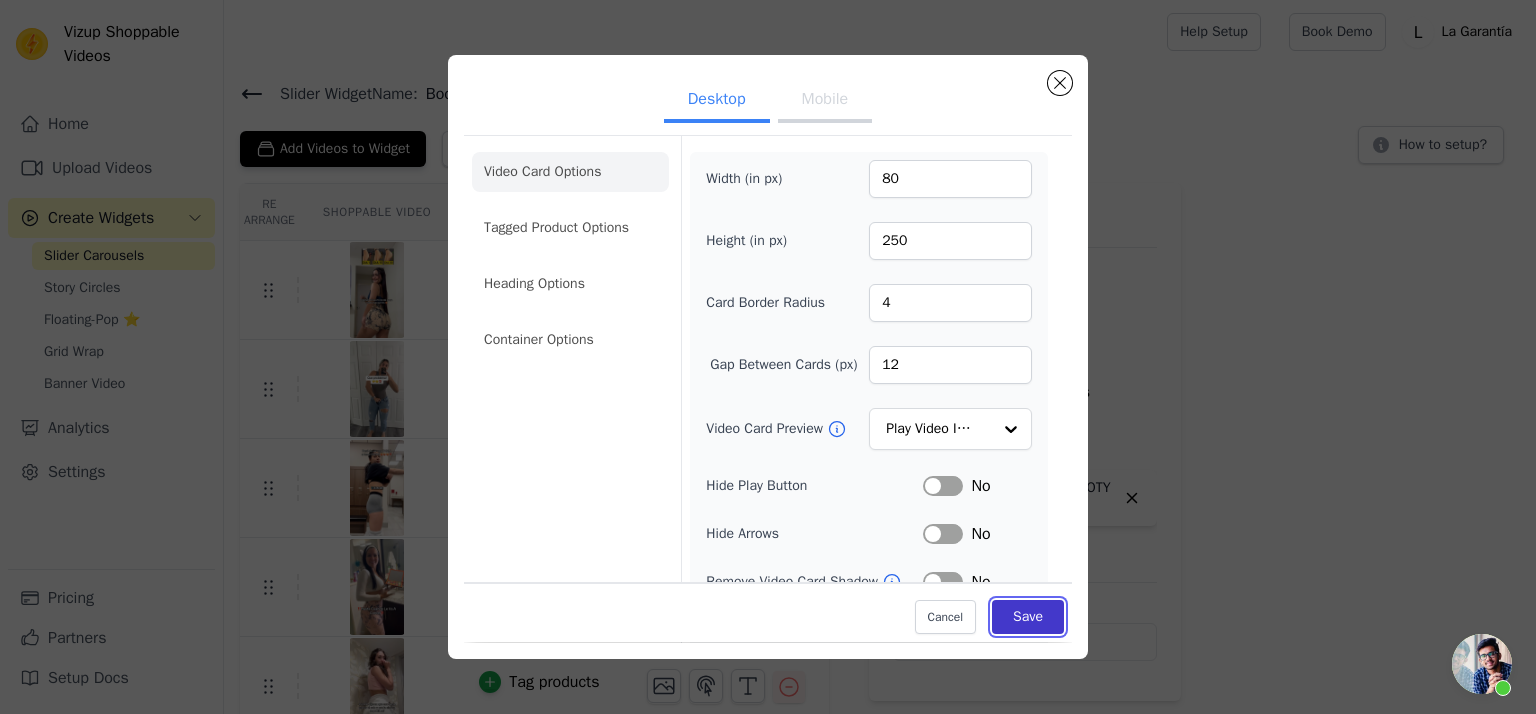 click on "Save" at bounding box center (1028, 618) 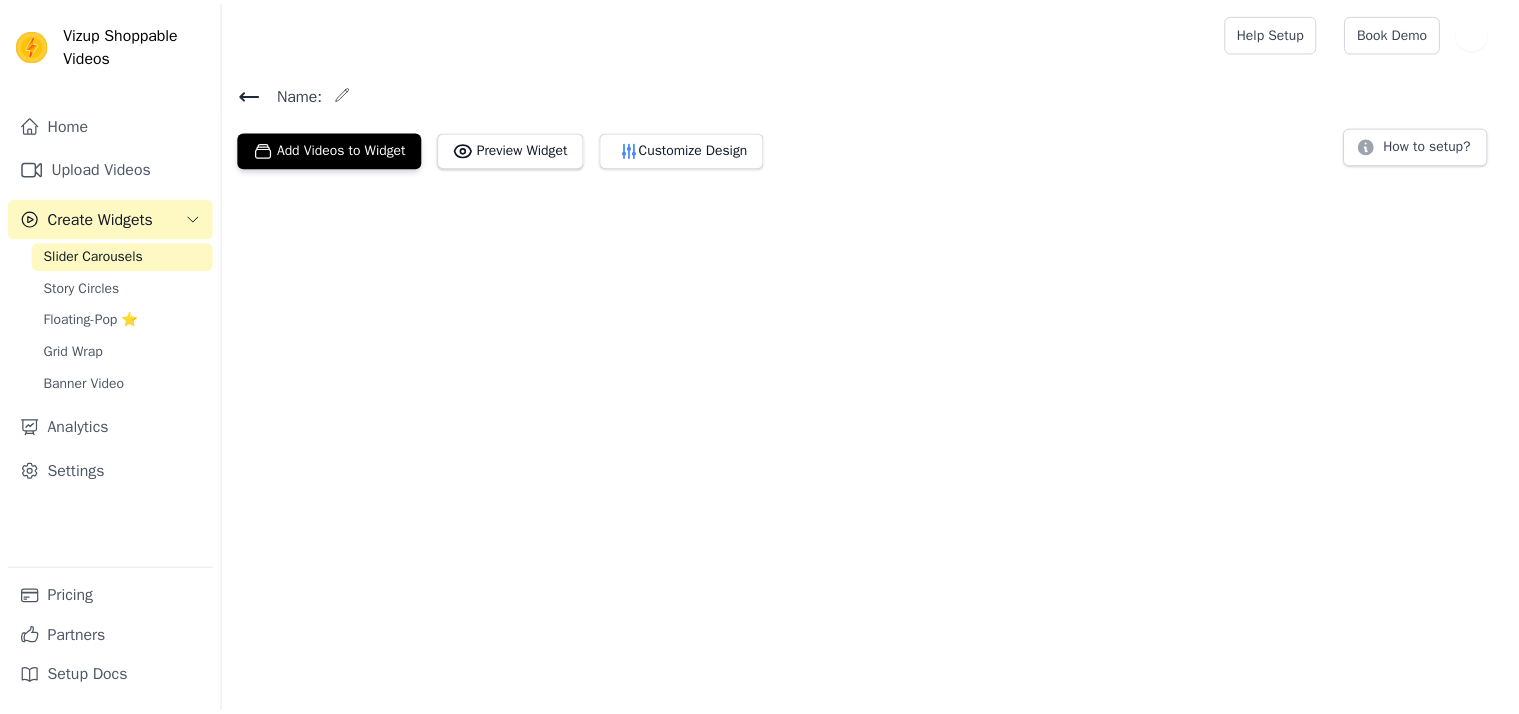 scroll, scrollTop: 0, scrollLeft: 0, axis: both 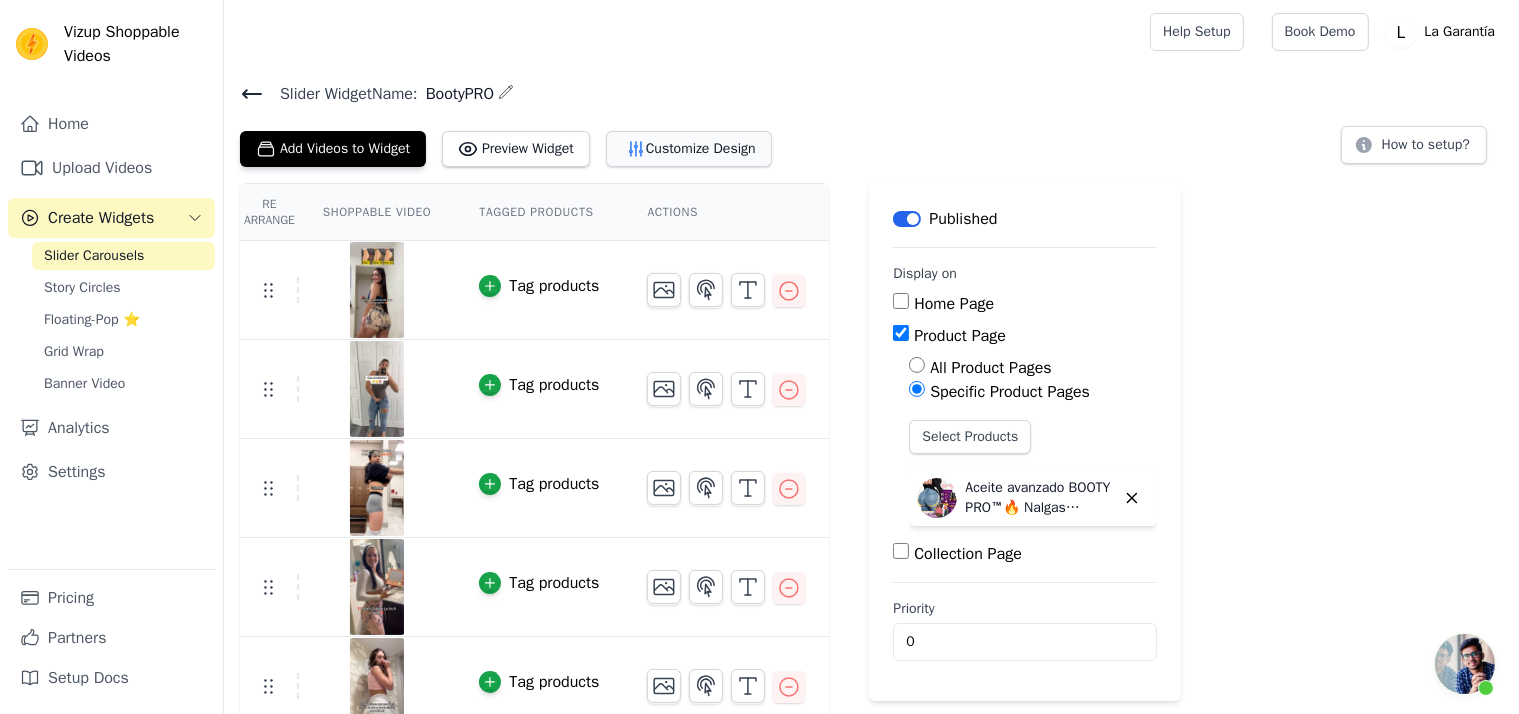 click on "Customize Design" at bounding box center [689, 149] 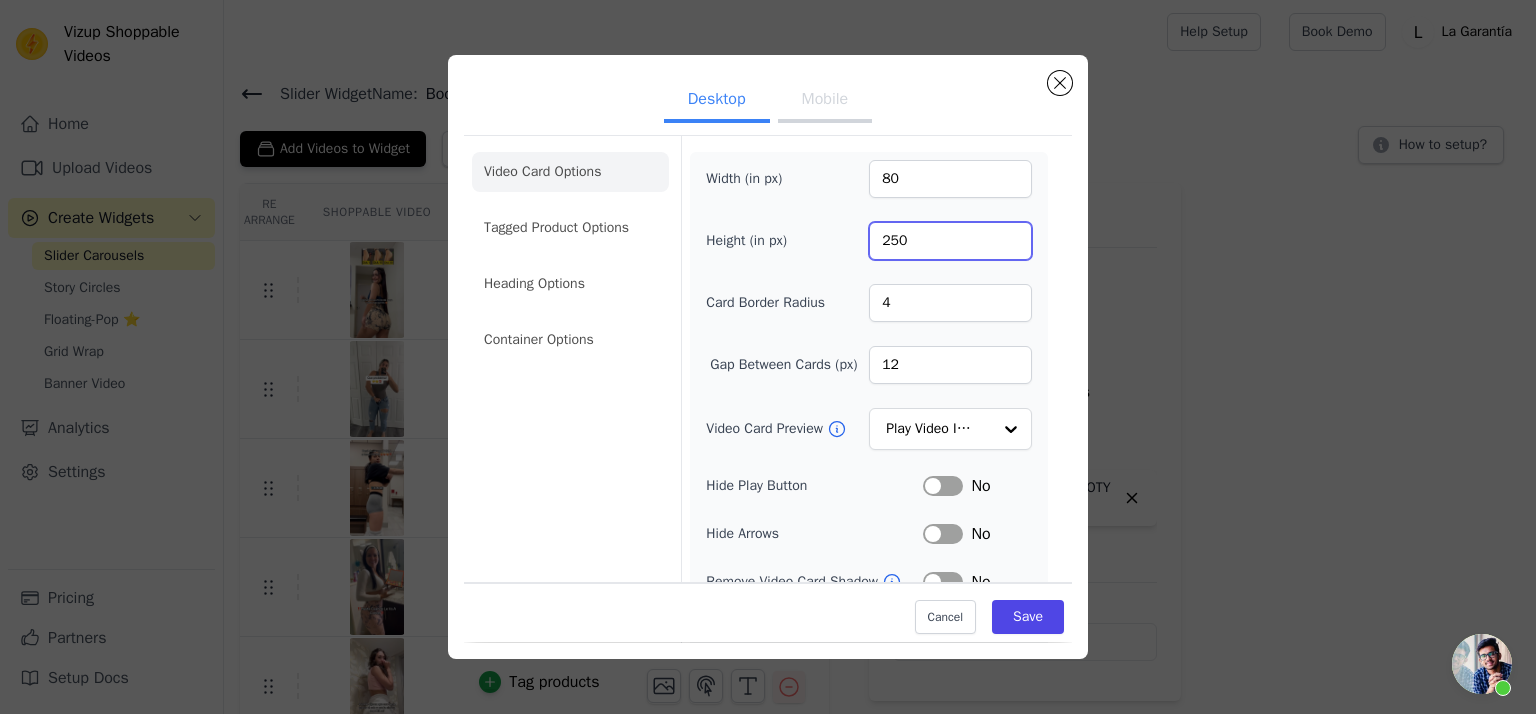 click on "250" at bounding box center [950, 241] 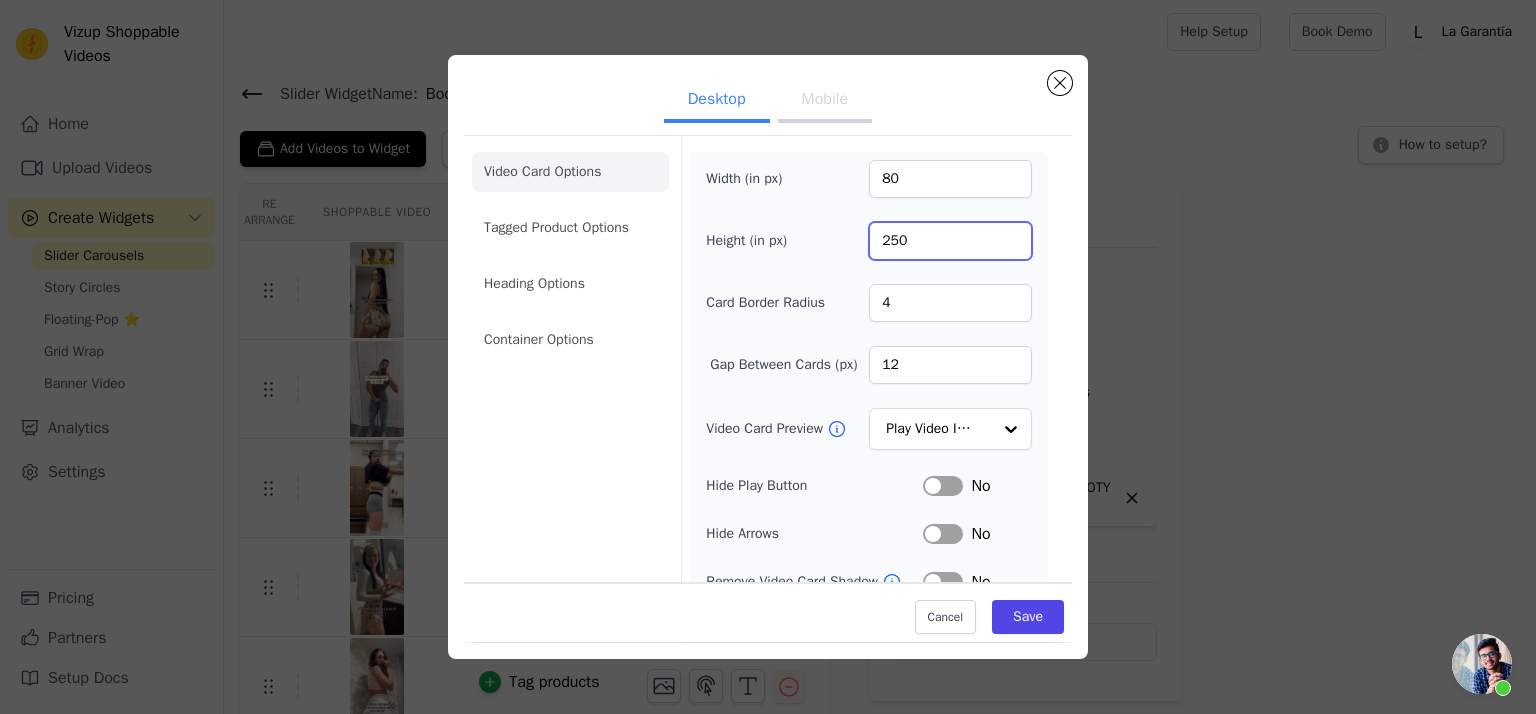 click on "250" at bounding box center (950, 241) 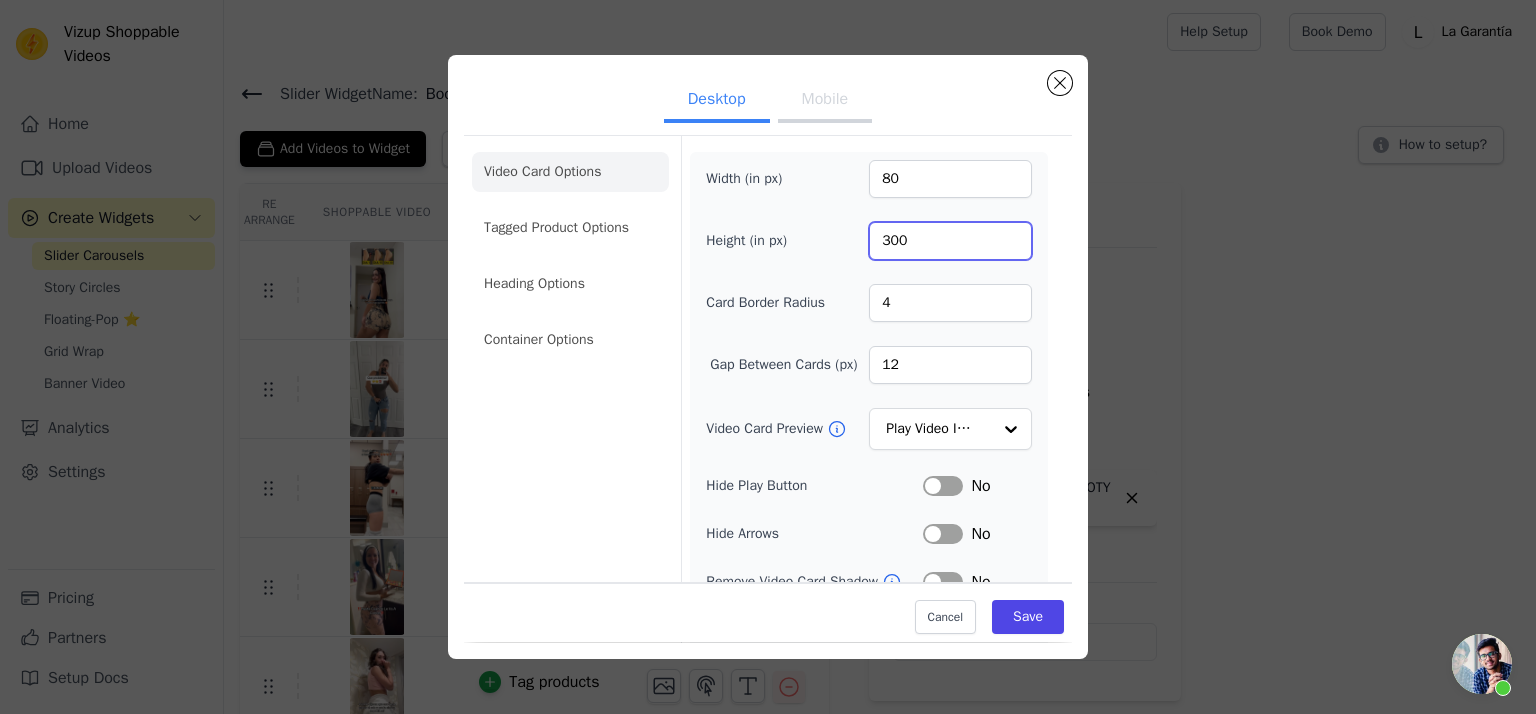 type on "300" 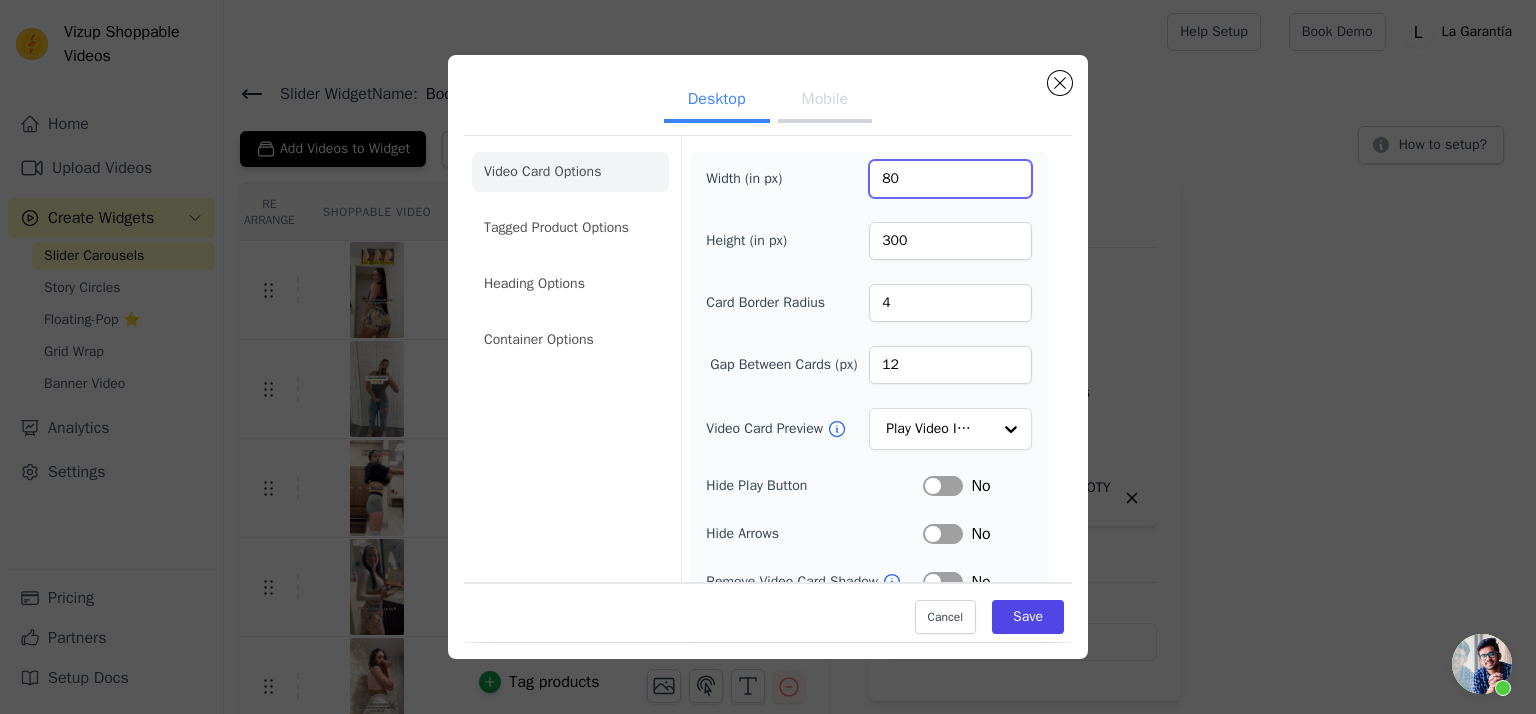 click on "80" at bounding box center (950, 179) 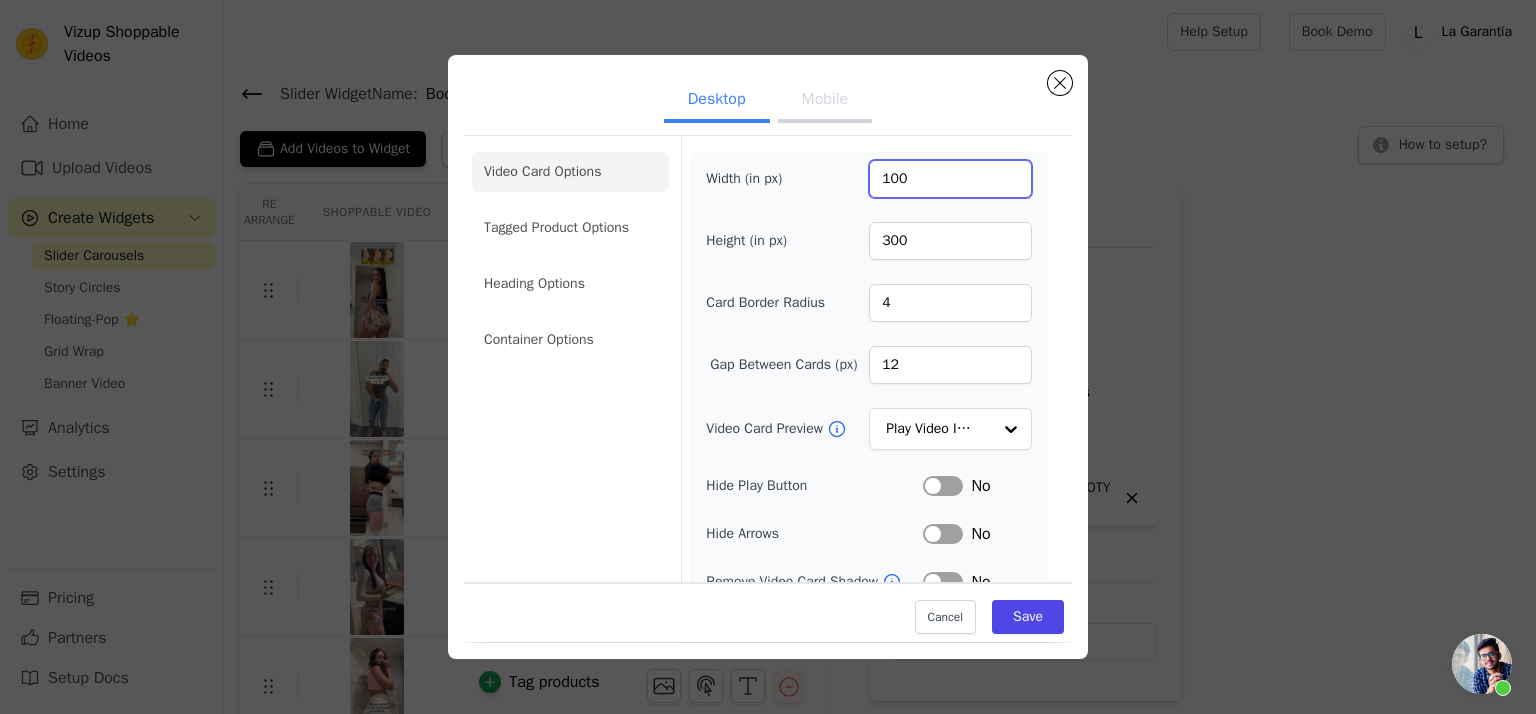 type on "100" 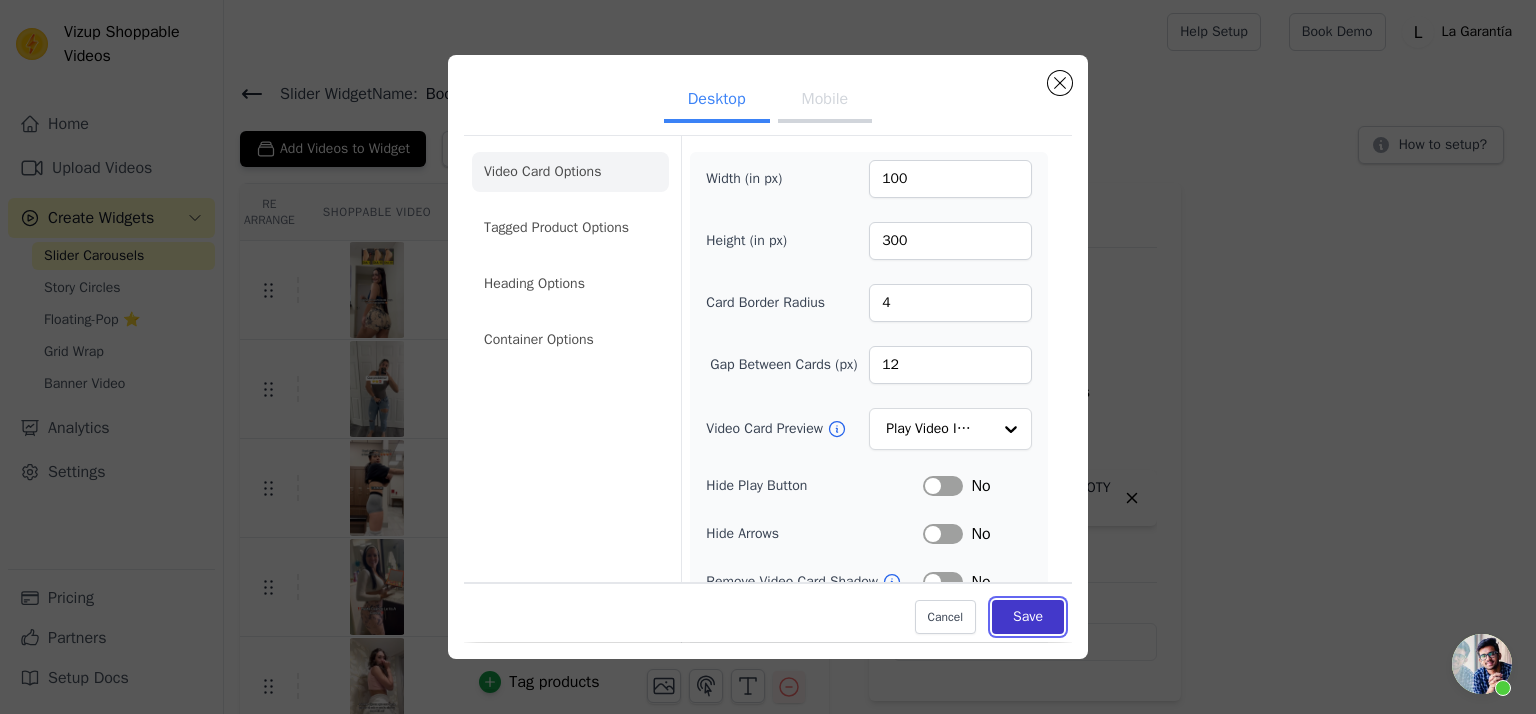 click on "Save" at bounding box center (1028, 618) 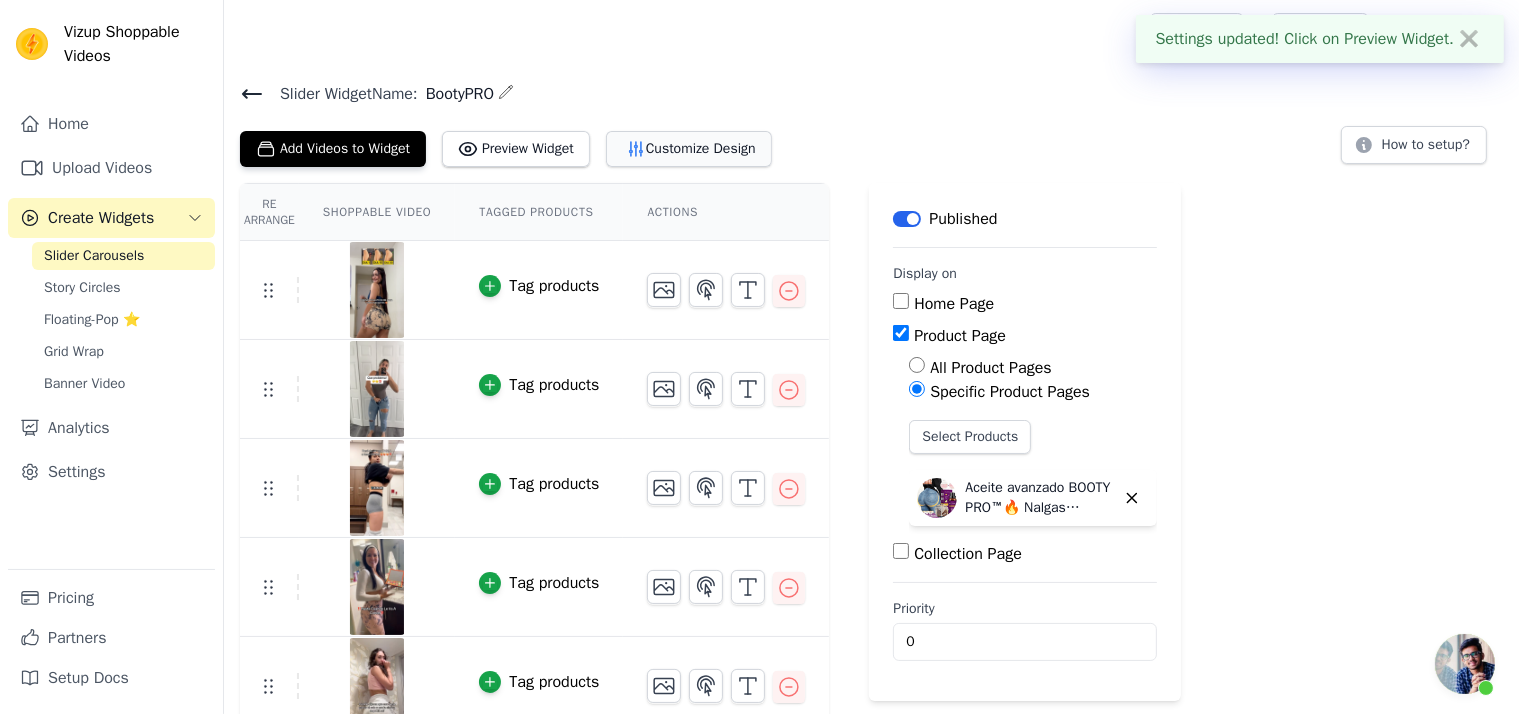 click on "Customize Design" at bounding box center [689, 149] 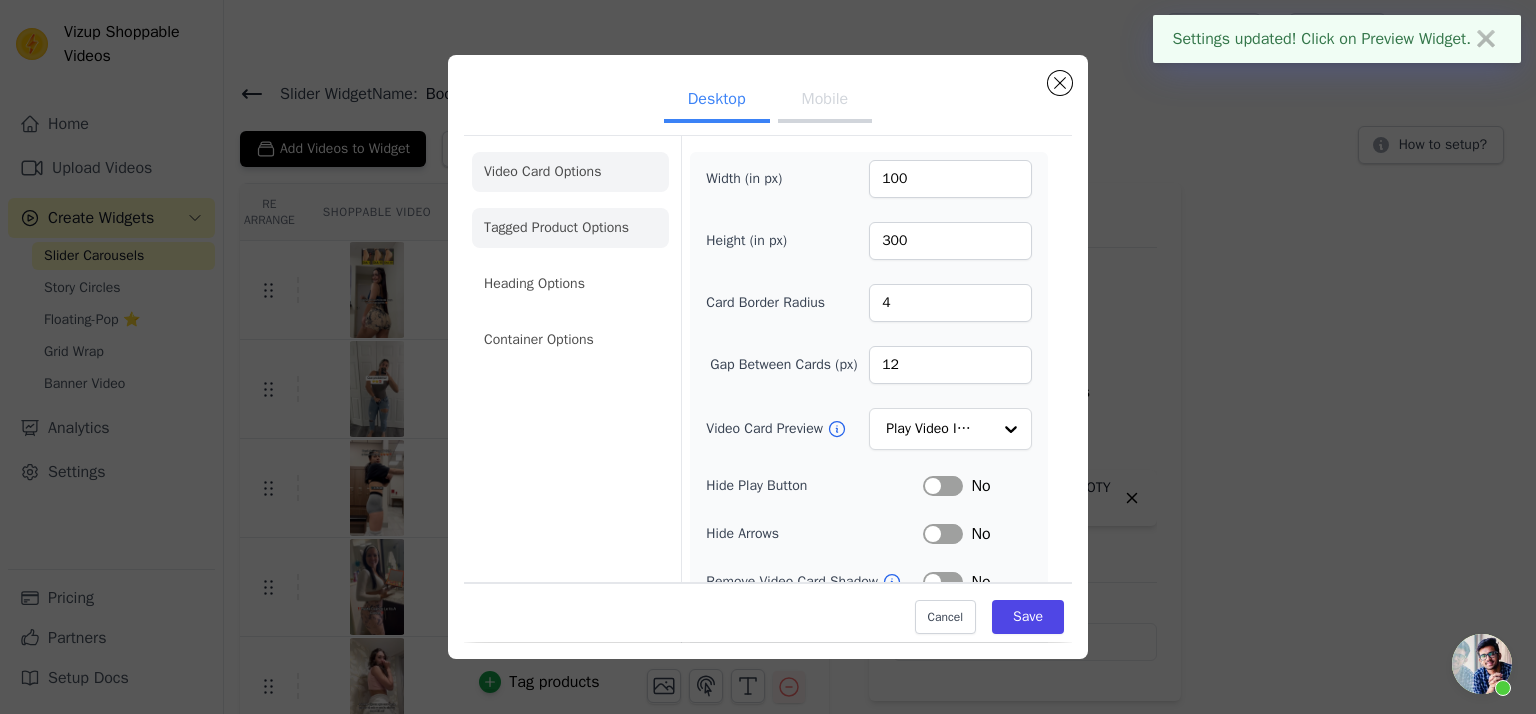 click on "Tagged Product Options" 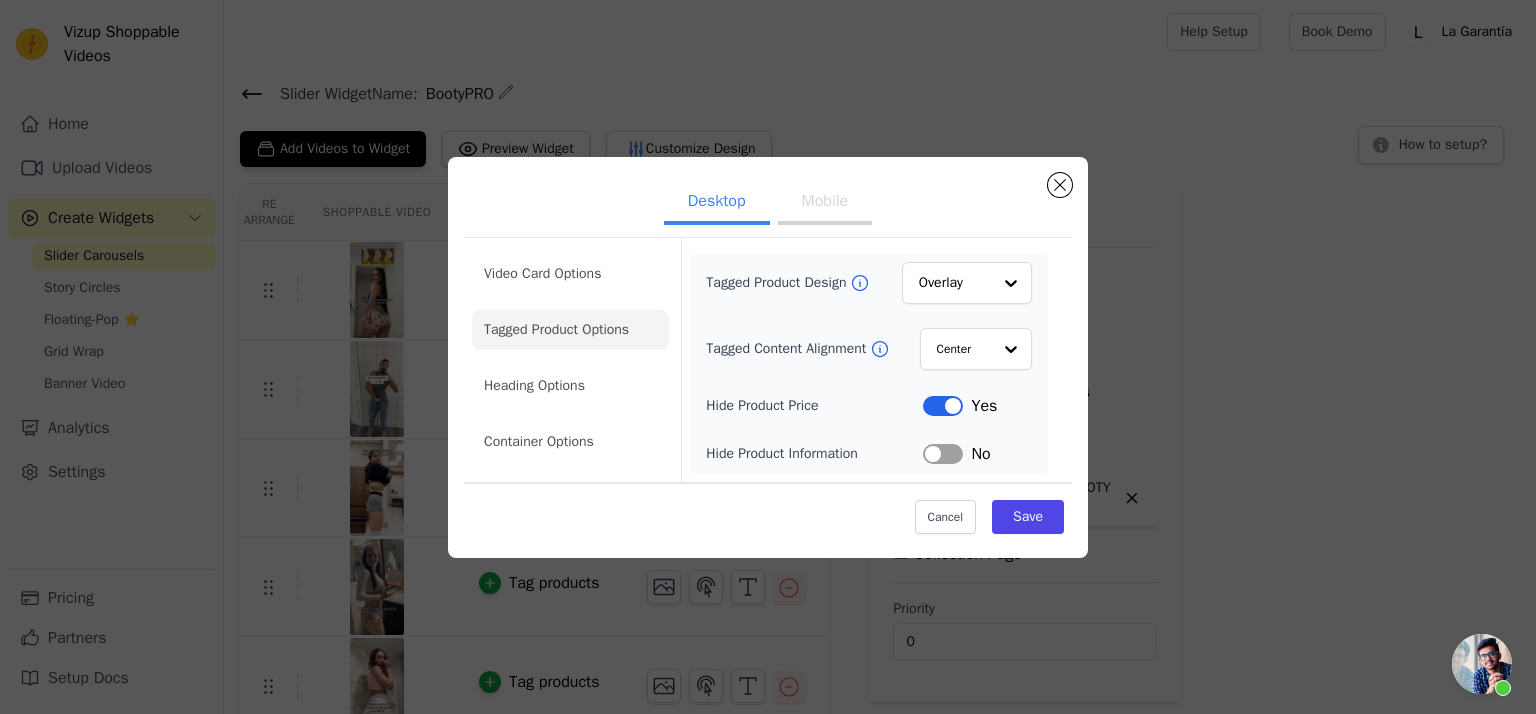 click on "Mobile" at bounding box center [825, 203] 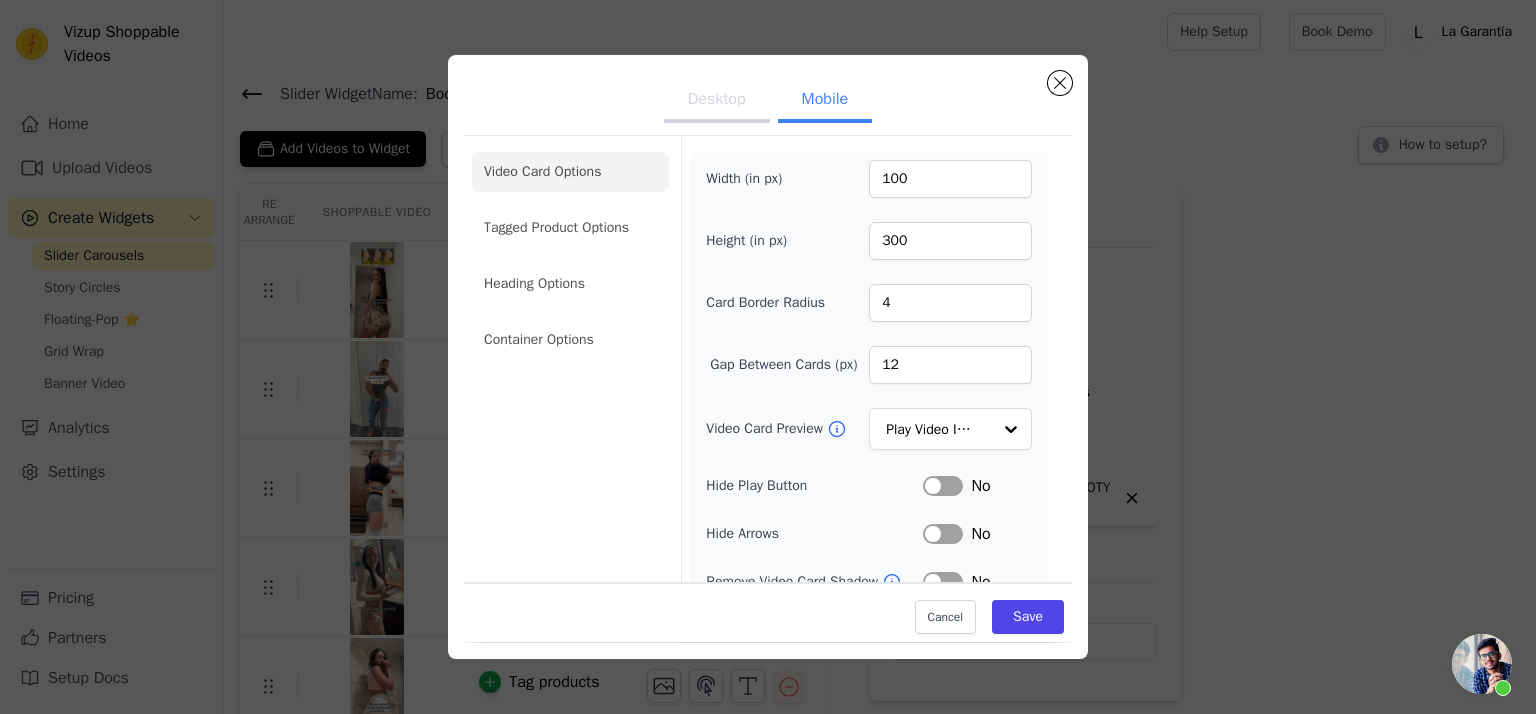 click on "Desktop" at bounding box center [717, 101] 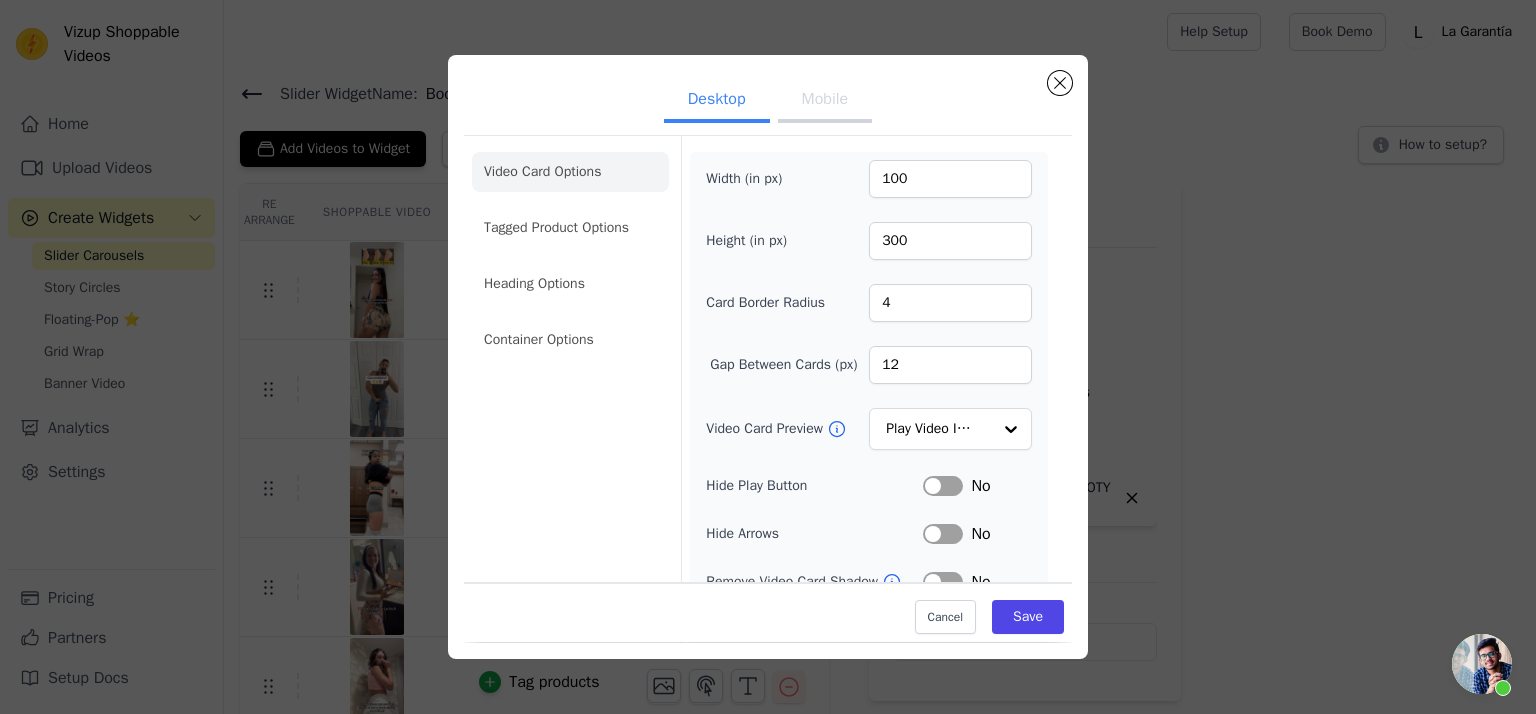 click on "Mobile" at bounding box center (825, 101) 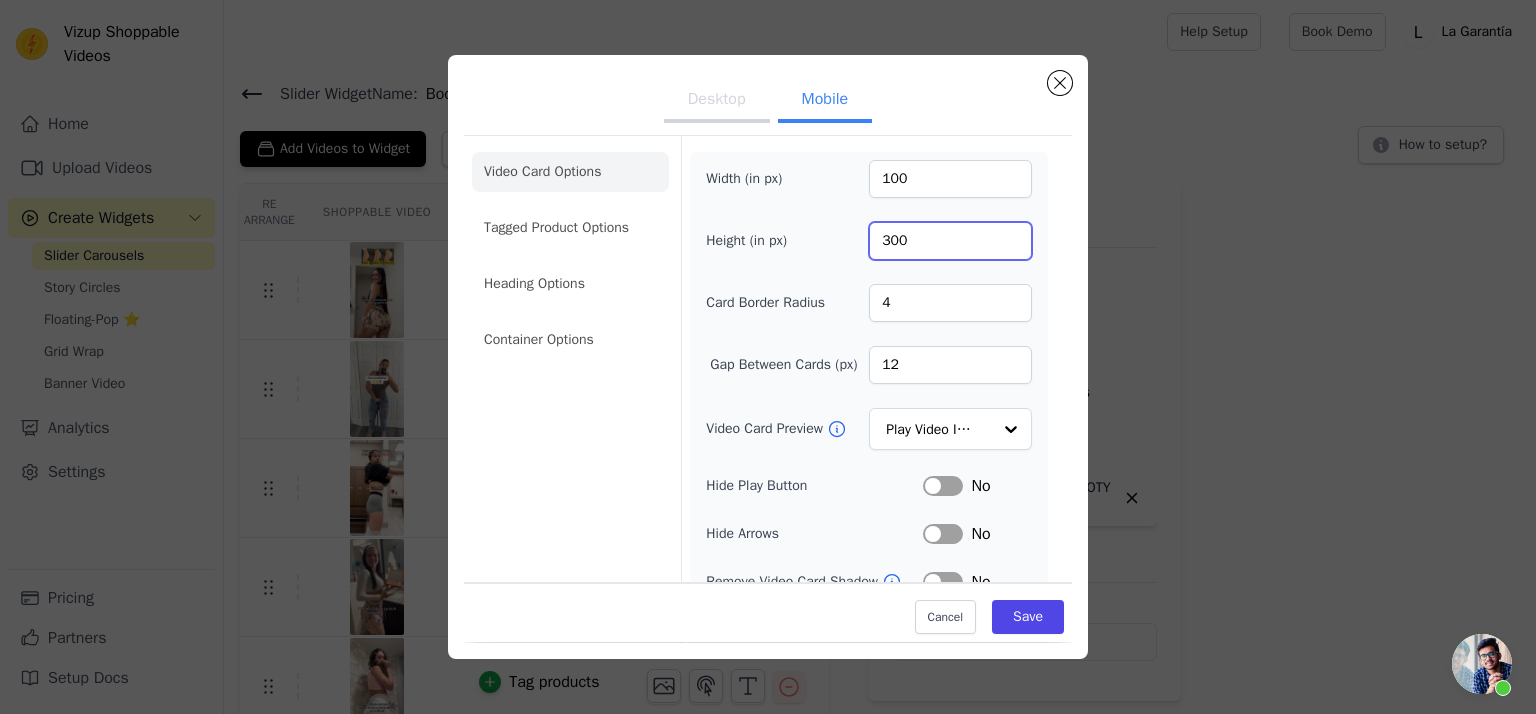 click on "300" at bounding box center [950, 241] 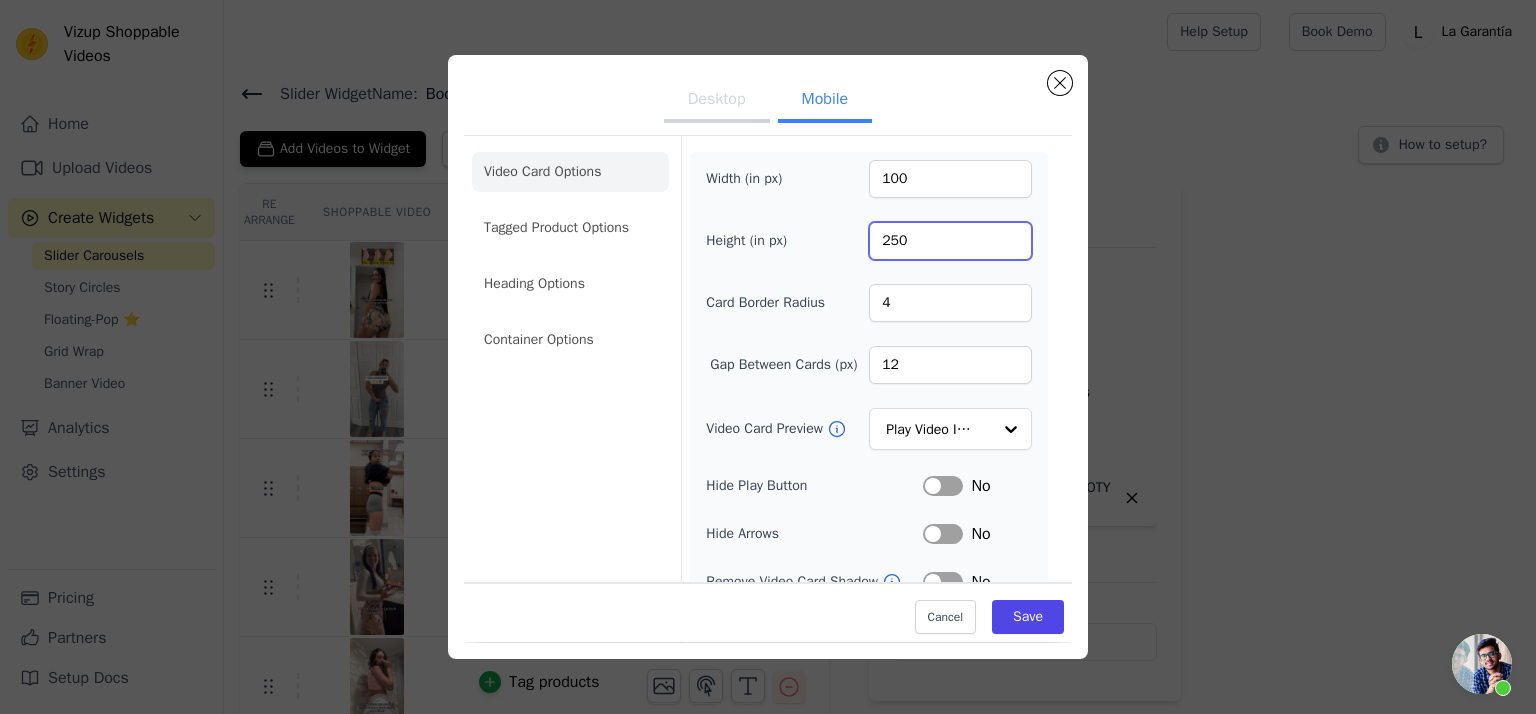 type on "250" 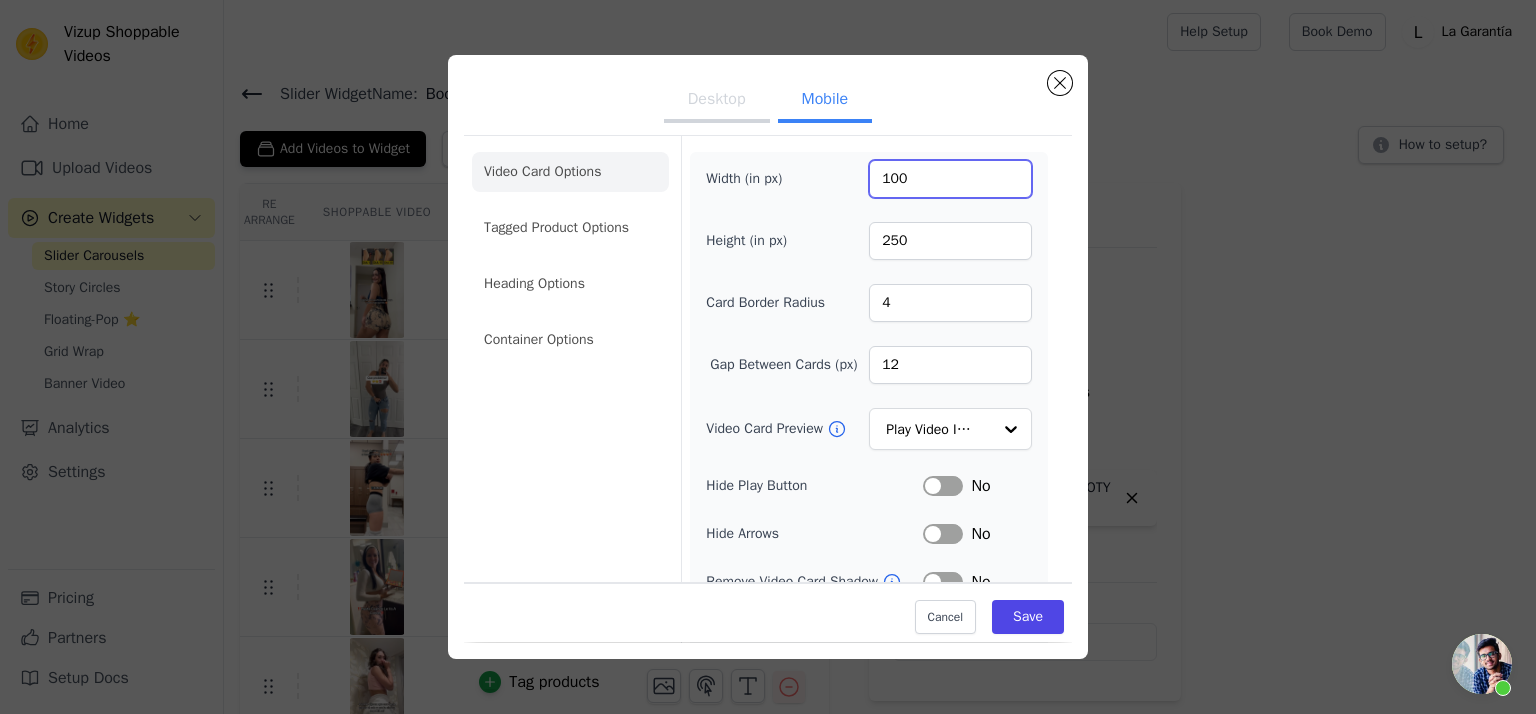 click on "100" at bounding box center [950, 179] 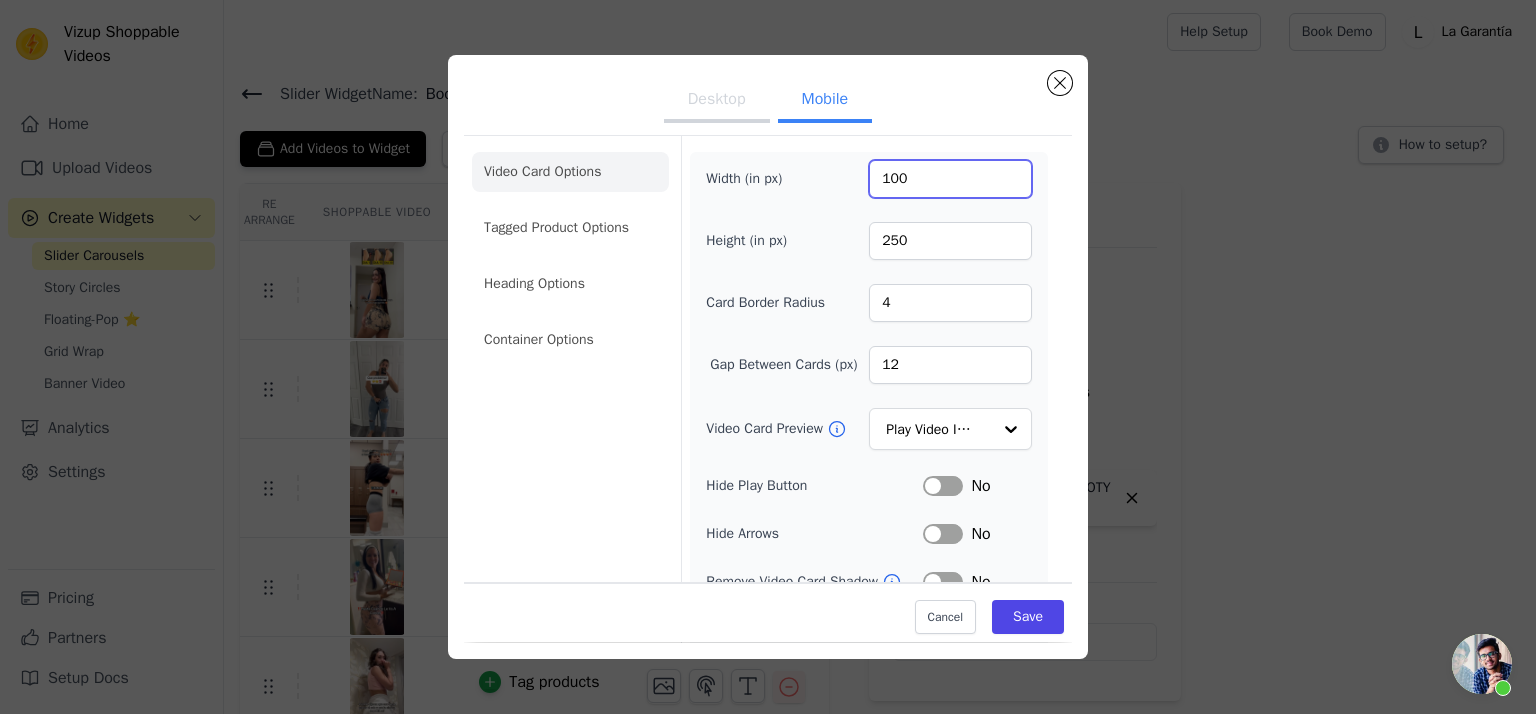 click on "100" at bounding box center [950, 179] 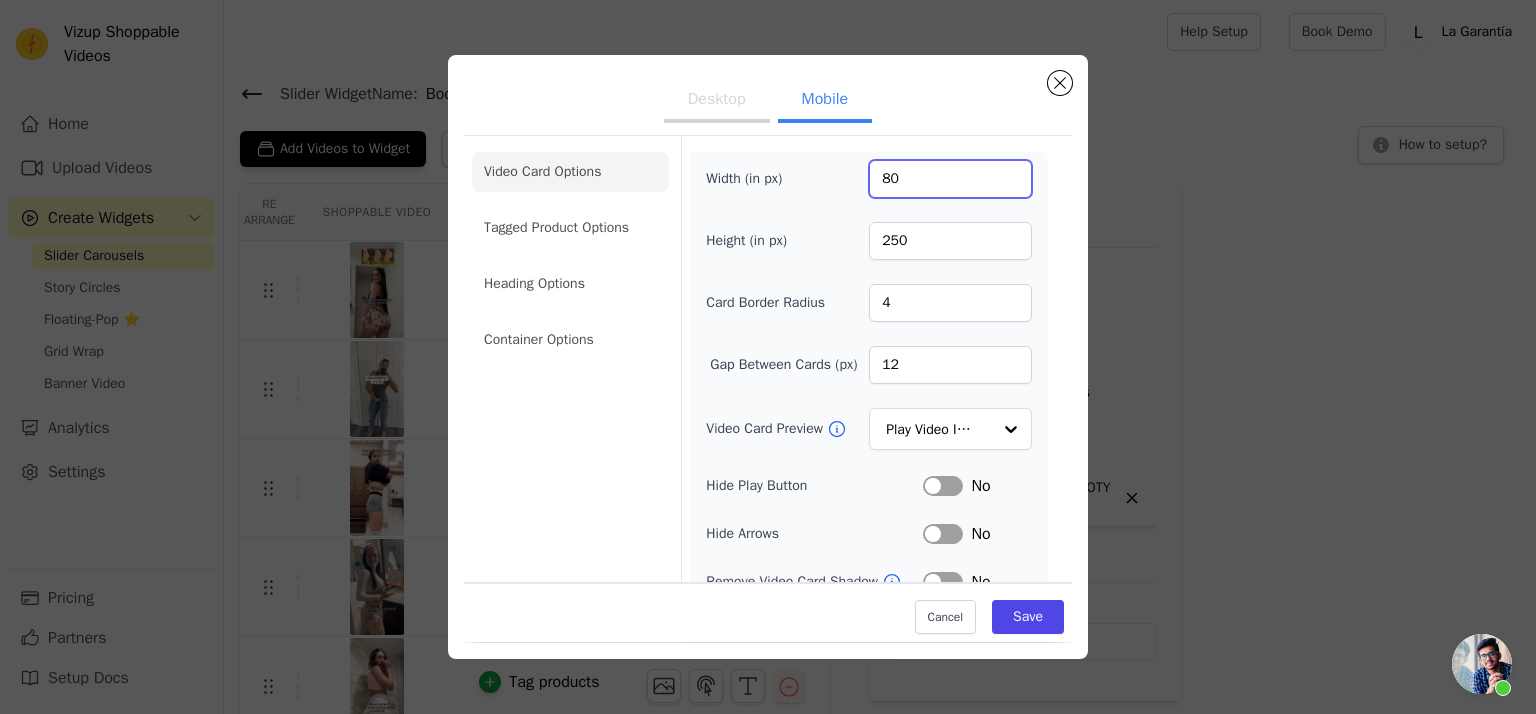 type on "80" 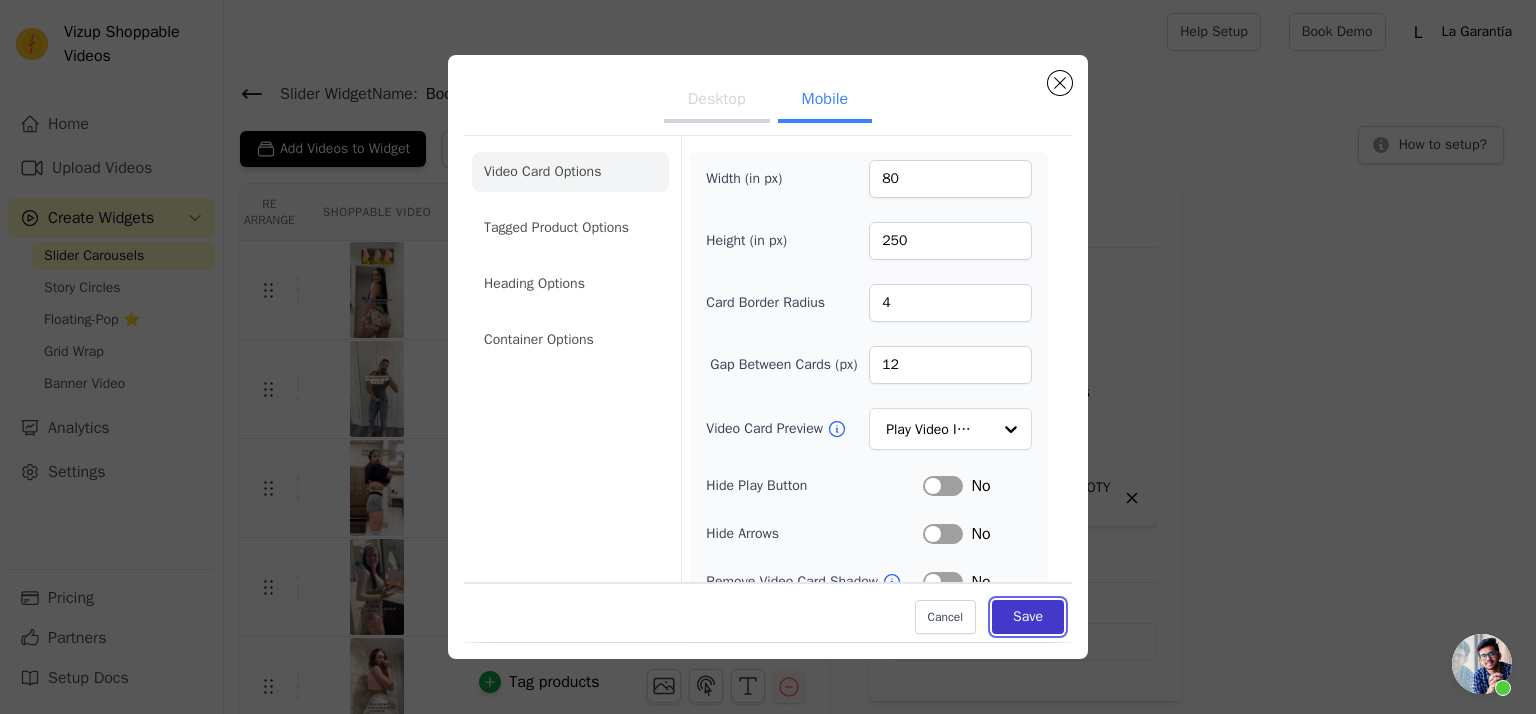 click on "Save" at bounding box center [1028, 618] 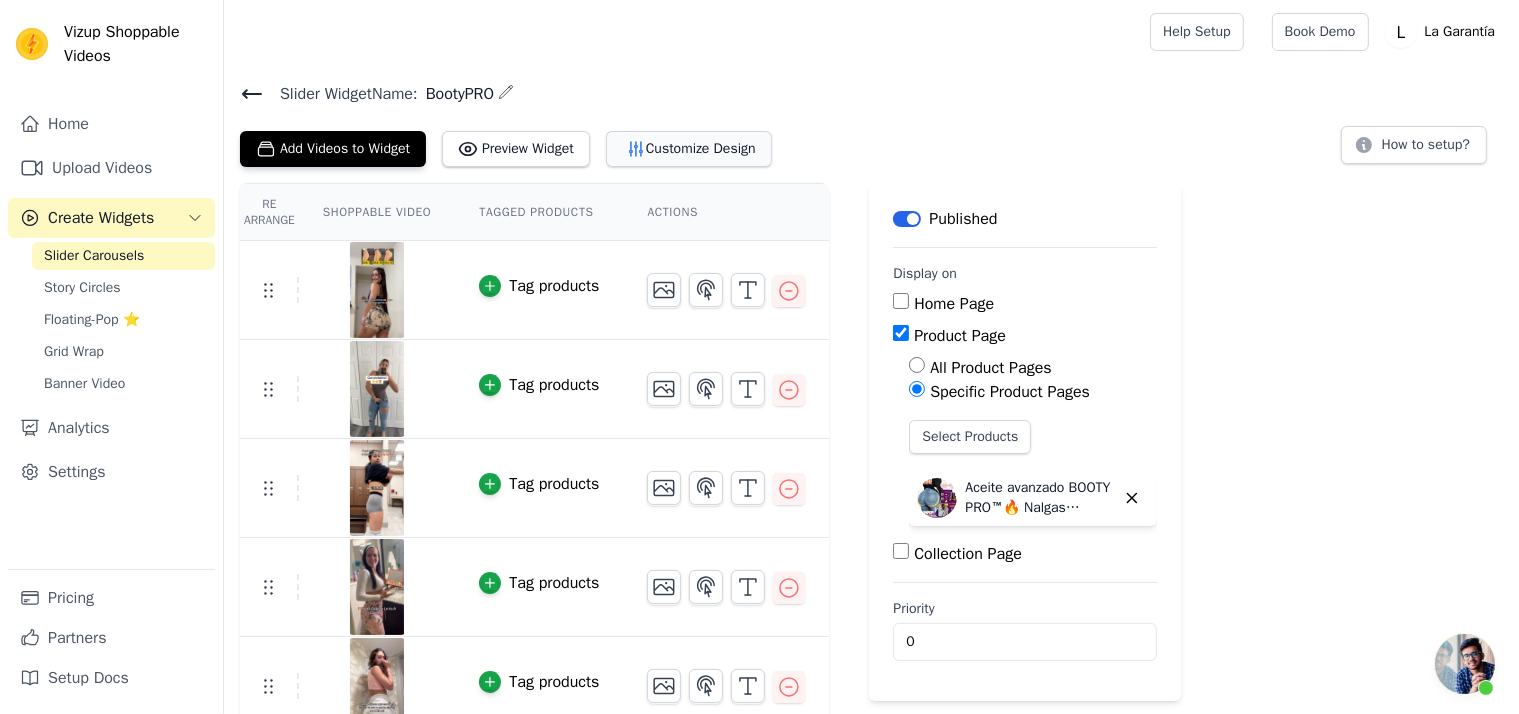 click on "Customize Design" at bounding box center [689, 149] 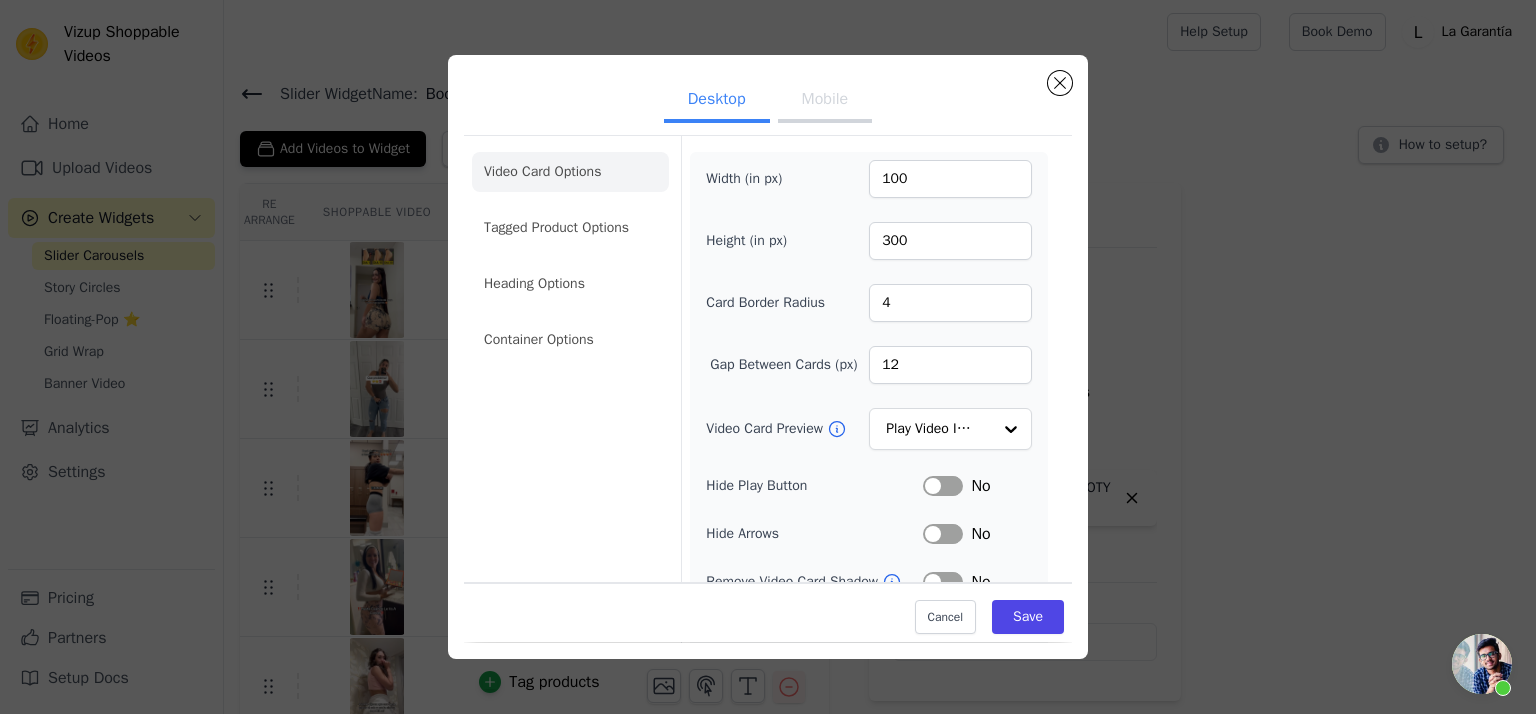 click on "Mobile" at bounding box center [825, 101] 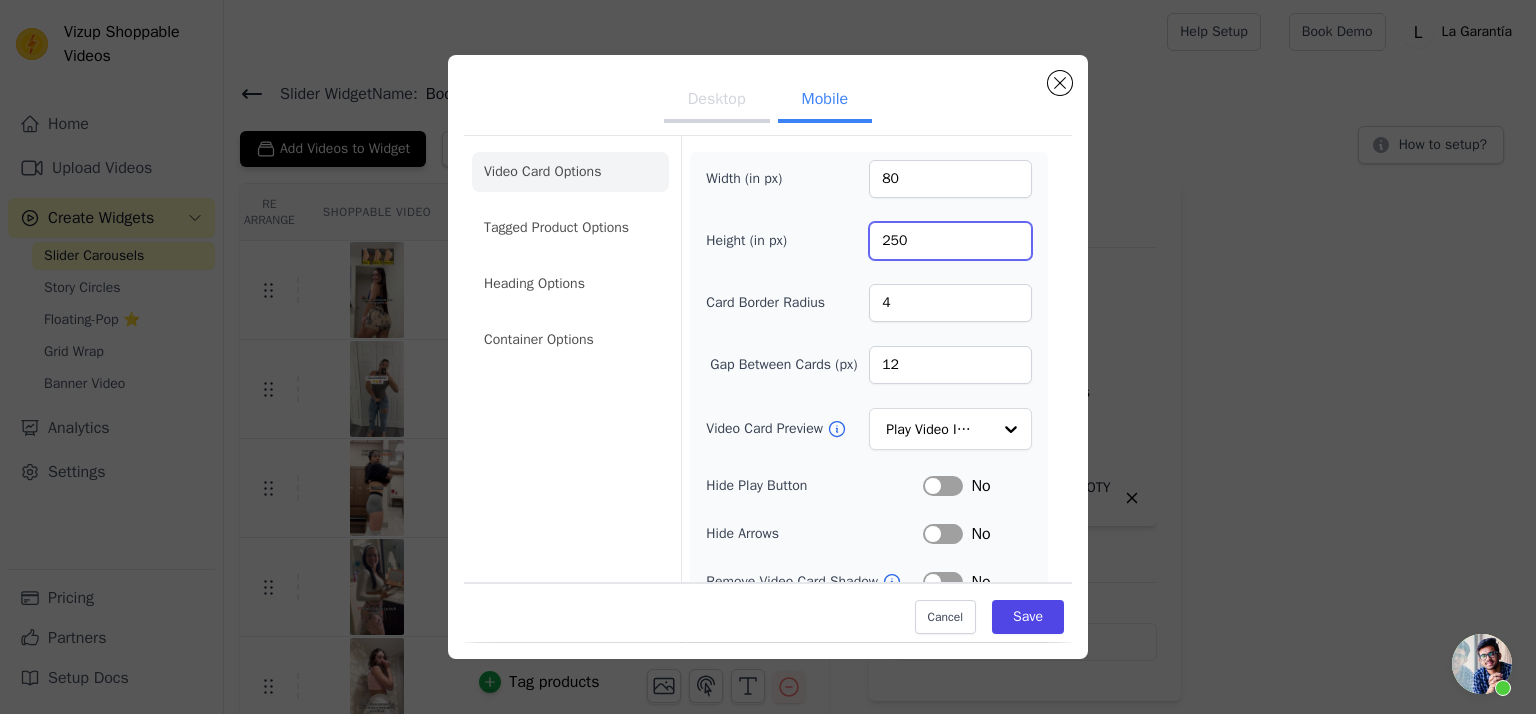 click on "250" at bounding box center (950, 241) 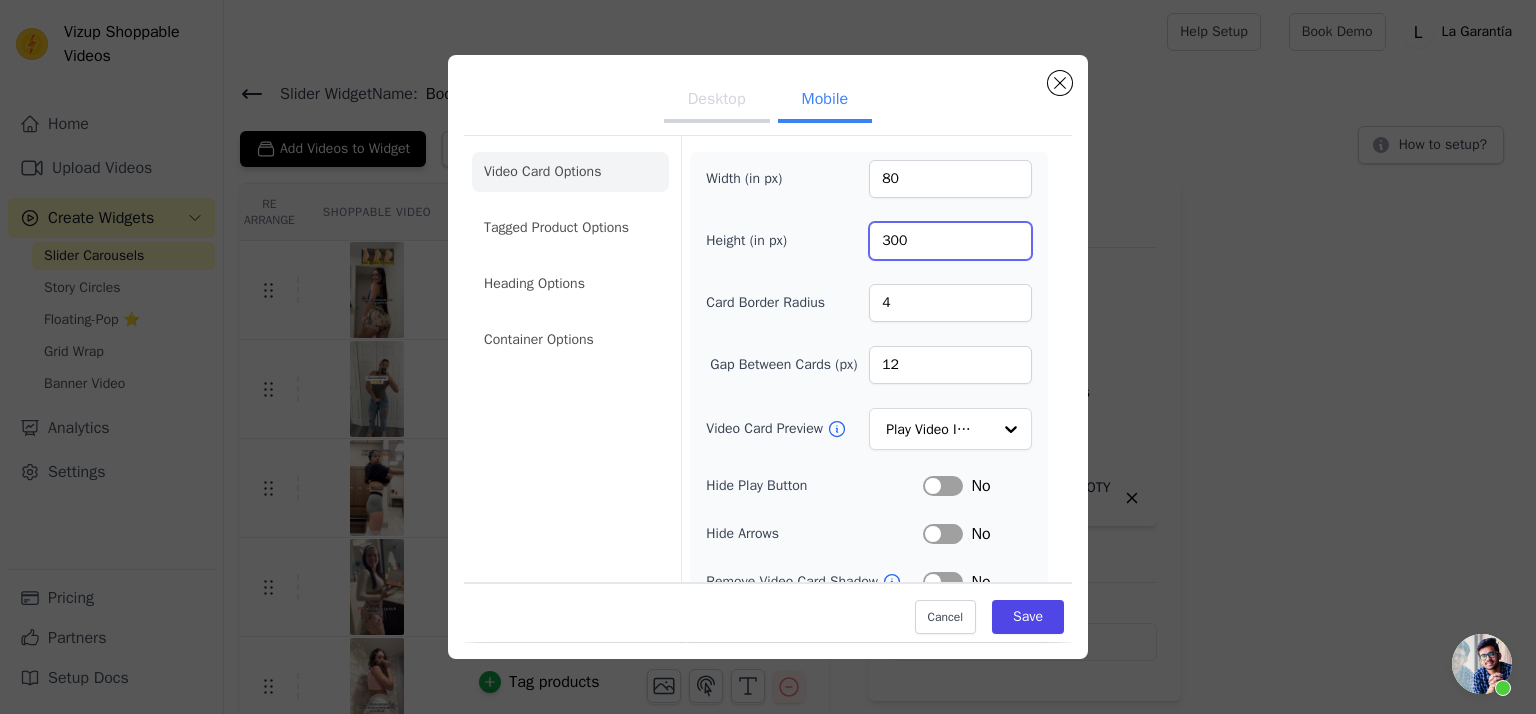 type on "300" 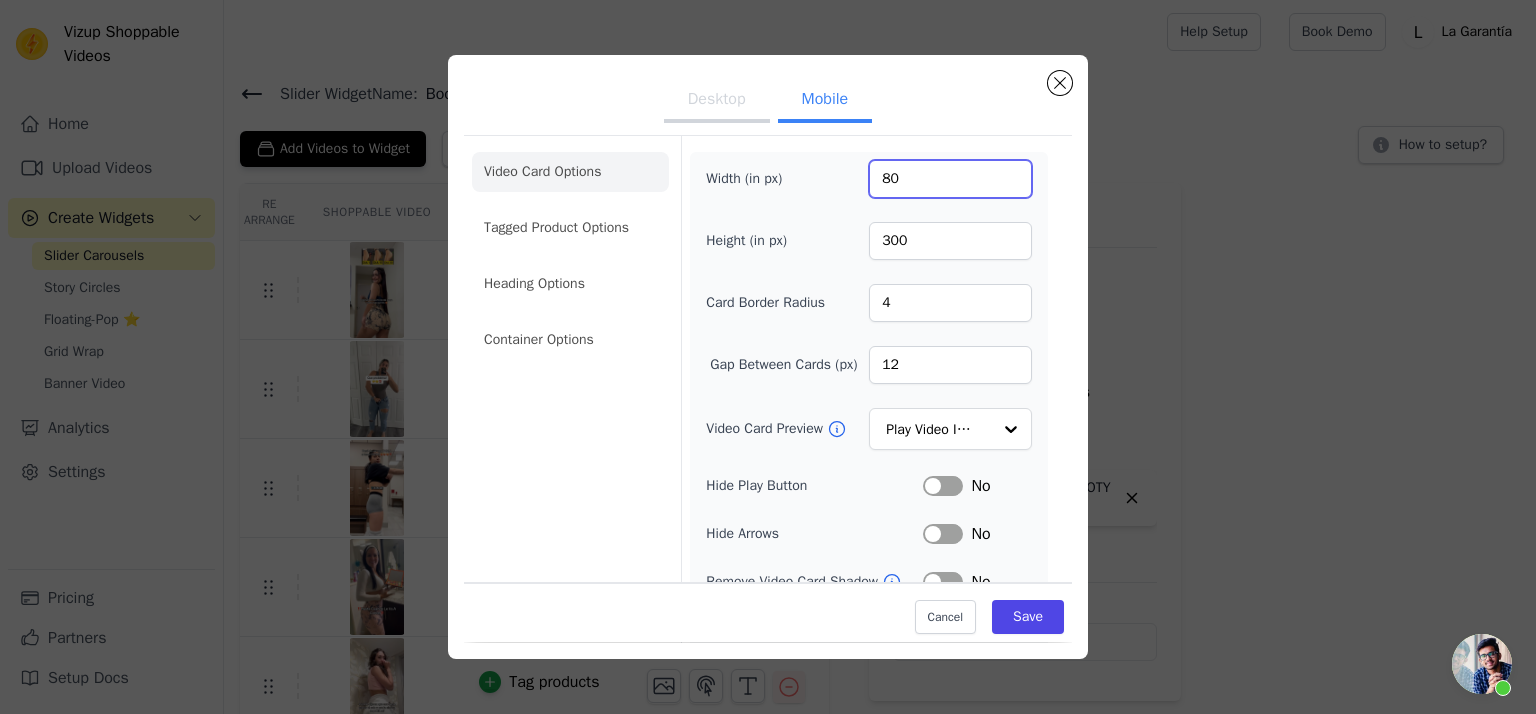 click on "80" at bounding box center (950, 179) 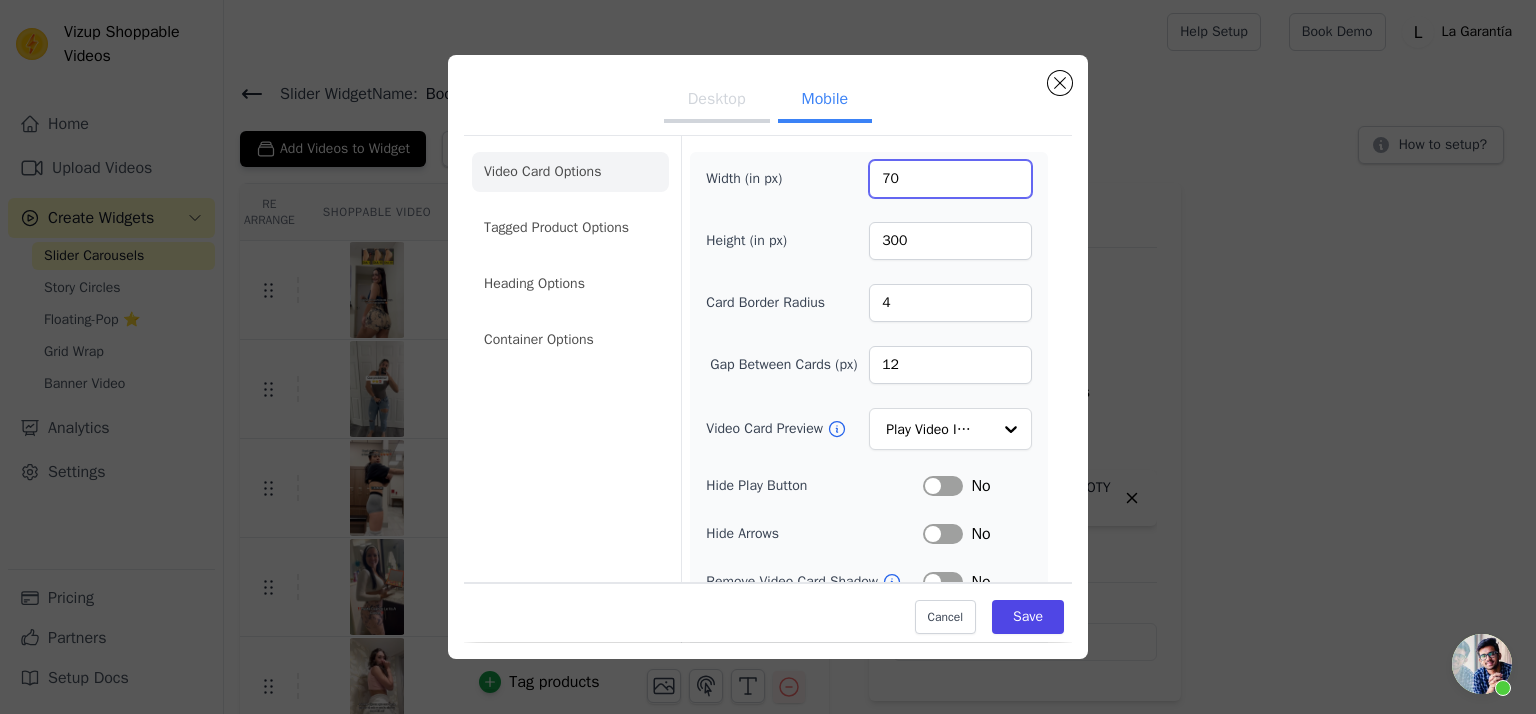 type on "70" 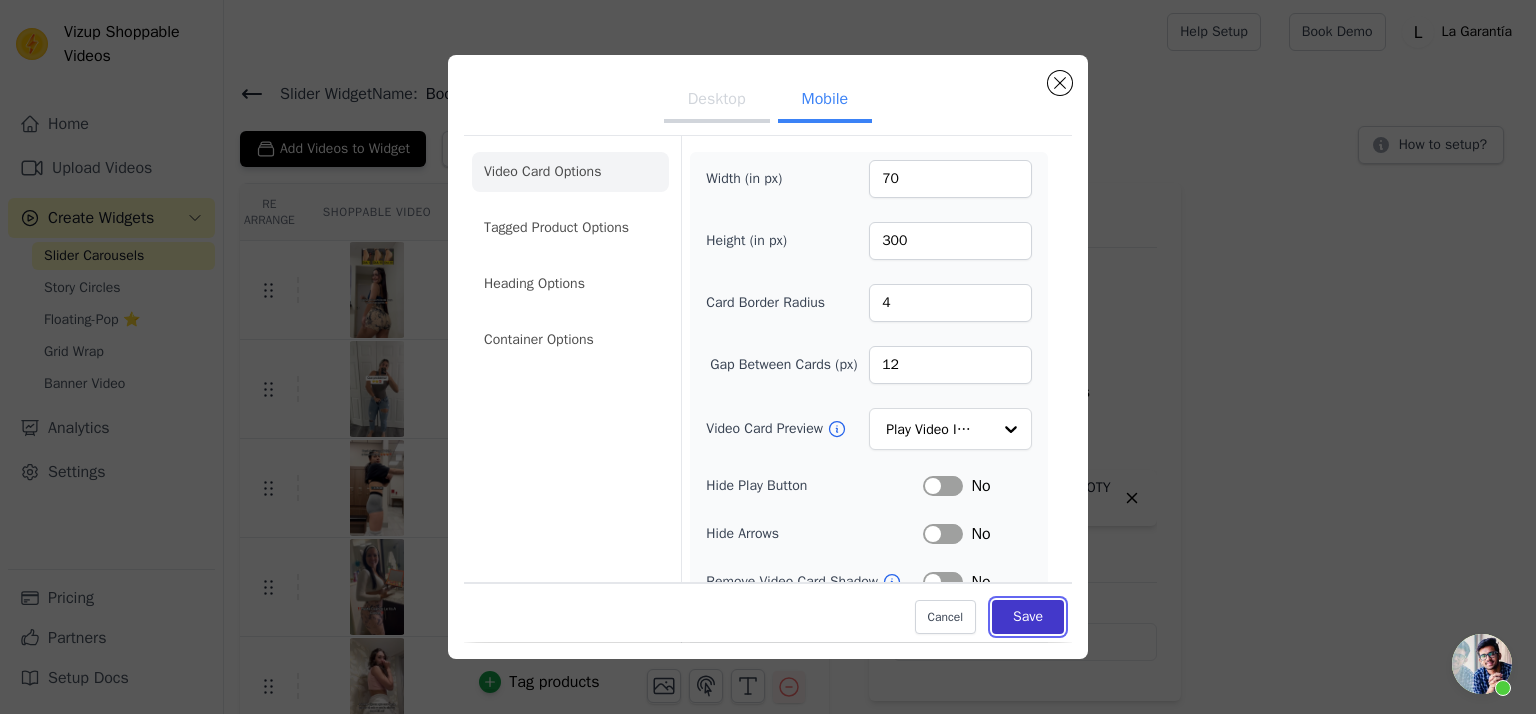 click on "Save" at bounding box center [1028, 618] 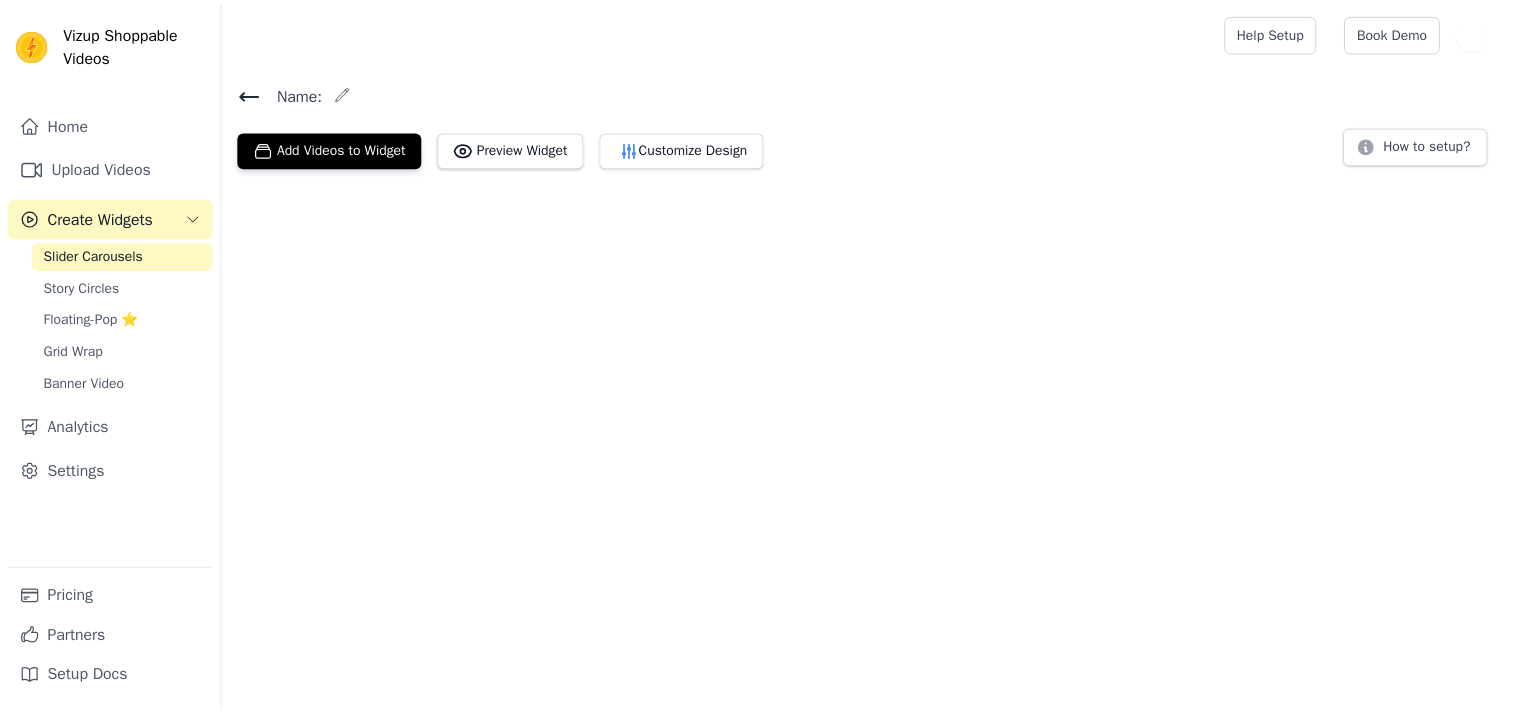 scroll, scrollTop: 0, scrollLeft: 0, axis: both 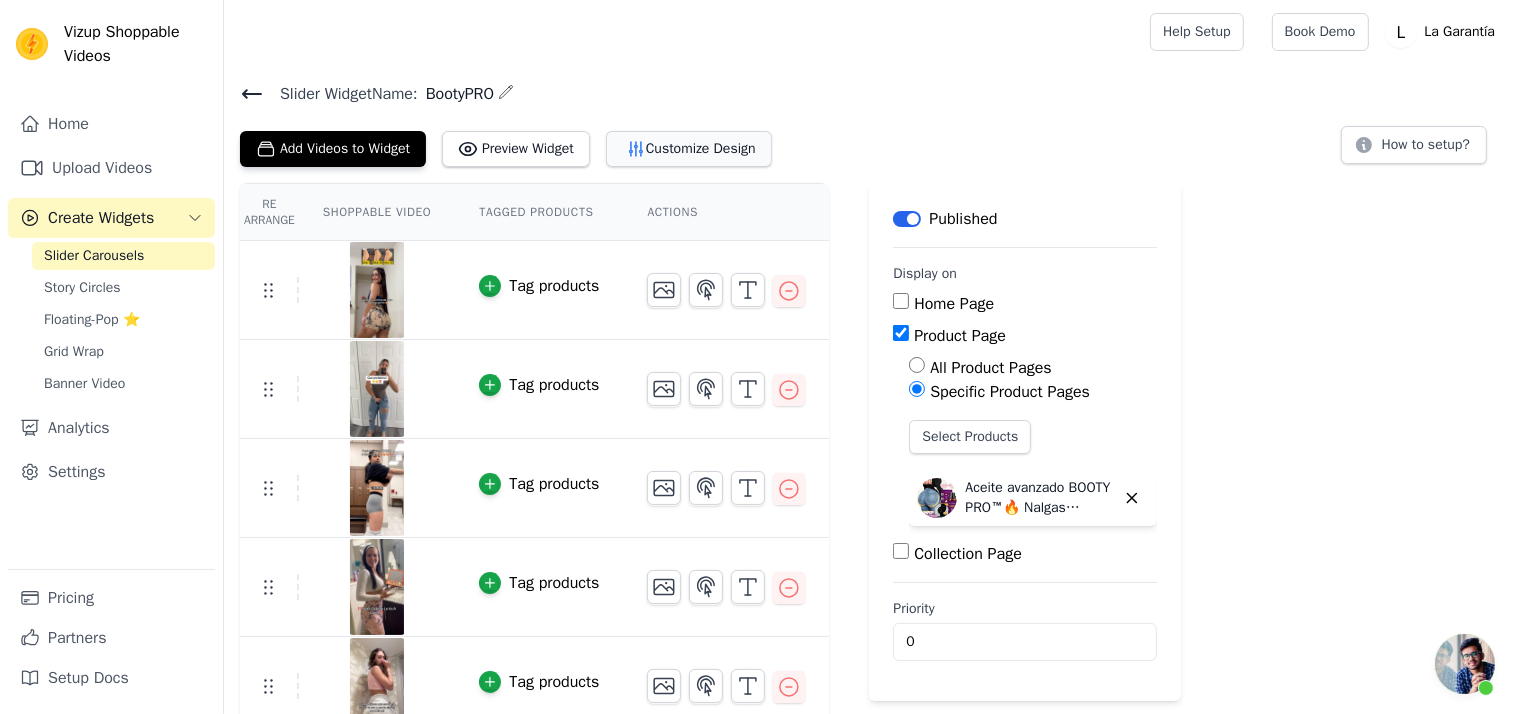 click on "Customize Design" at bounding box center [689, 149] 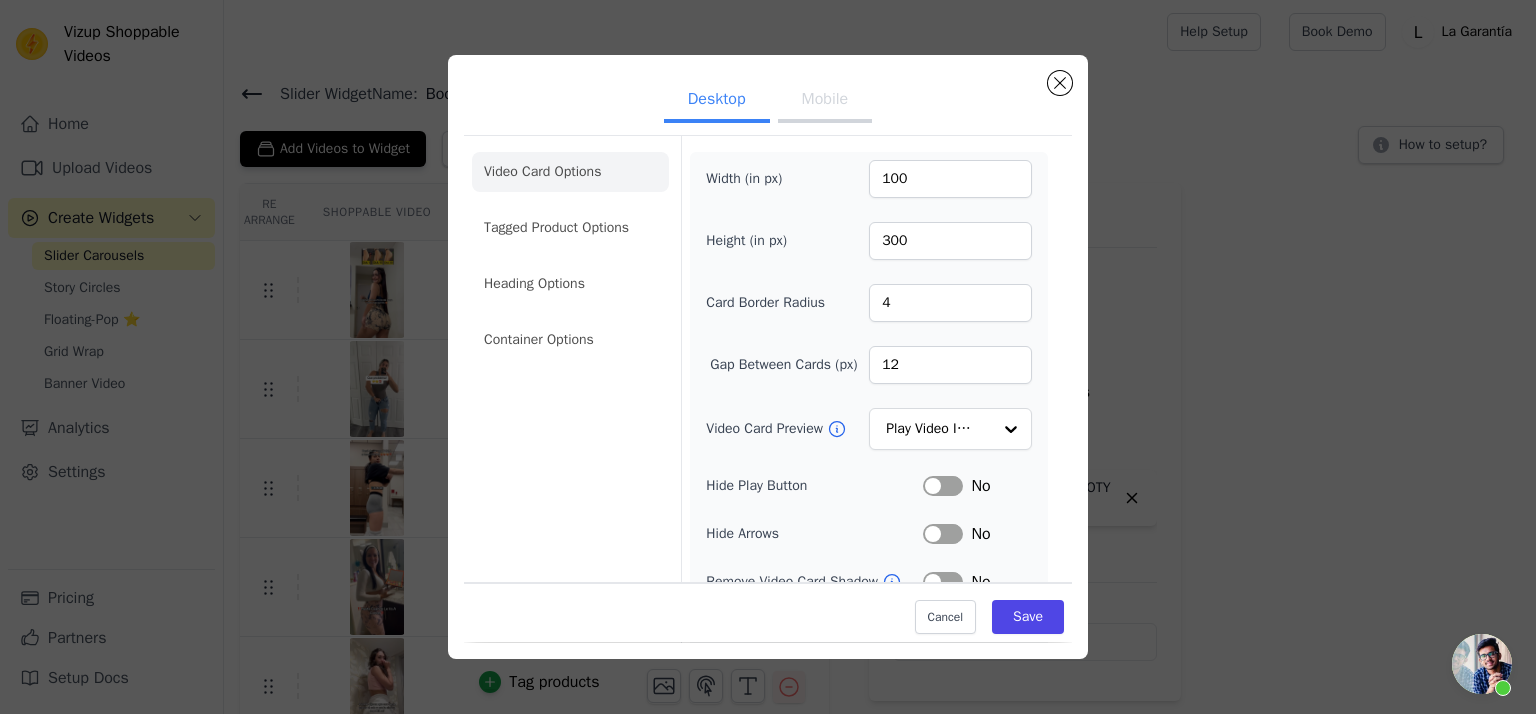 click on "Mobile" at bounding box center [825, 101] 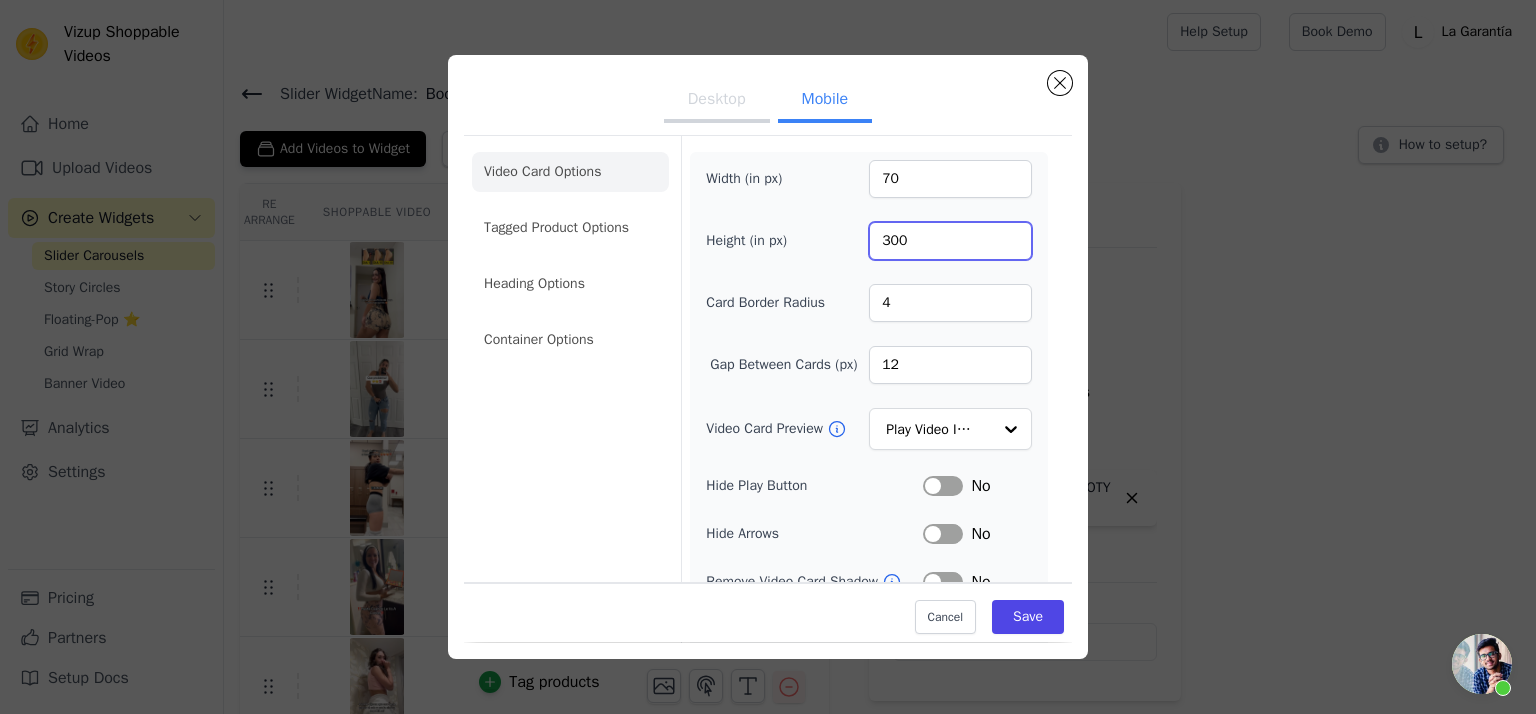 click on "300" at bounding box center (950, 241) 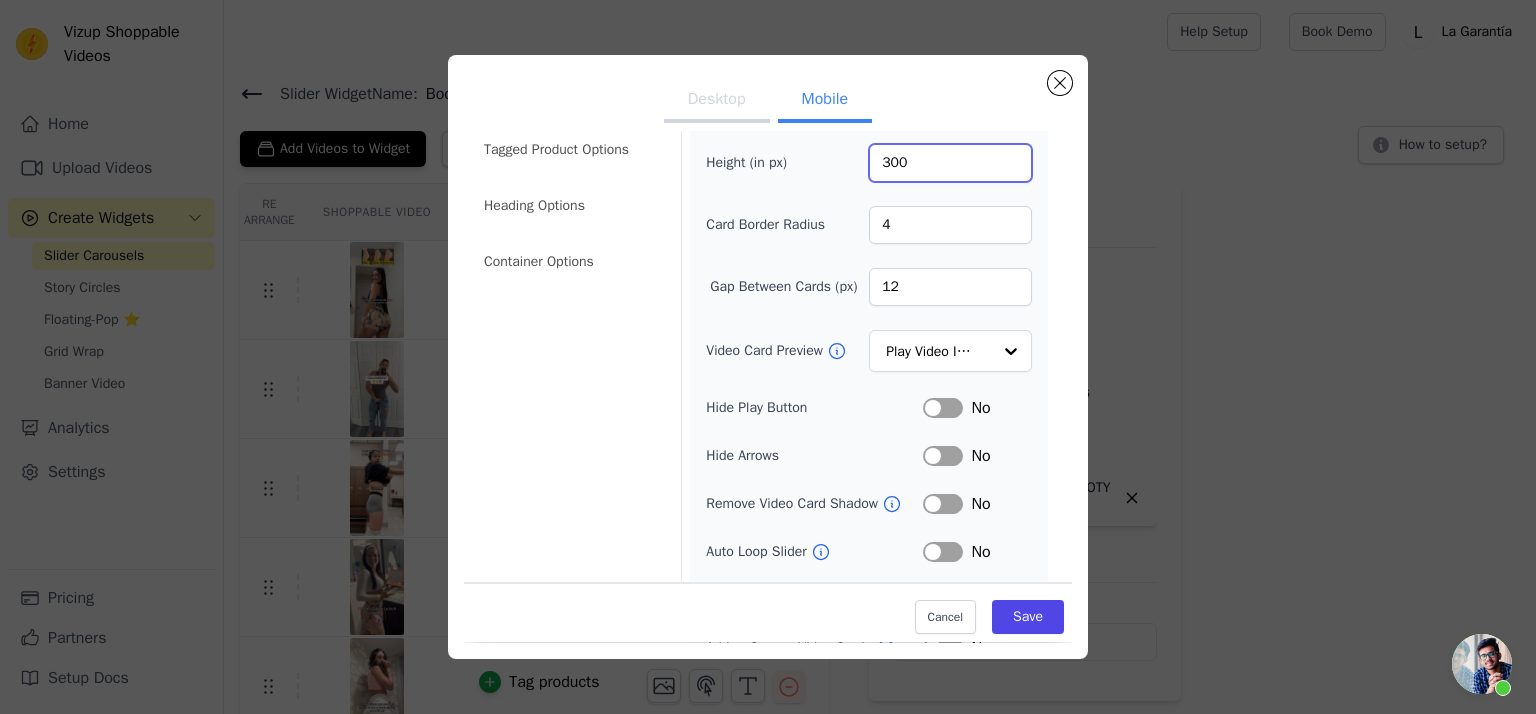 scroll, scrollTop: 200, scrollLeft: 0, axis: vertical 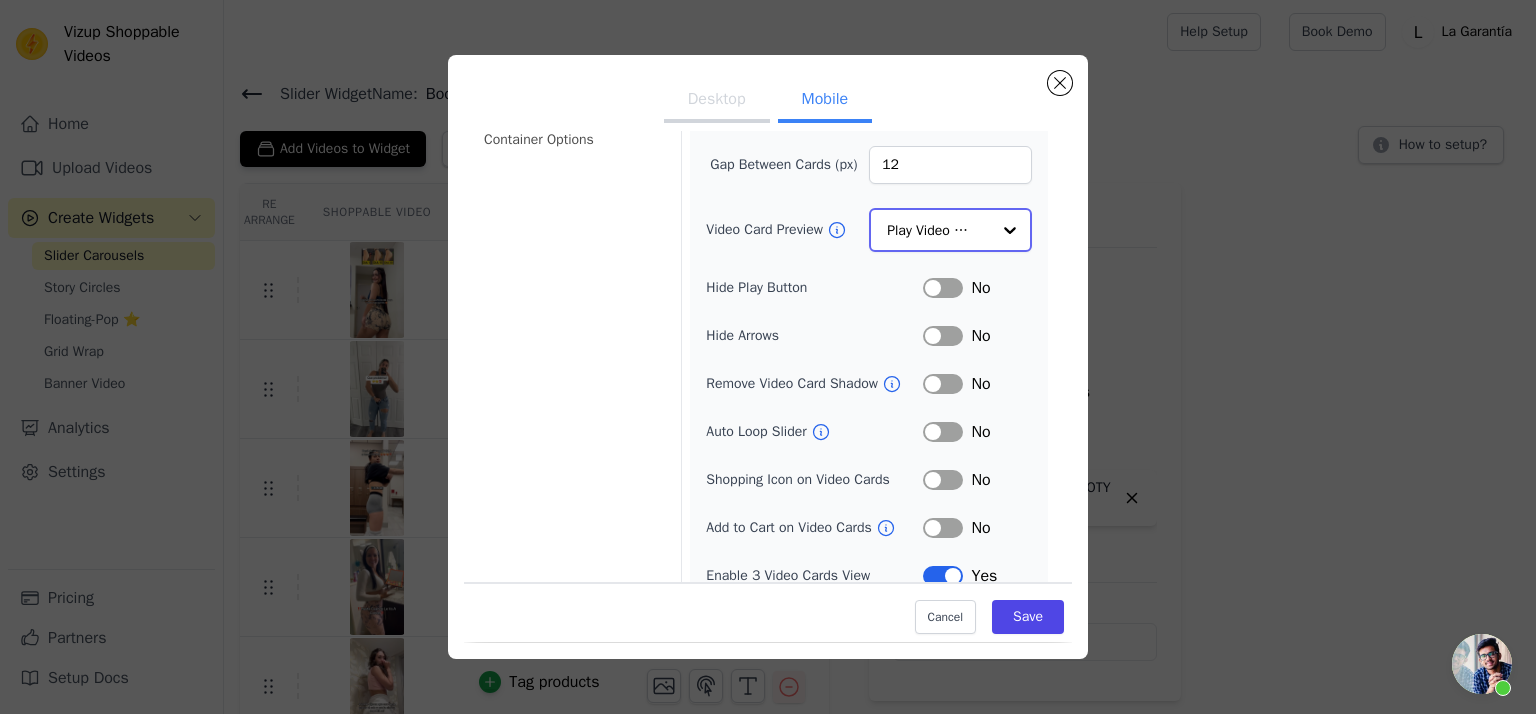 click on "Video Card Preview" 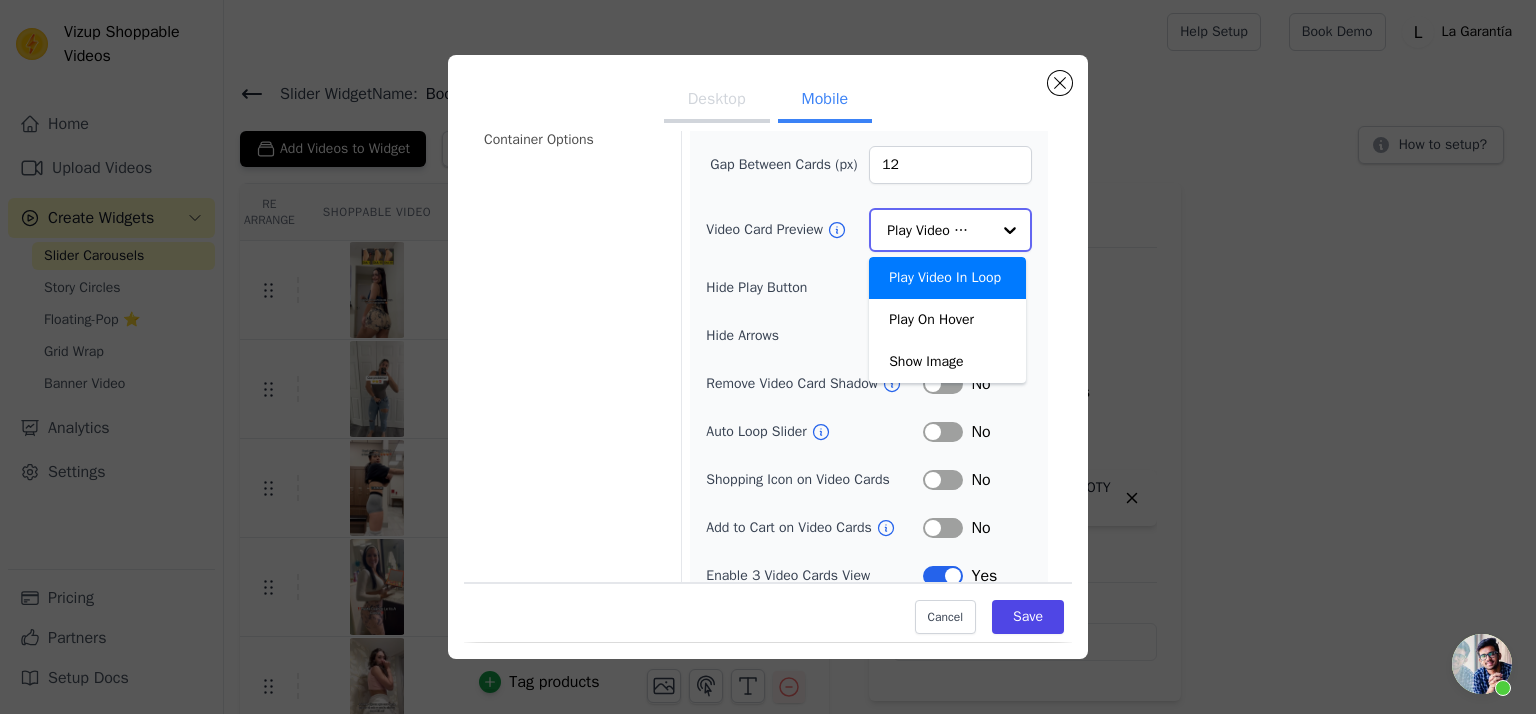 click on "Video Card Preview" 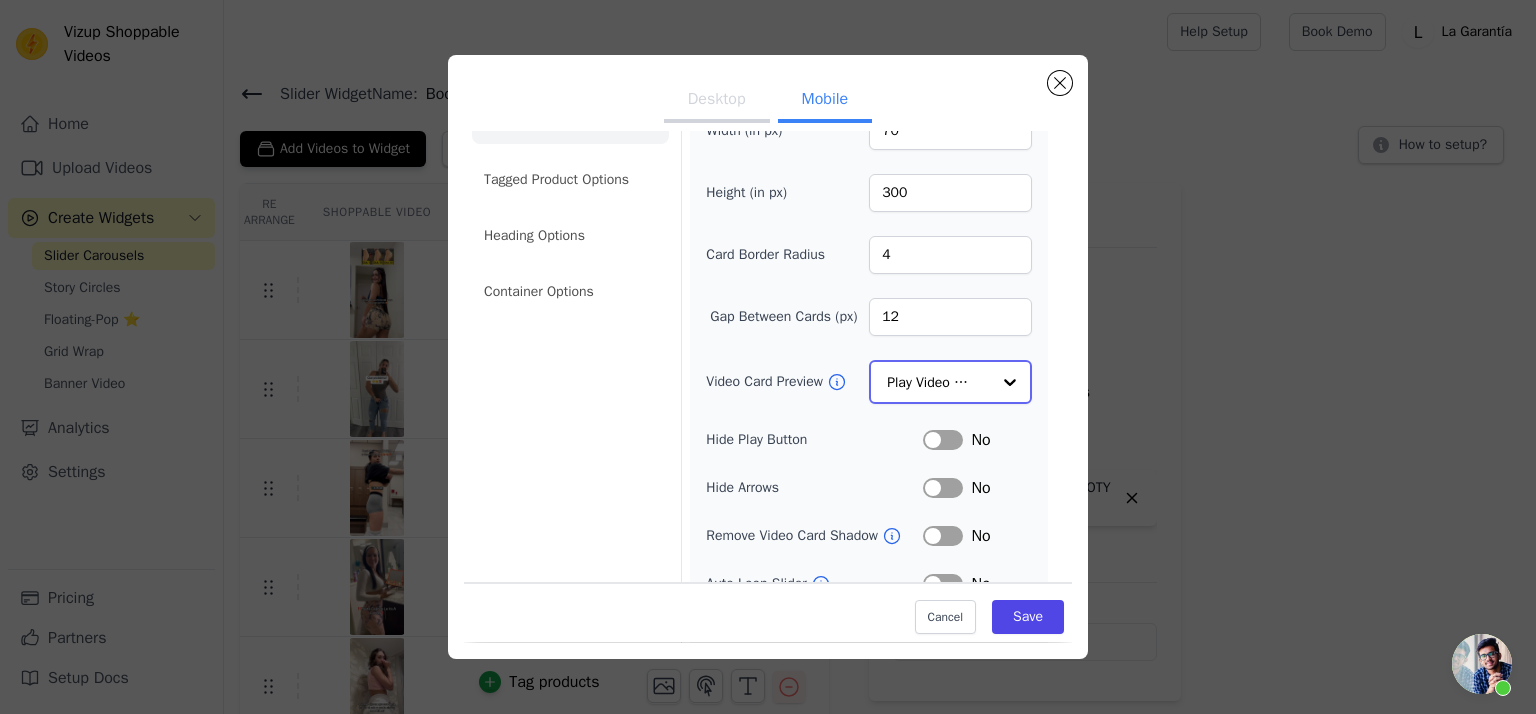 scroll, scrollTop: 0, scrollLeft: 0, axis: both 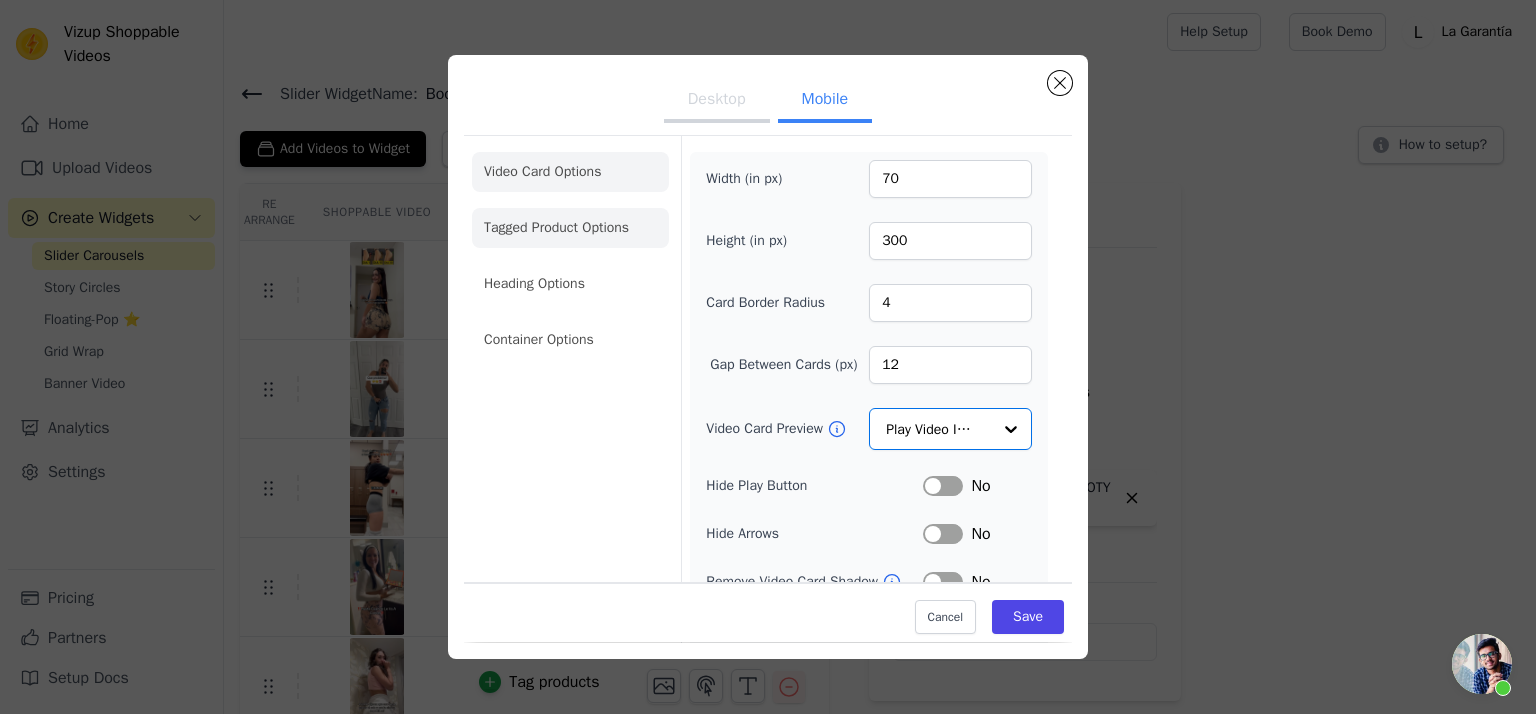 click on "Tagged Product Options" 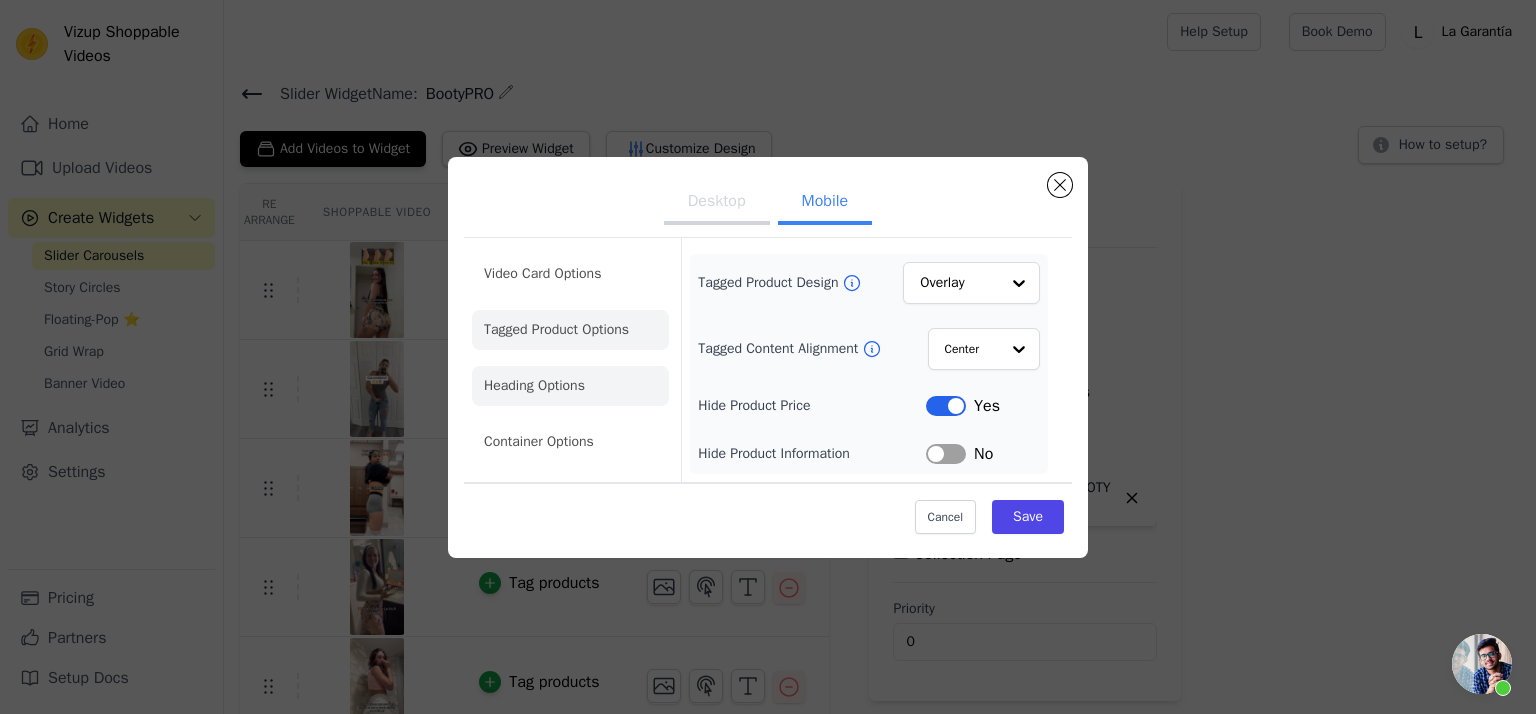 click on "Heading Options" 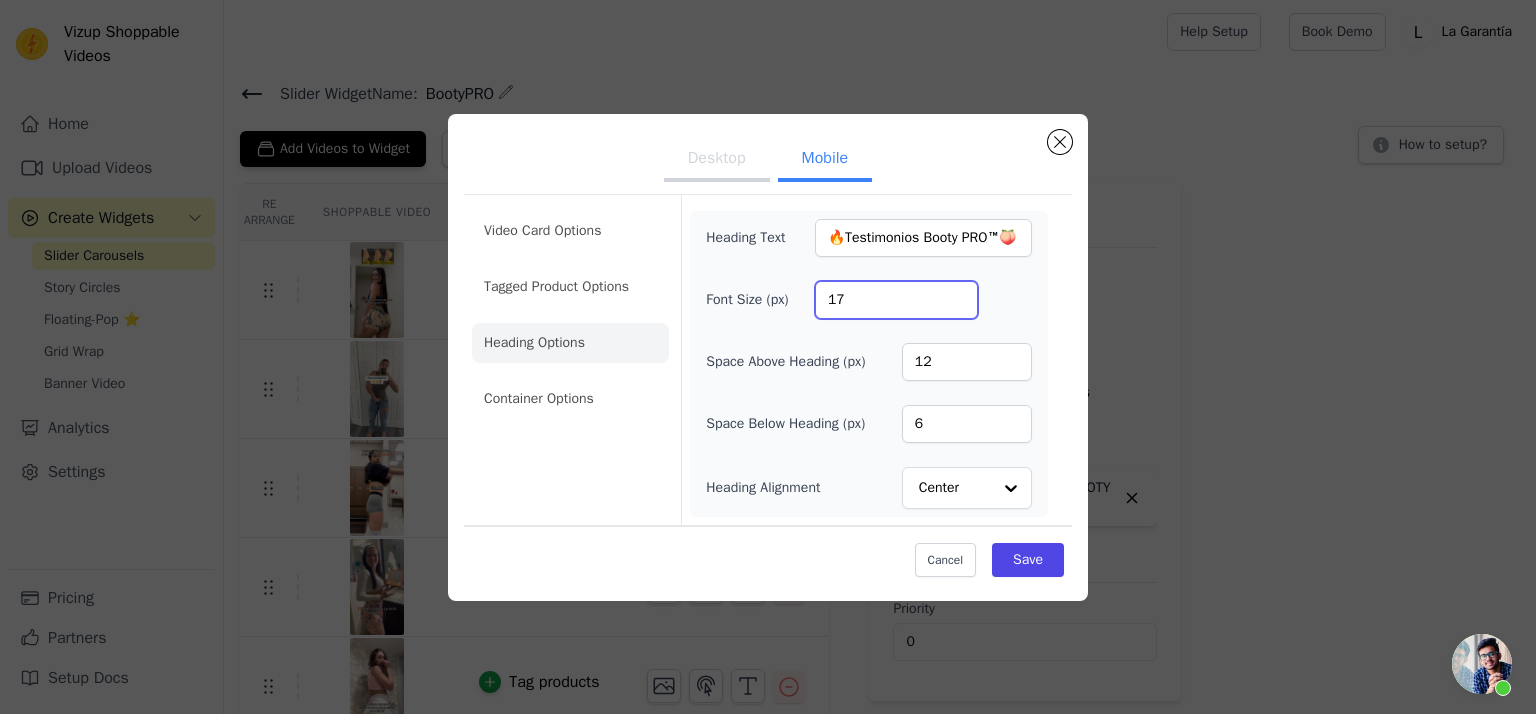 click on "17" at bounding box center (896, 300) 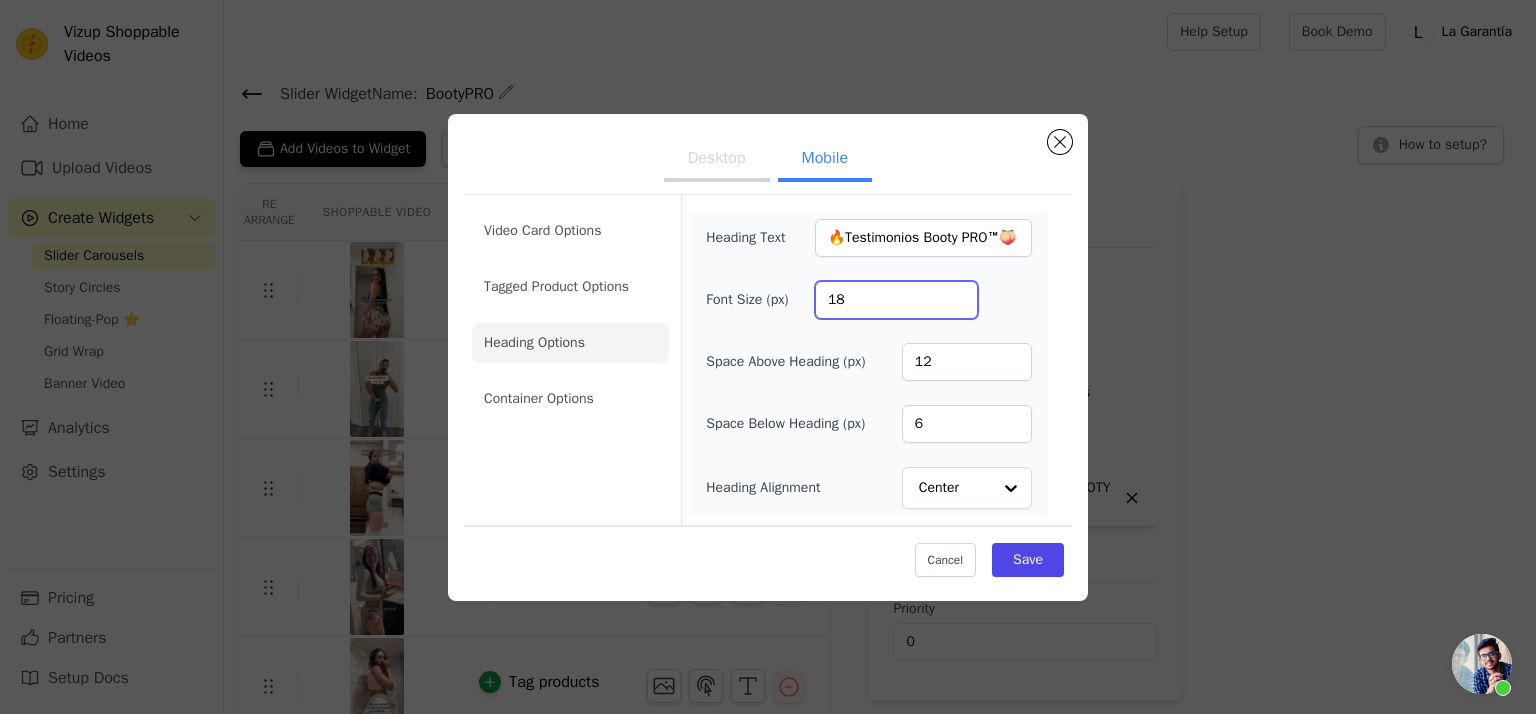 type on "18" 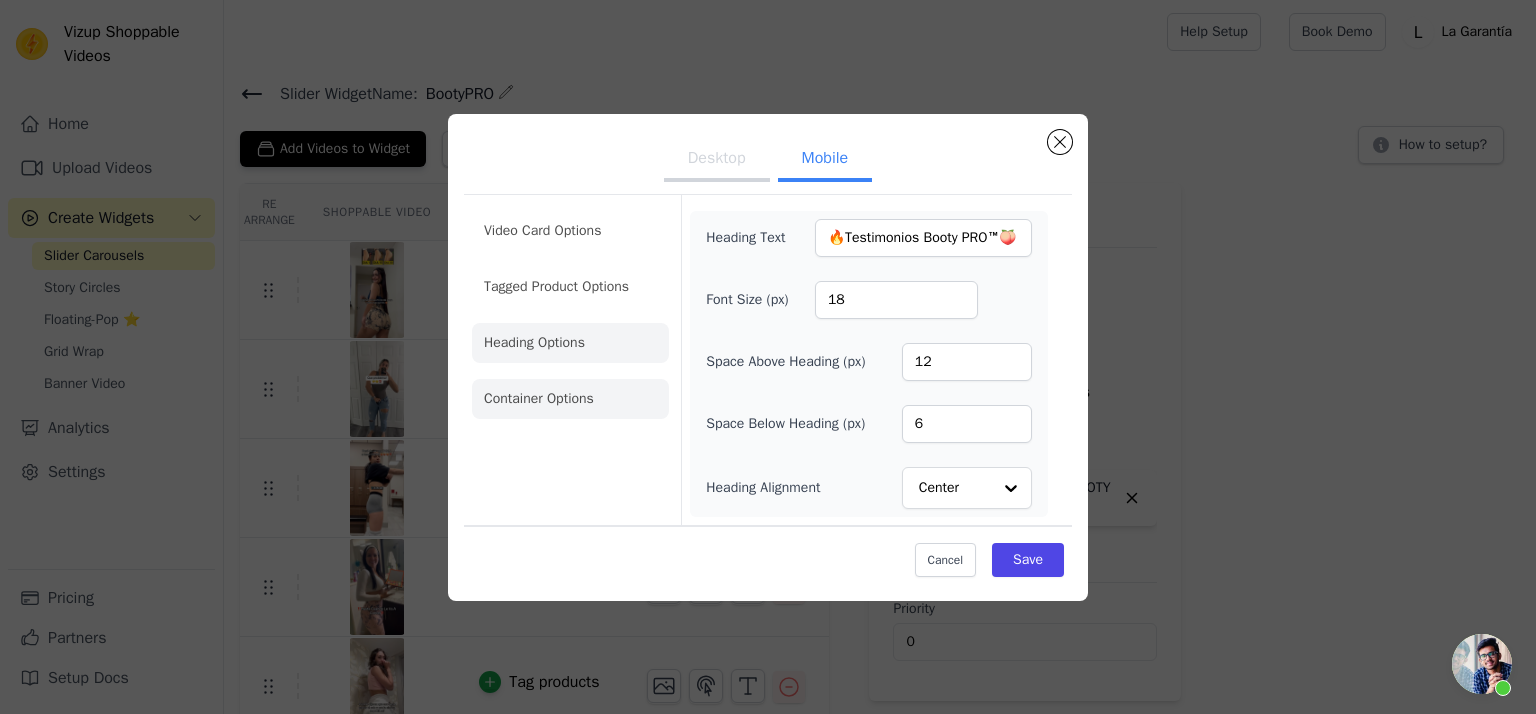 click on "Container Options" 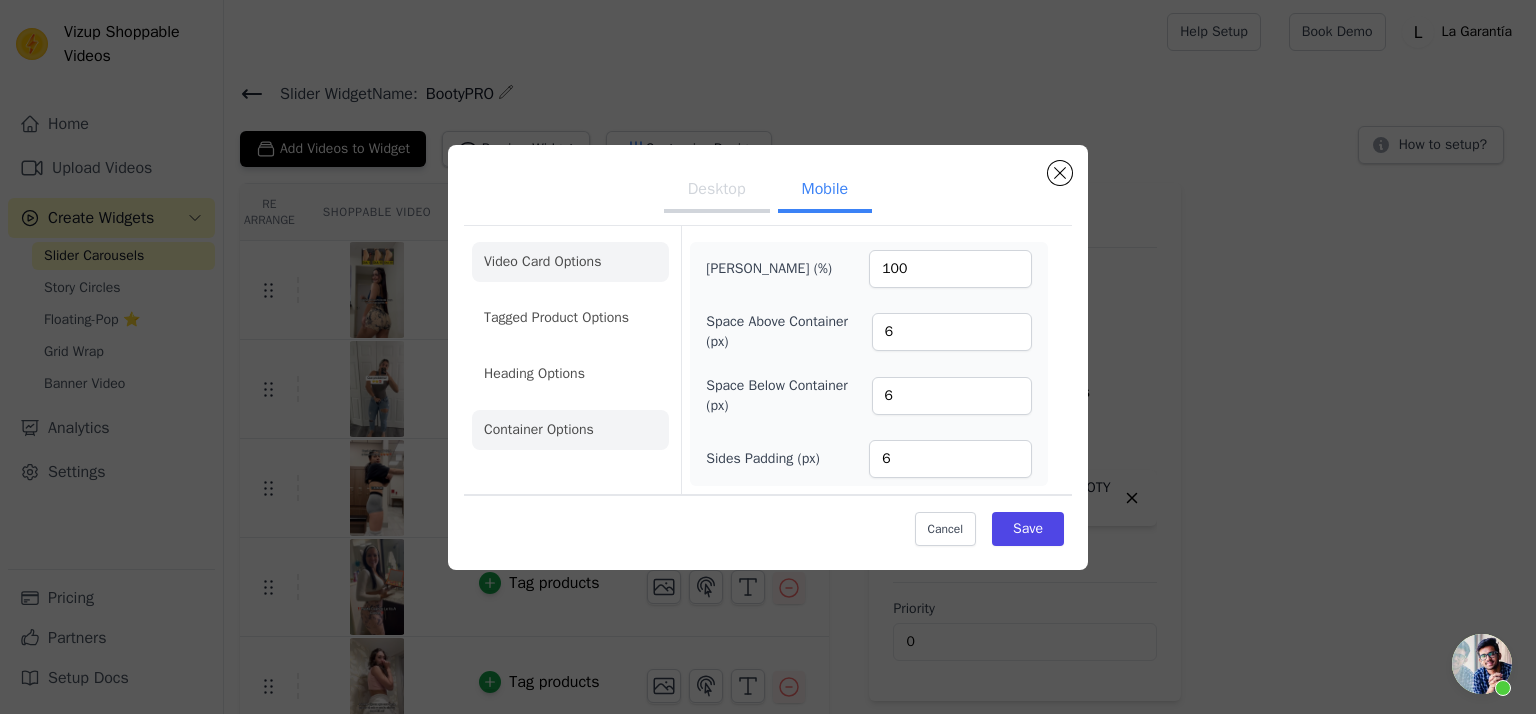 click on "Video Card Options" 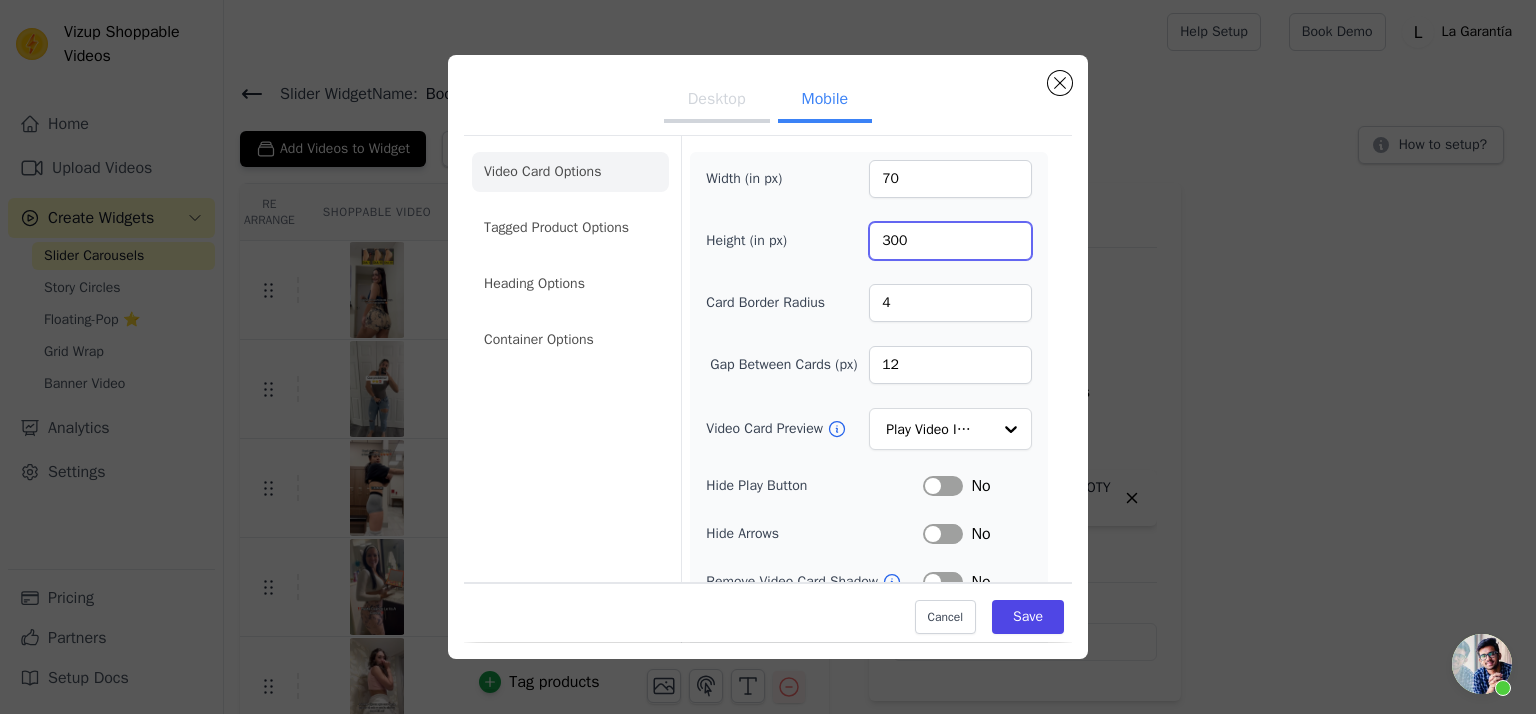 click on "300" at bounding box center (950, 241) 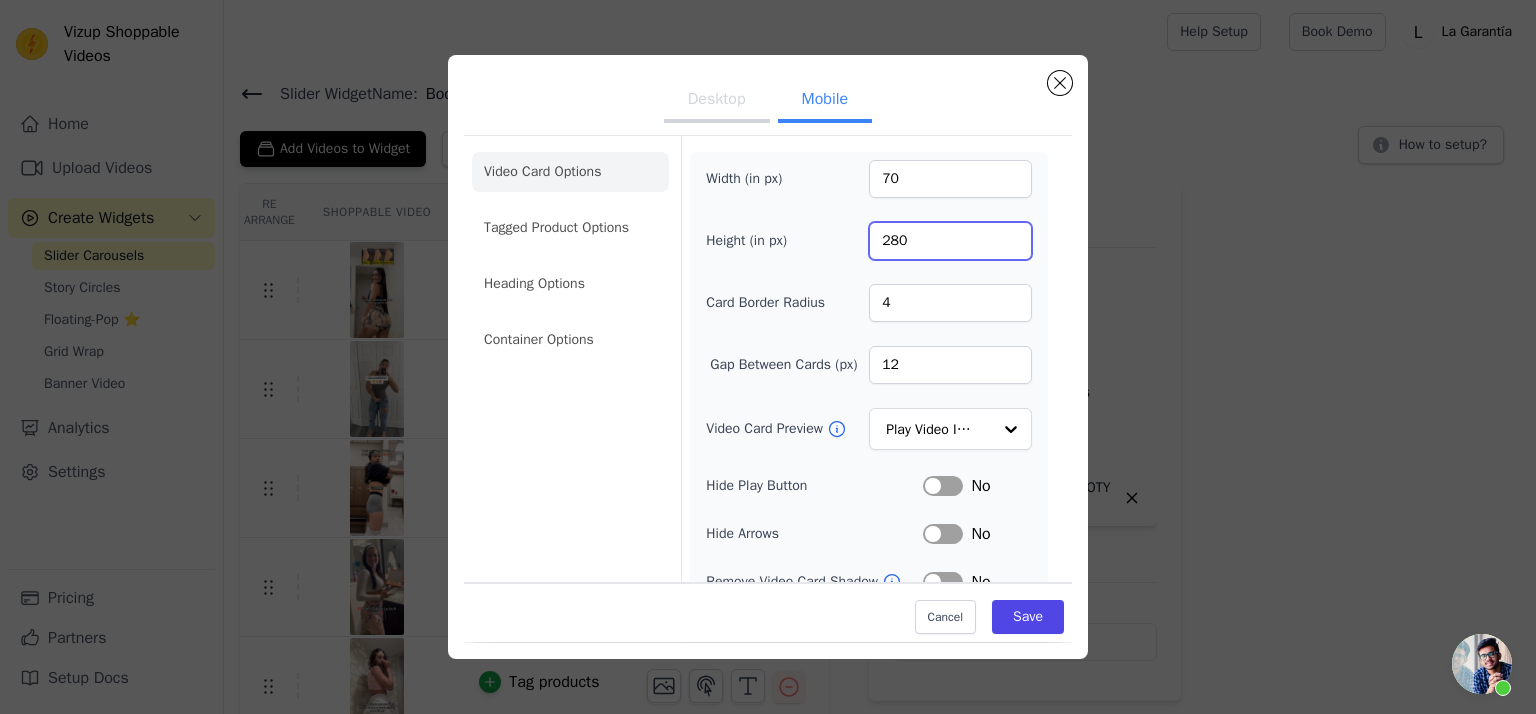 type on "280" 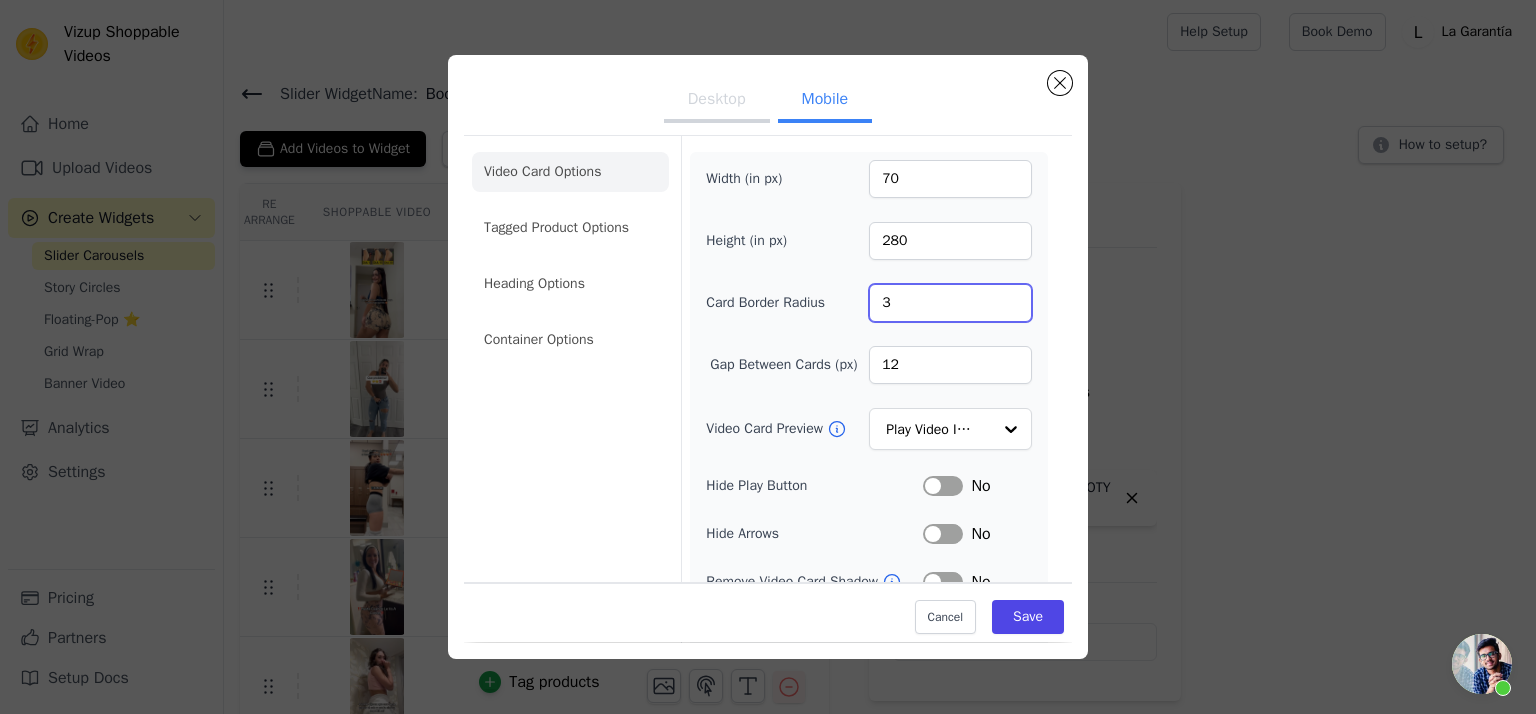 click on "3" at bounding box center (950, 303) 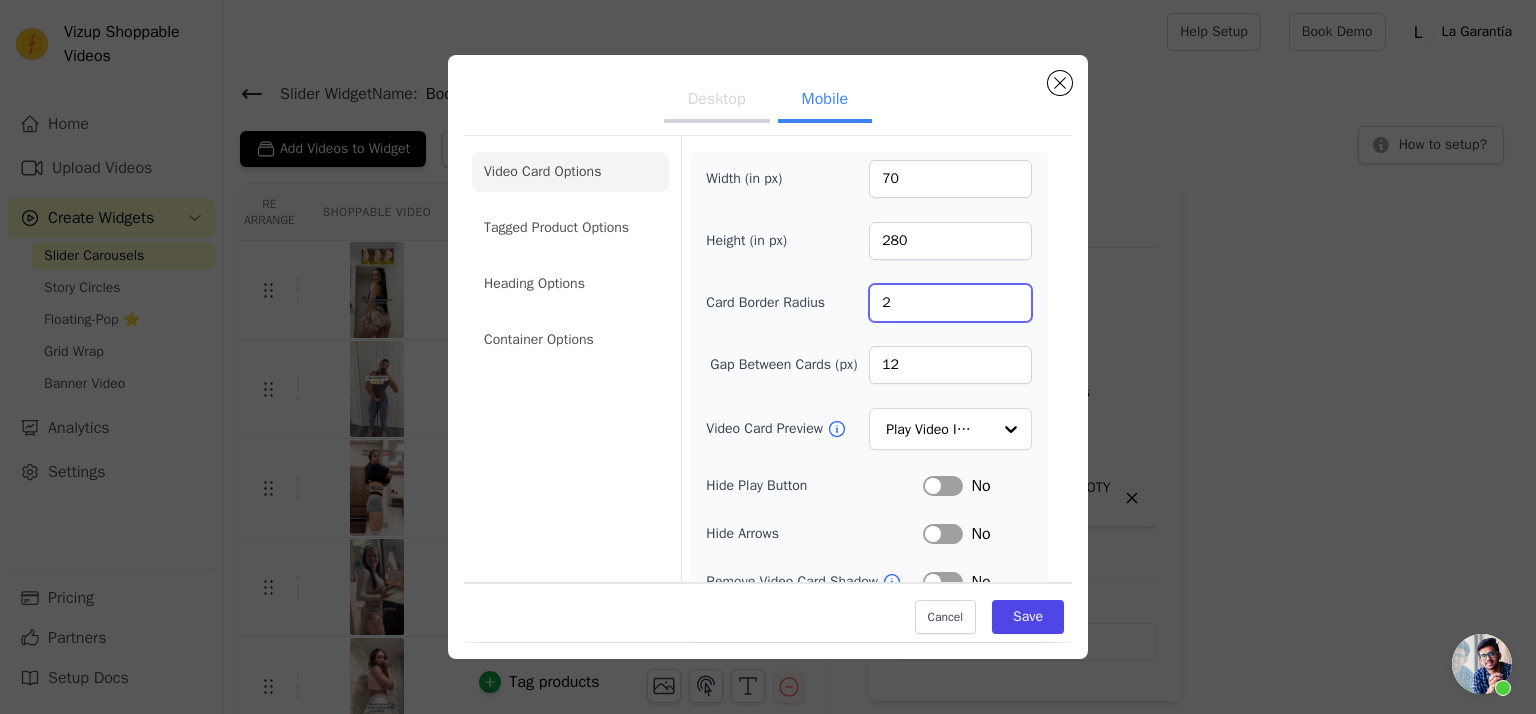 type on "2" 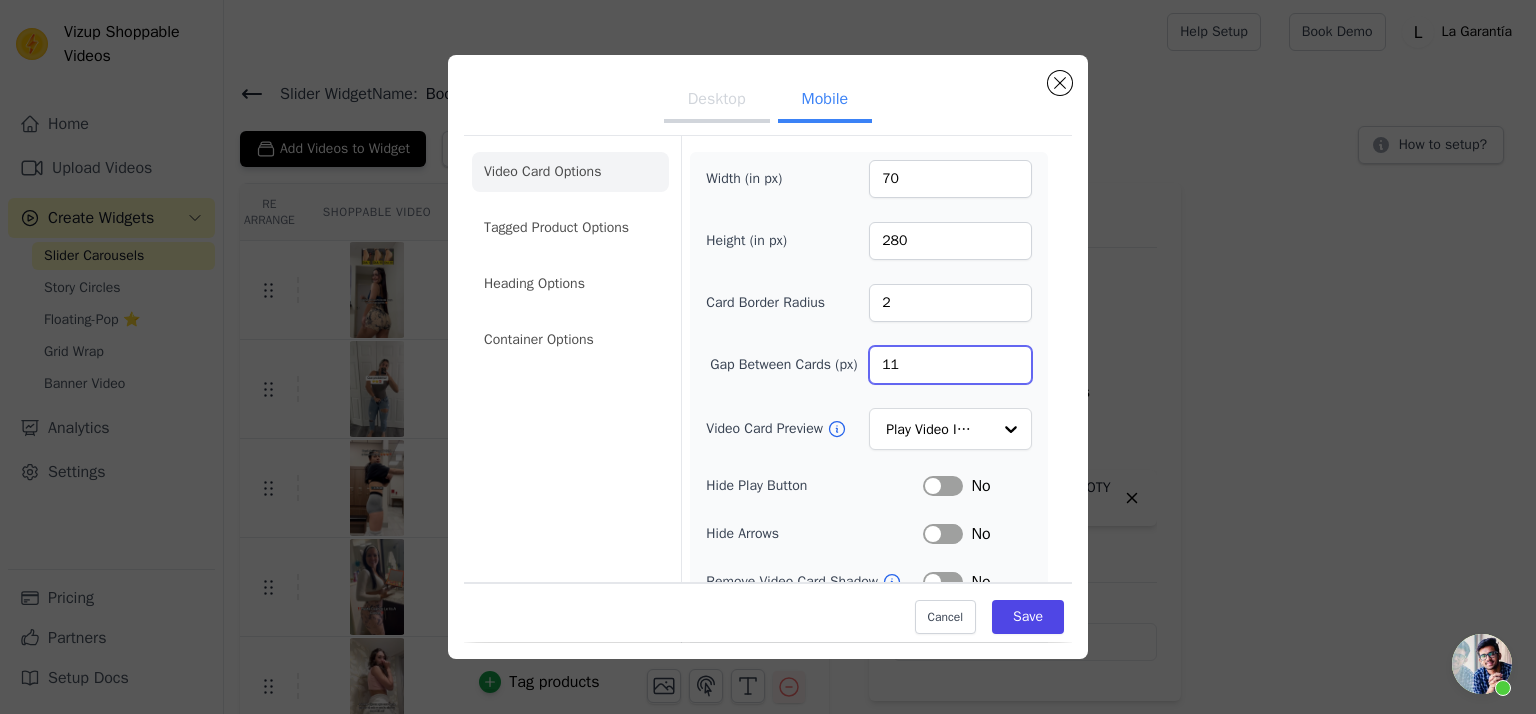 click on "11" at bounding box center [950, 365] 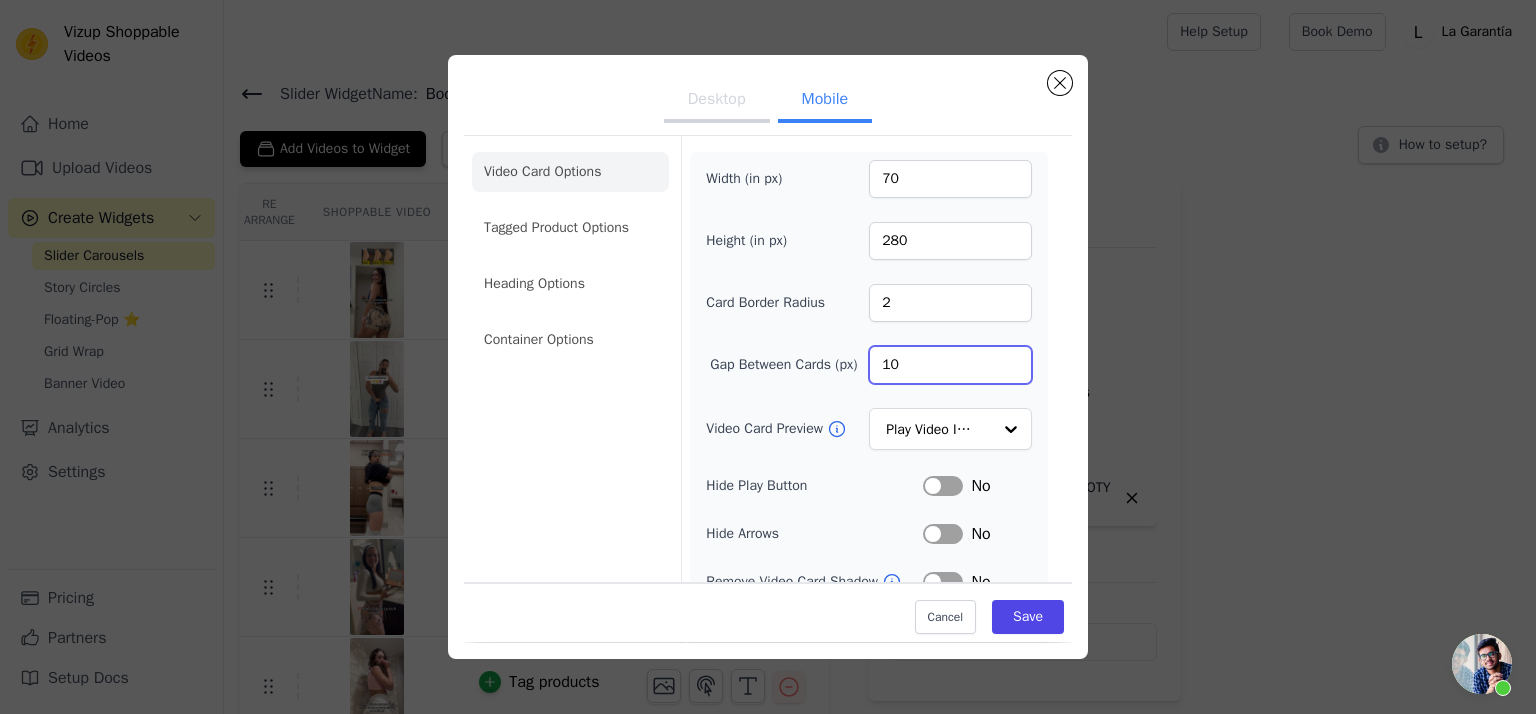 click on "10" at bounding box center [950, 365] 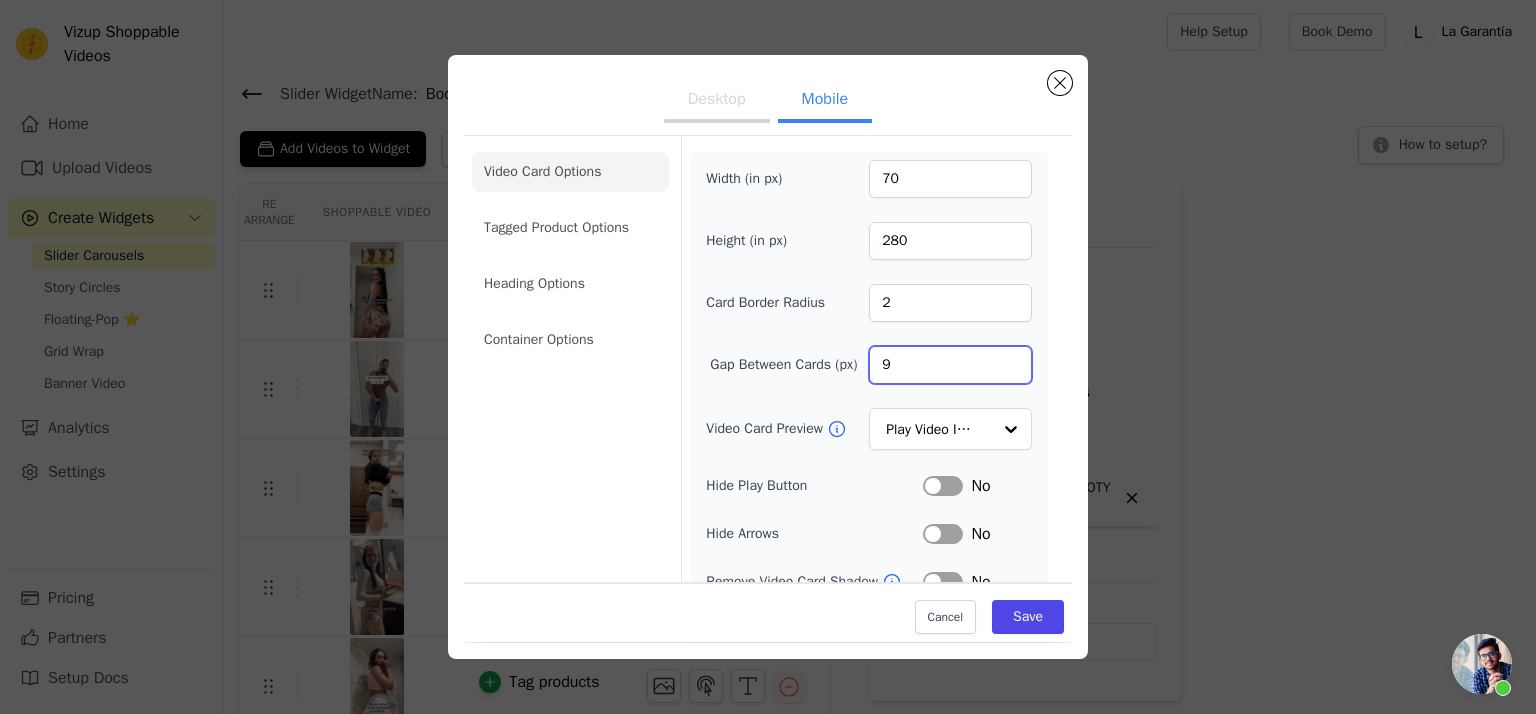 click on "9" at bounding box center [950, 365] 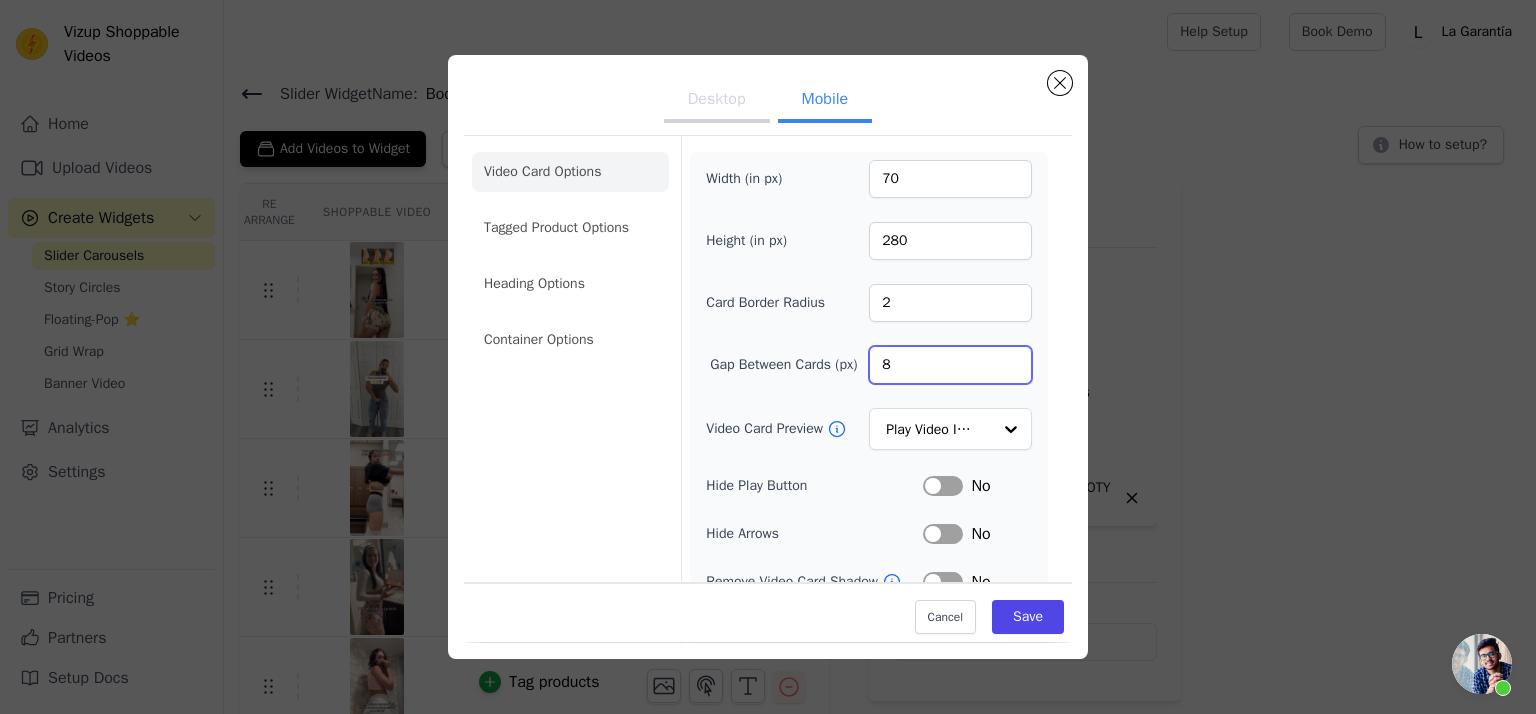 type on "8" 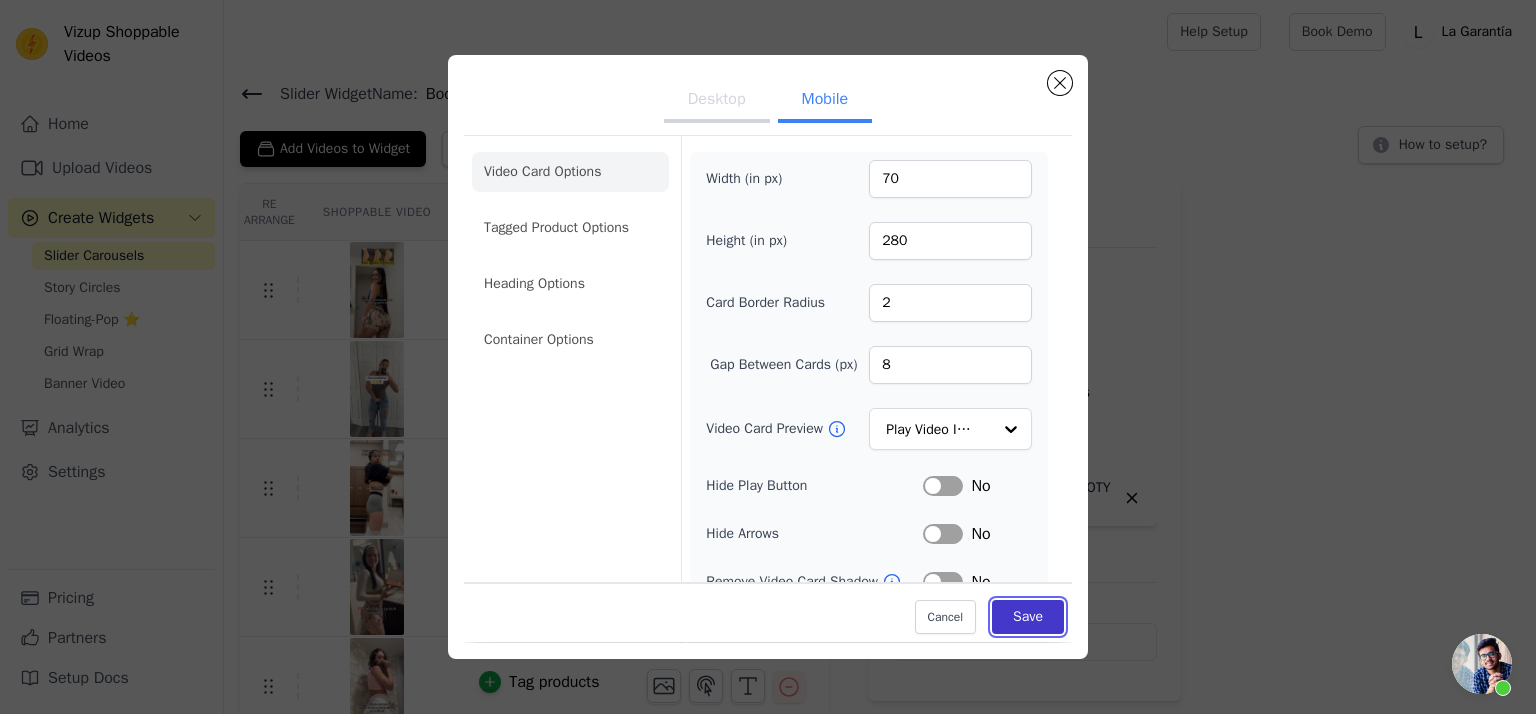 click on "Save" at bounding box center (1028, 618) 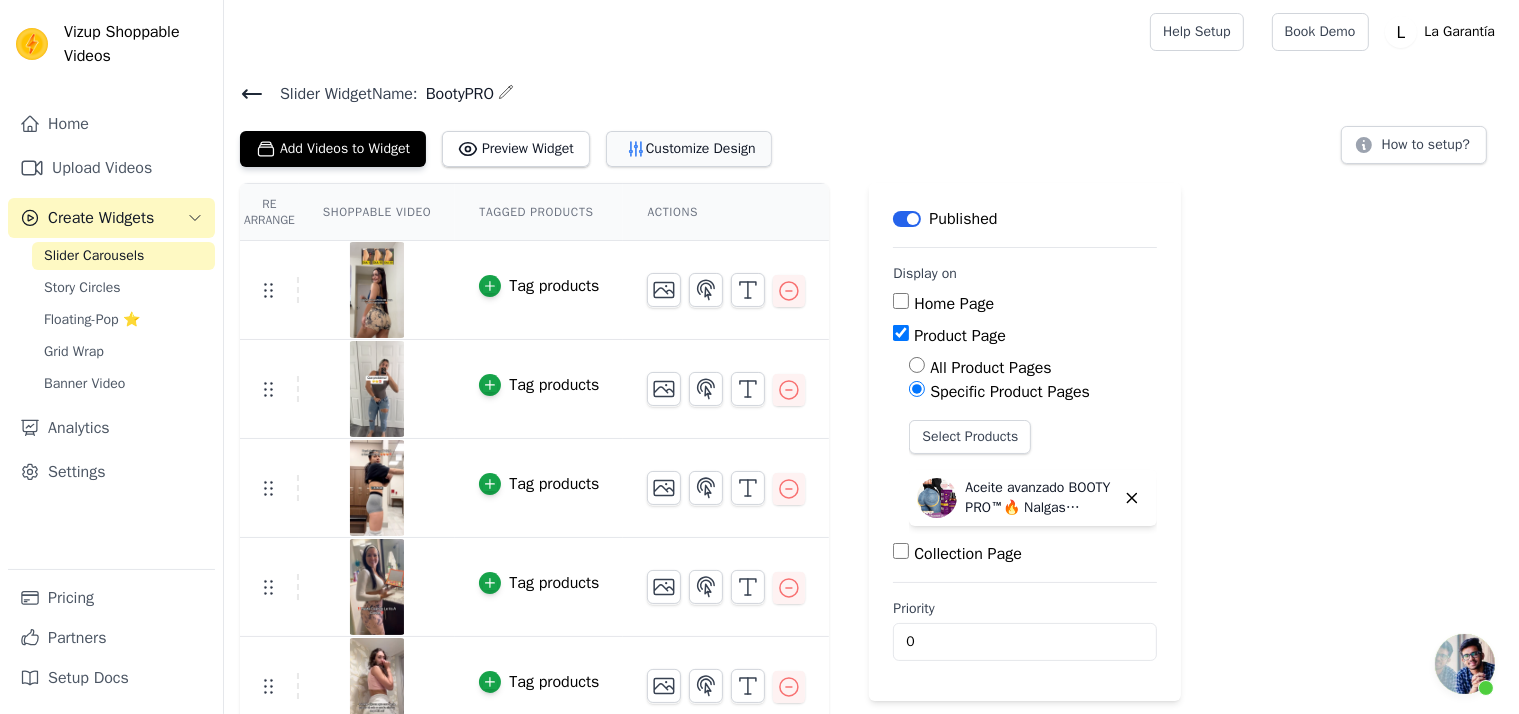 click on "Customize Design" at bounding box center (689, 149) 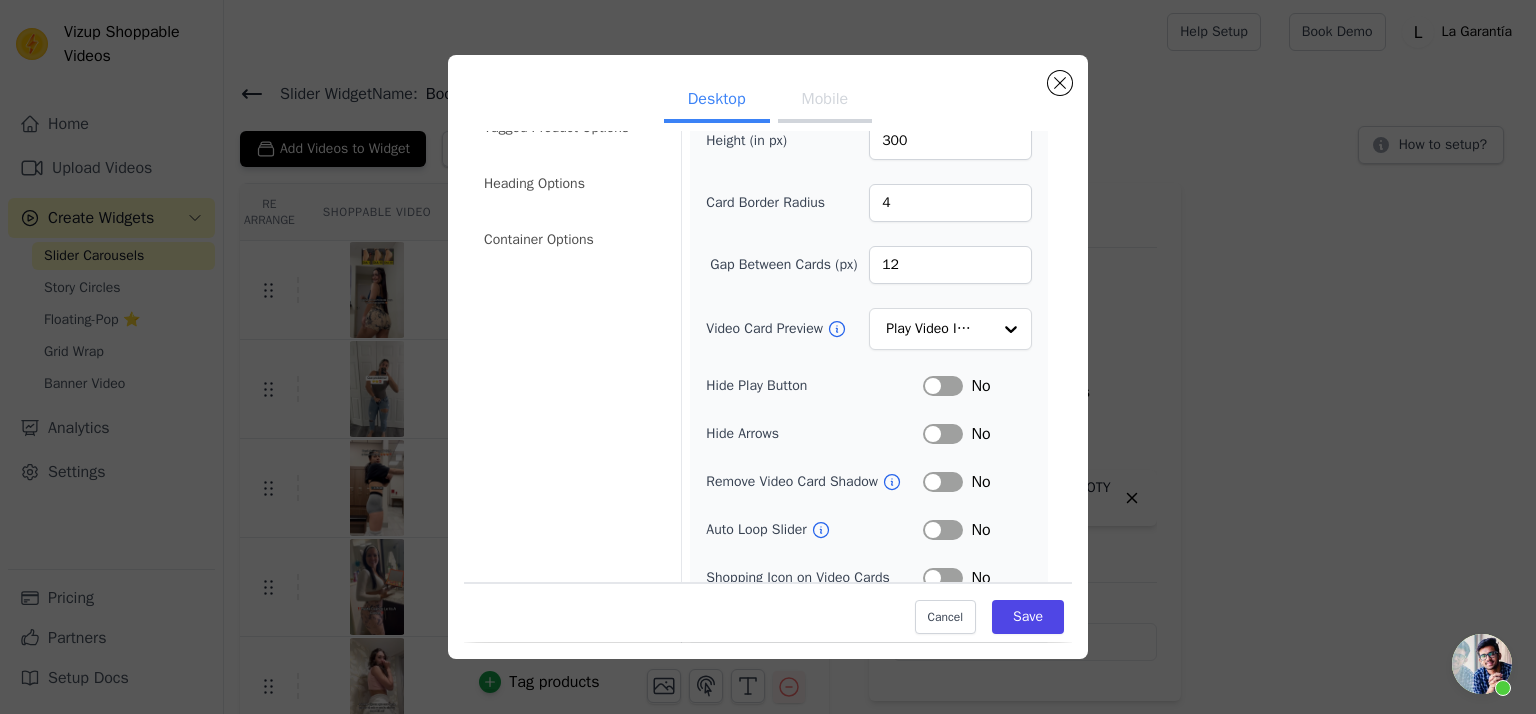 scroll, scrollTop: 172, scrollLeft: 0, axis: vertical 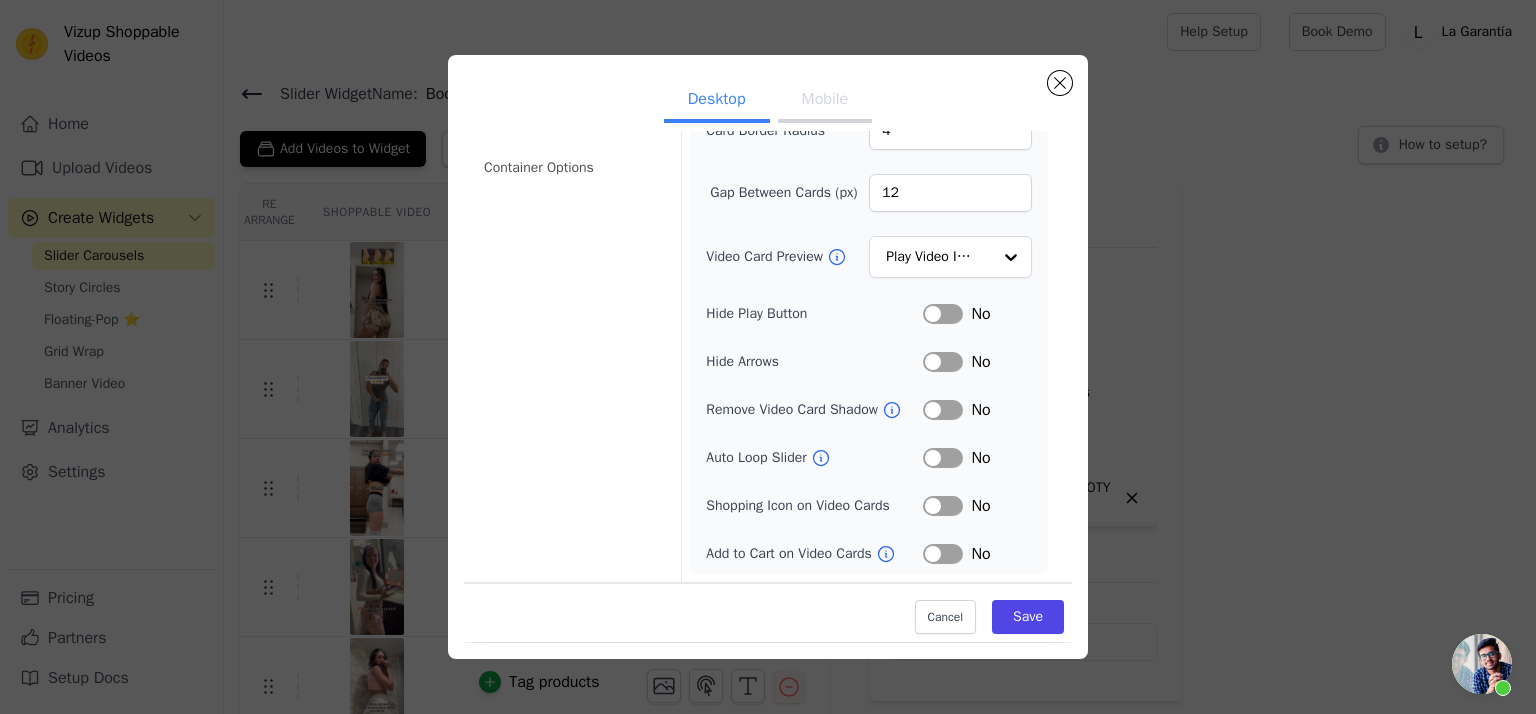 drag, startPoint x: 609, startPoint y: 378, endPoint x: 587, endPoint y: 324, distance: 58.30952 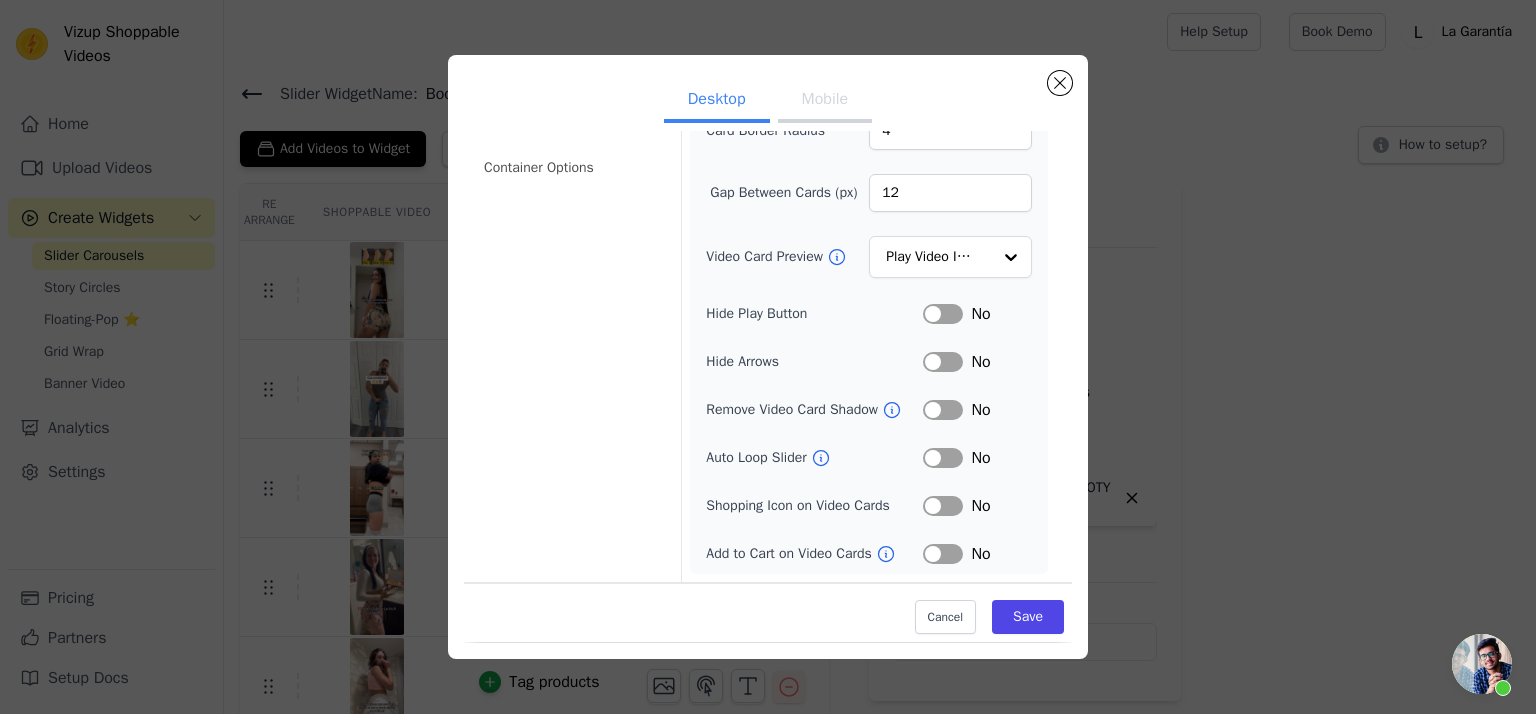click on "Video Card Options Tagged Product Options Heading Options Container Options" at bounding box center (570, 273) 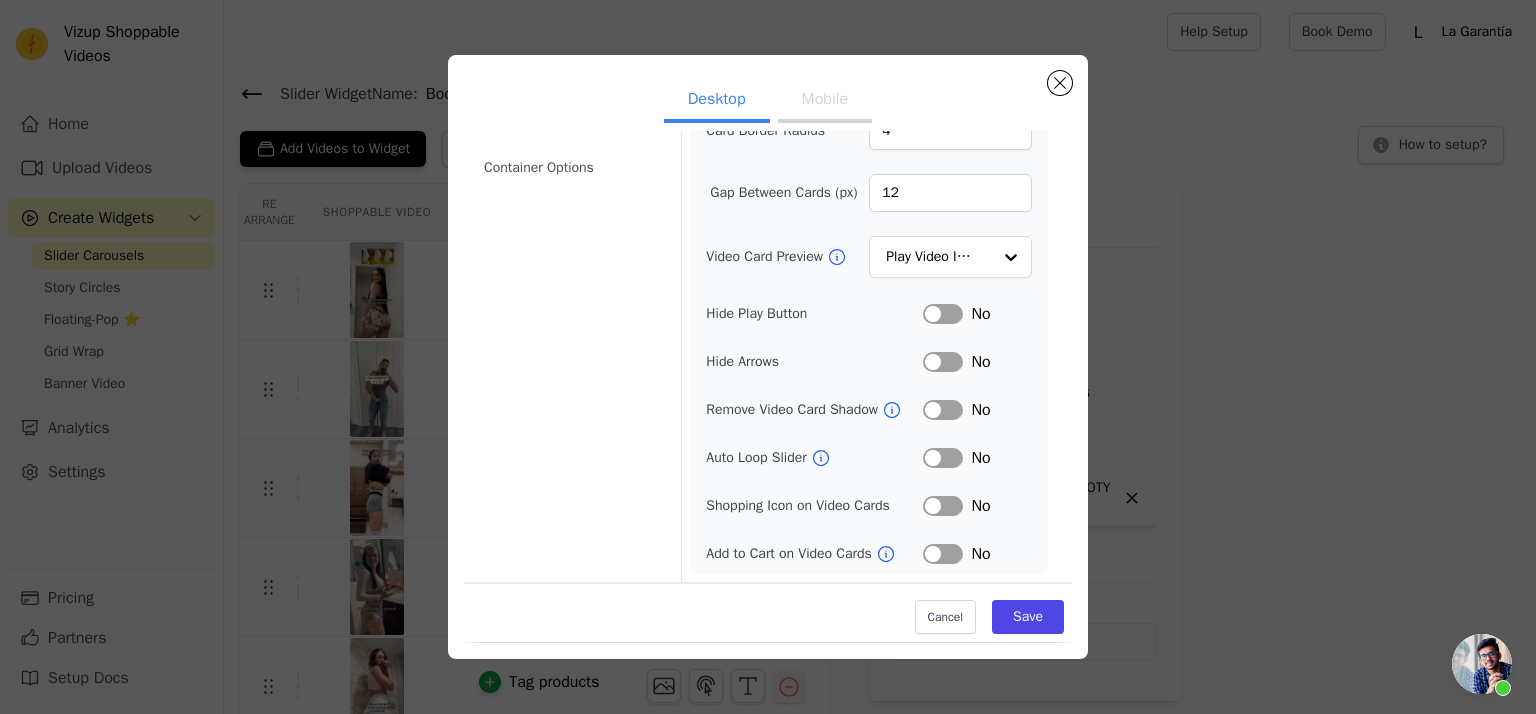 click on "Mobile" at bounding box center [825, 101] 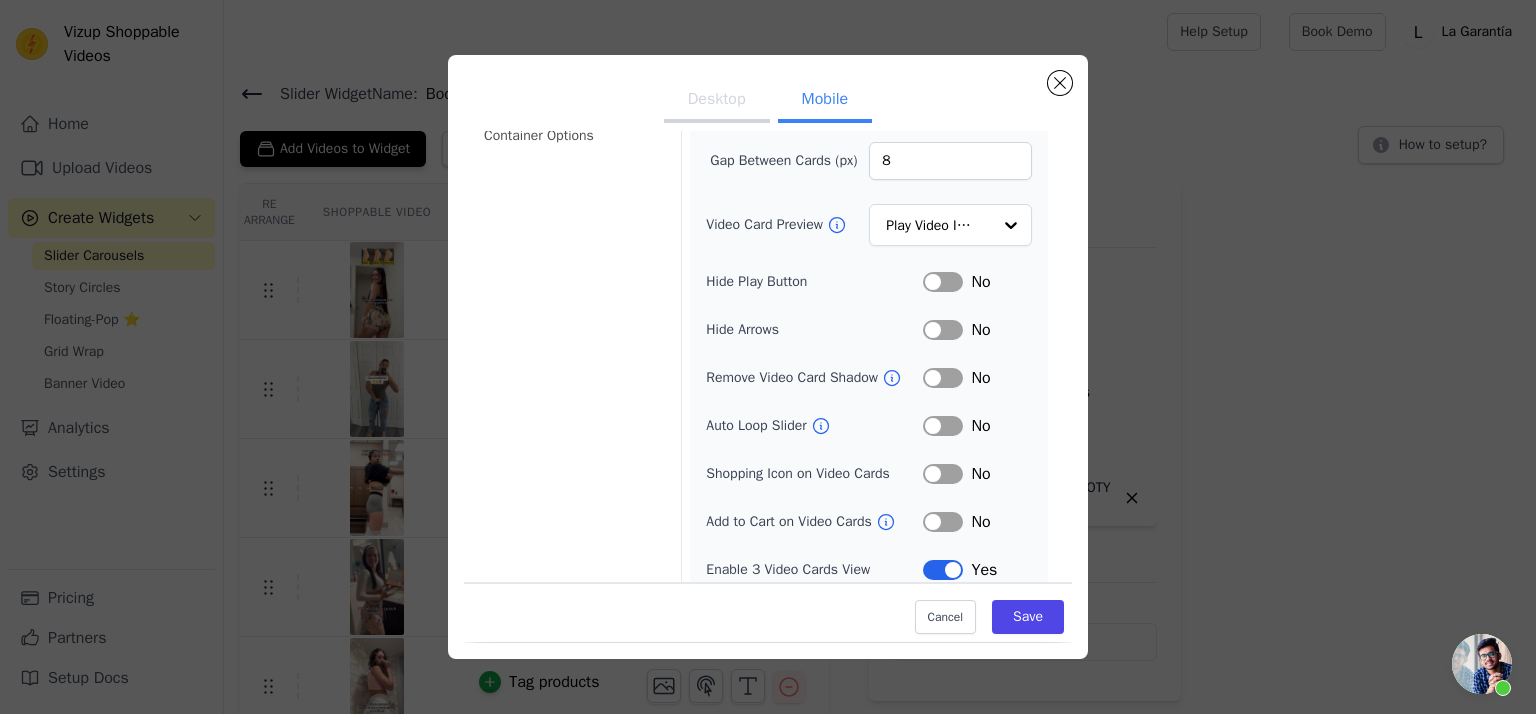 scroll, scrollTop: 220, scrollLeft: 0, axis: vertical 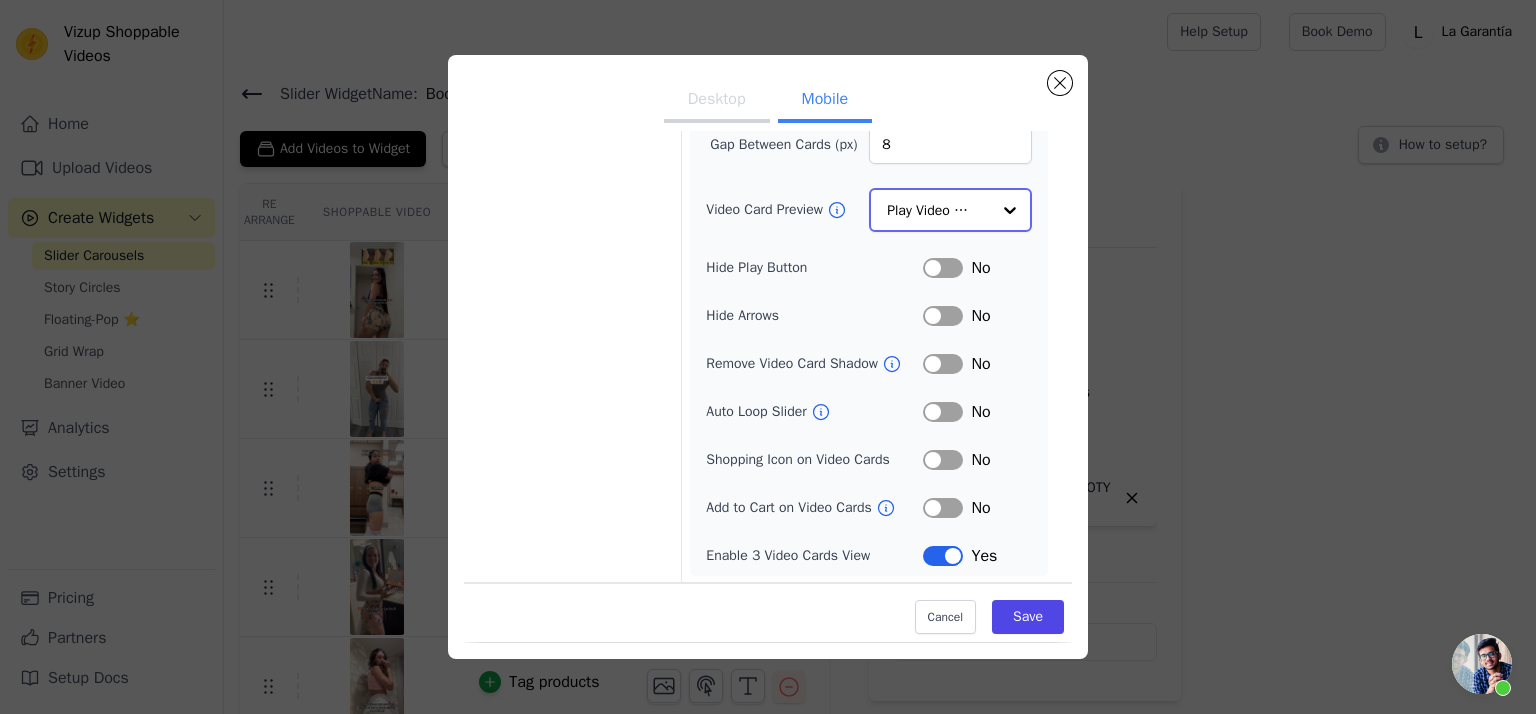click on "Video Card Preview" 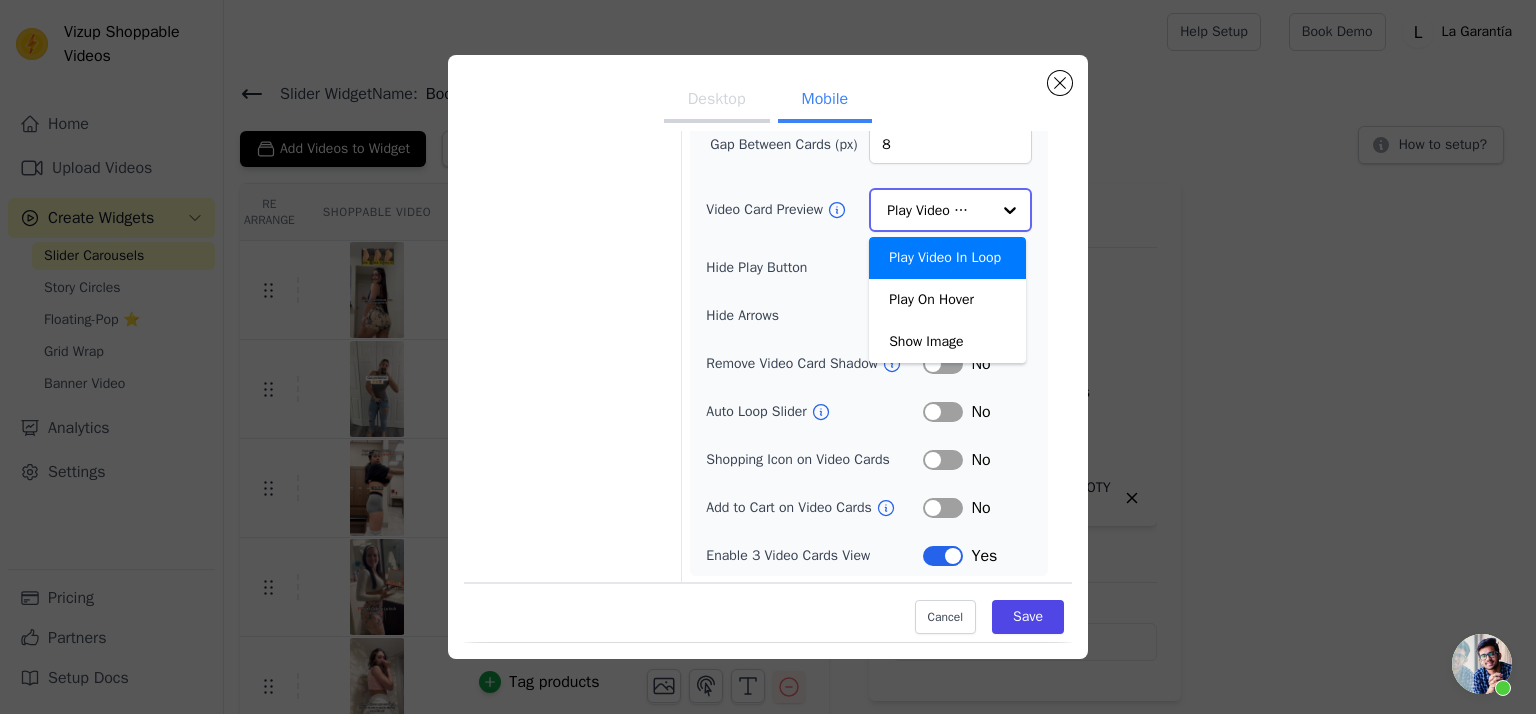 click on "Video Card Preview" 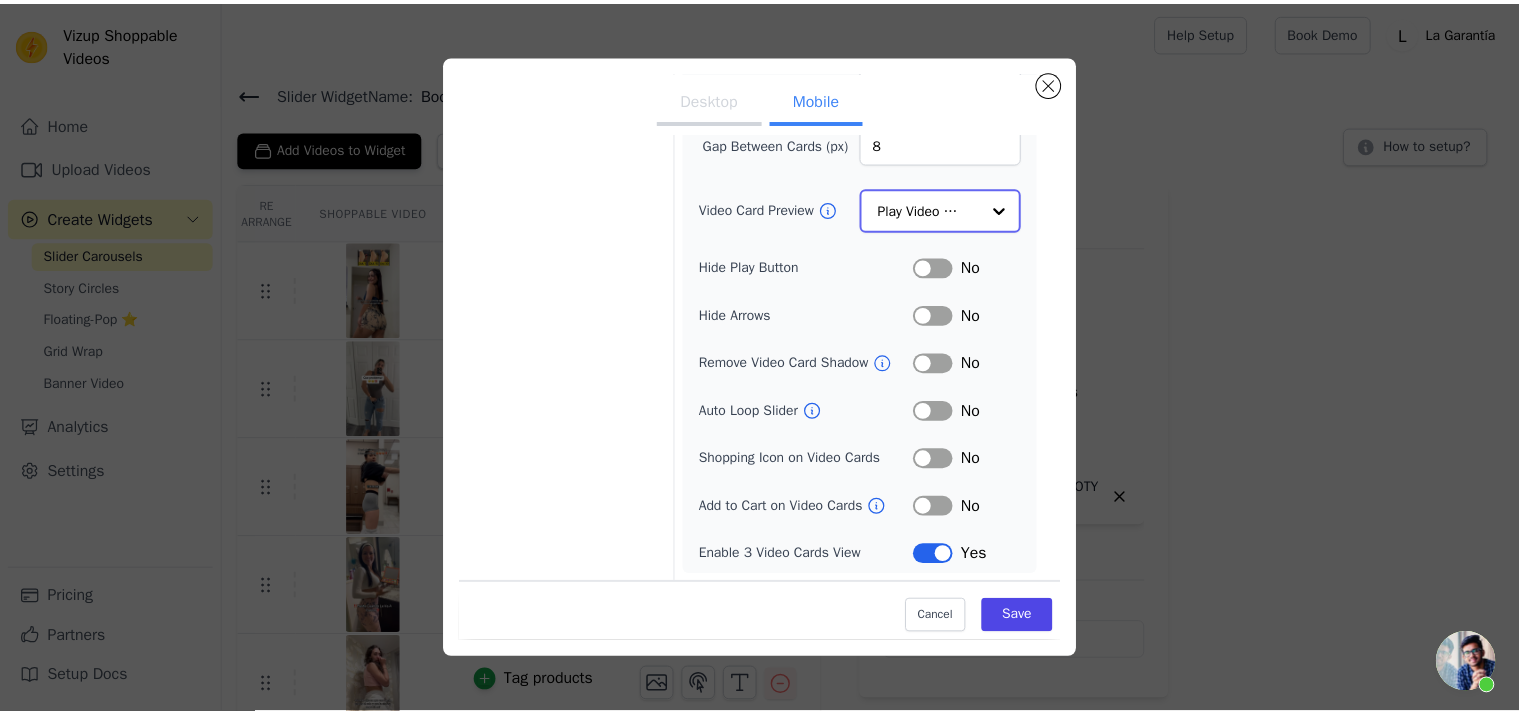 scroll, scrollTop: 0, scrollLeft: 0, axis: both 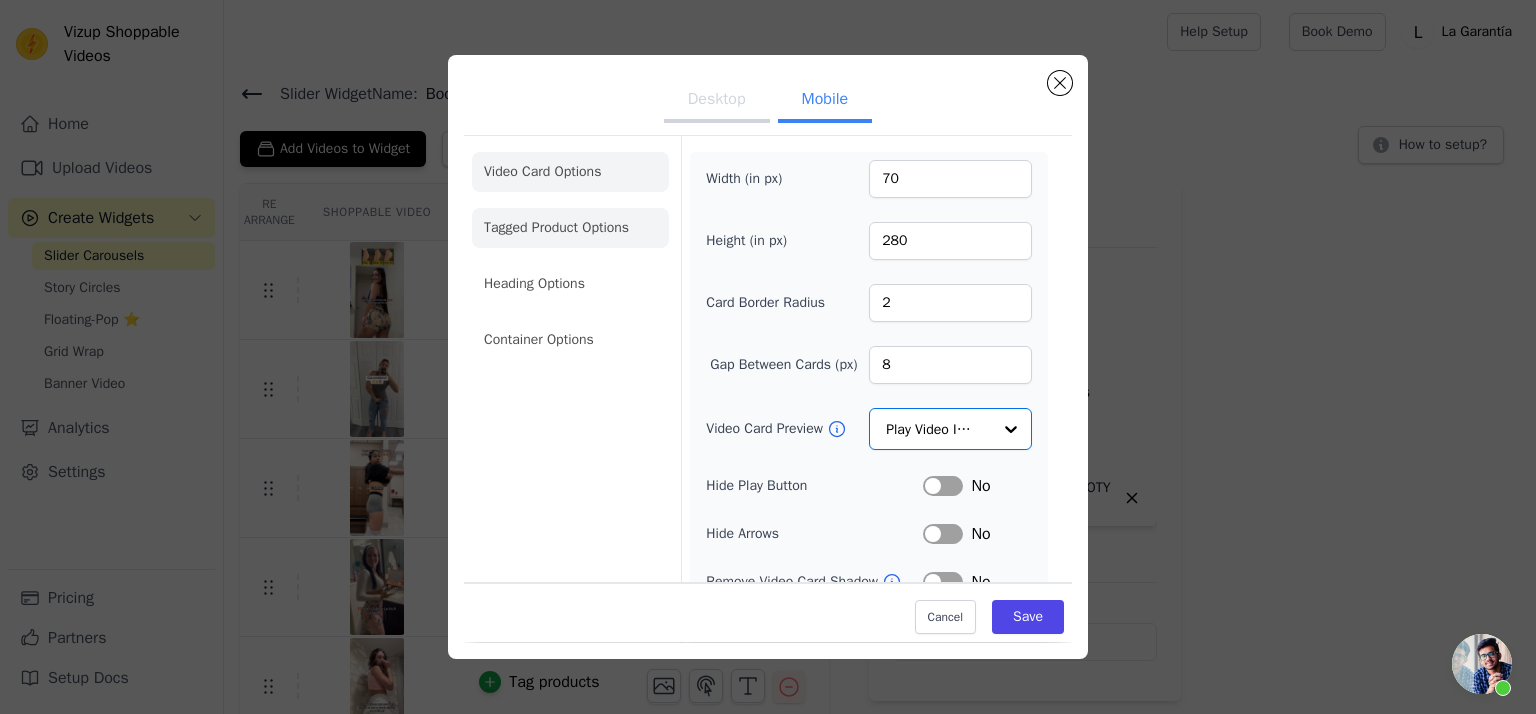 click on "Tagged Product Options" 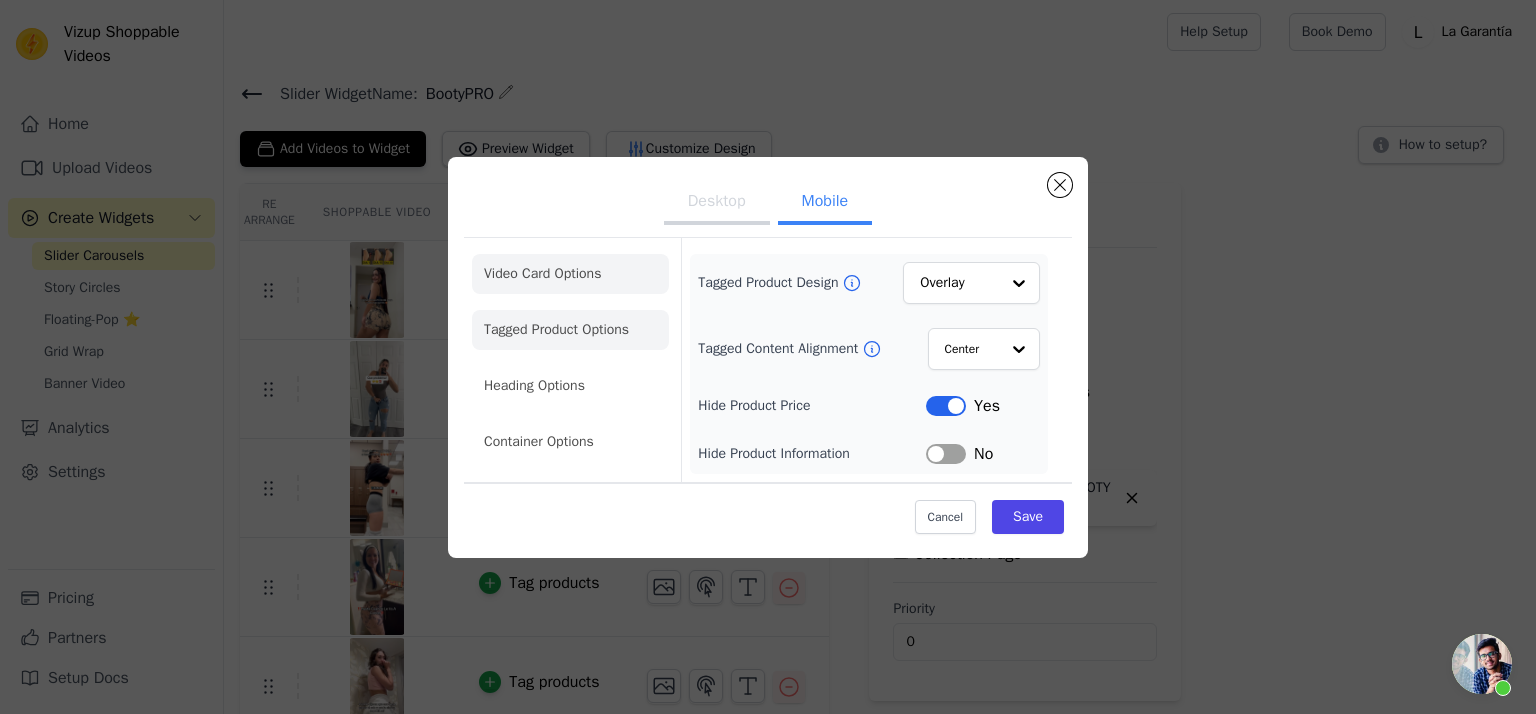 click on "Video Card Options" 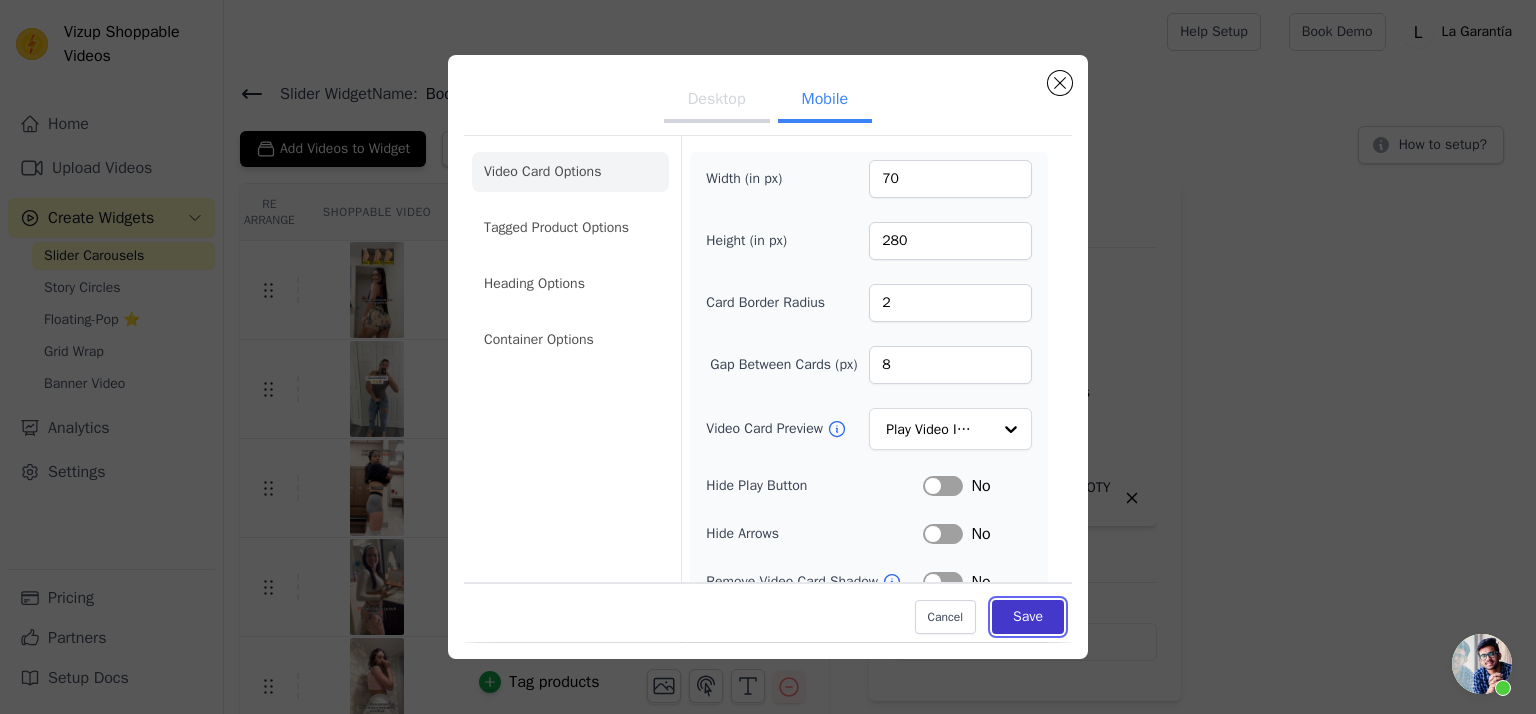 click on "Save" at bounding box center (1028, 618) 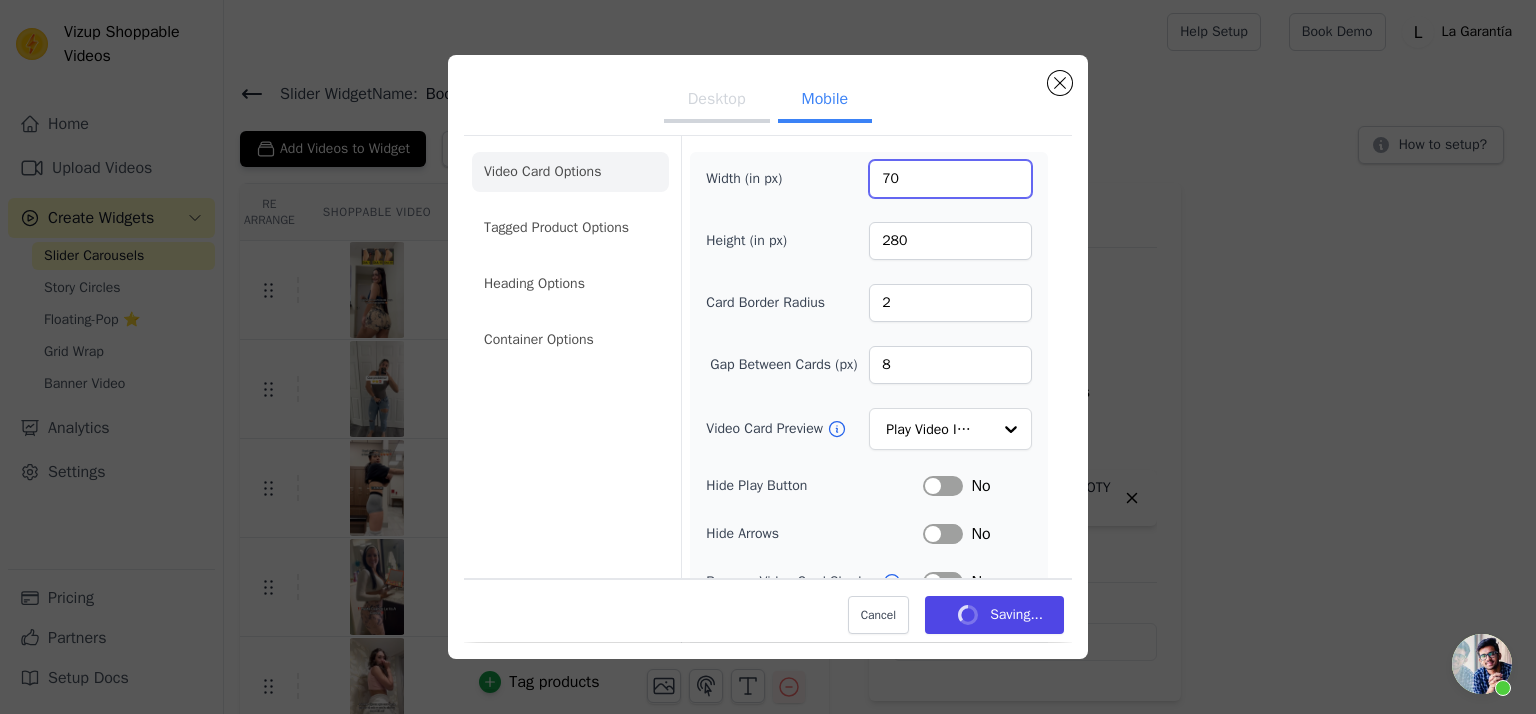 click on "70" at bounding box center [950, 179] 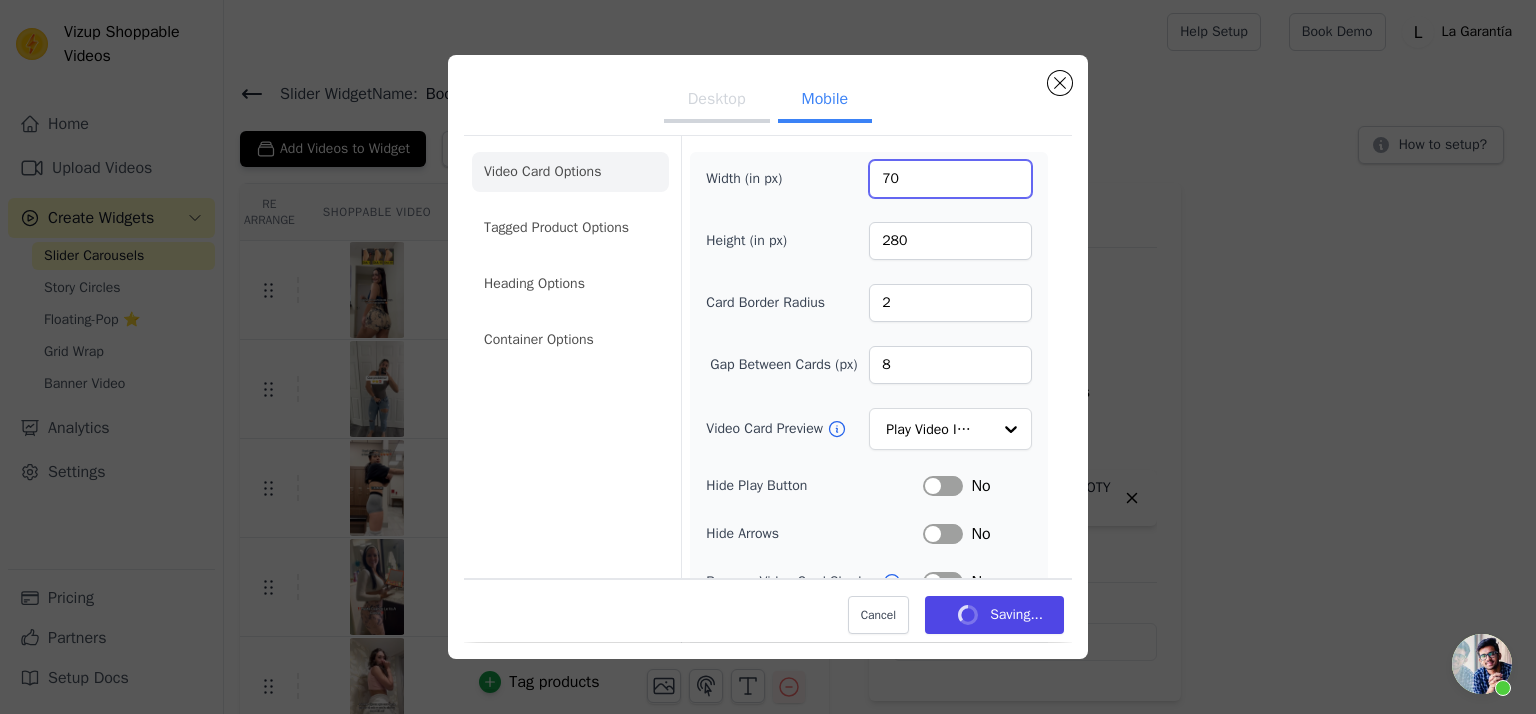 click on "70" at bounding box center [950, 179] 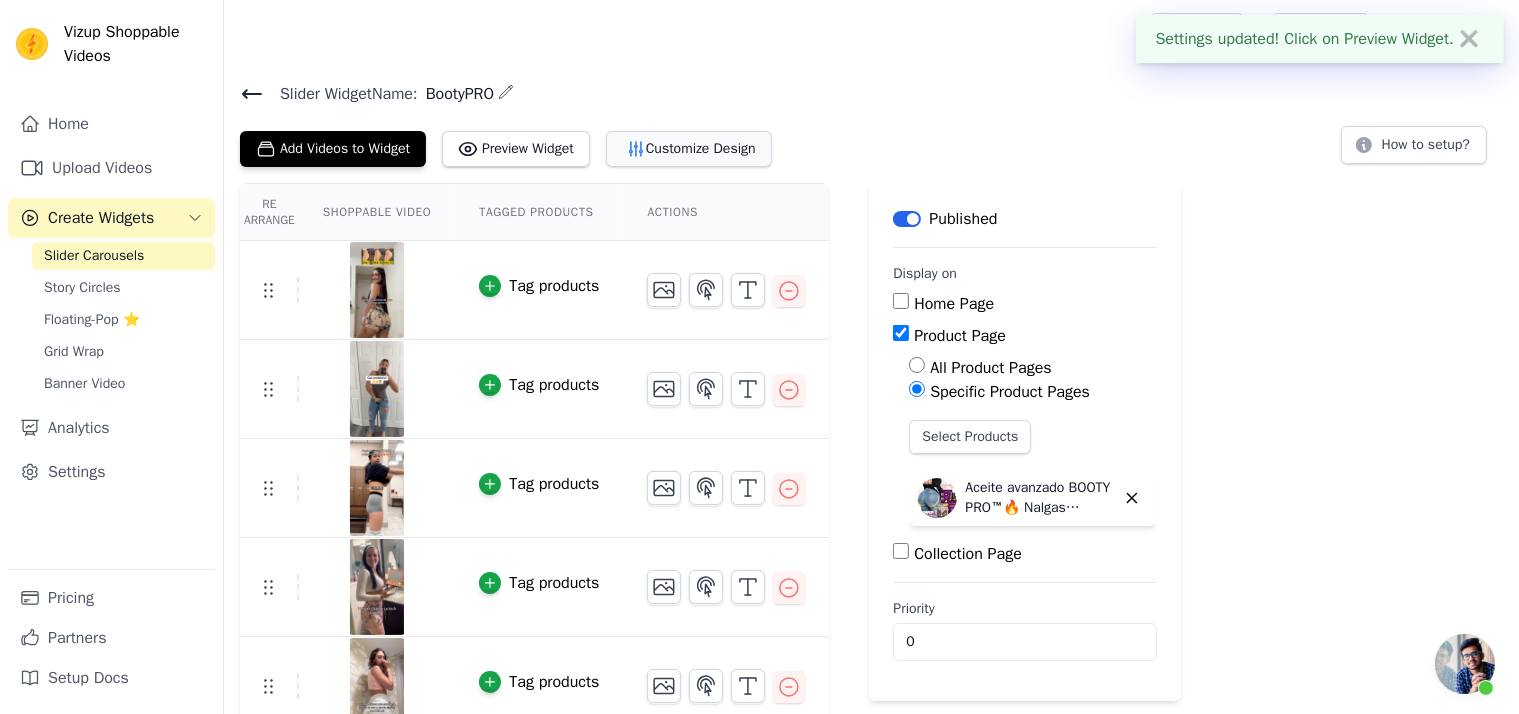 click on "Customize Design" at bounding box center [689, 149] 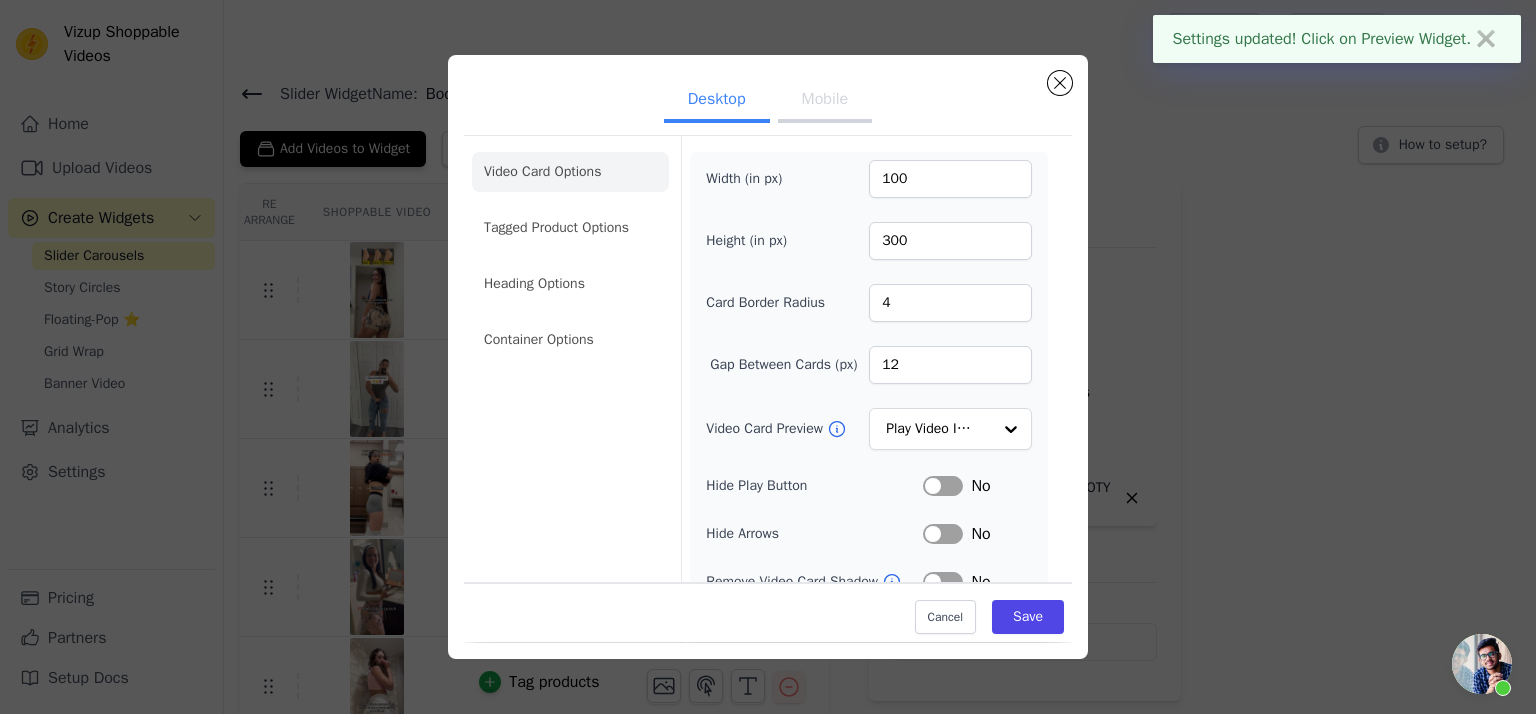 click on "Mobile" at bounding box center [825, 101] 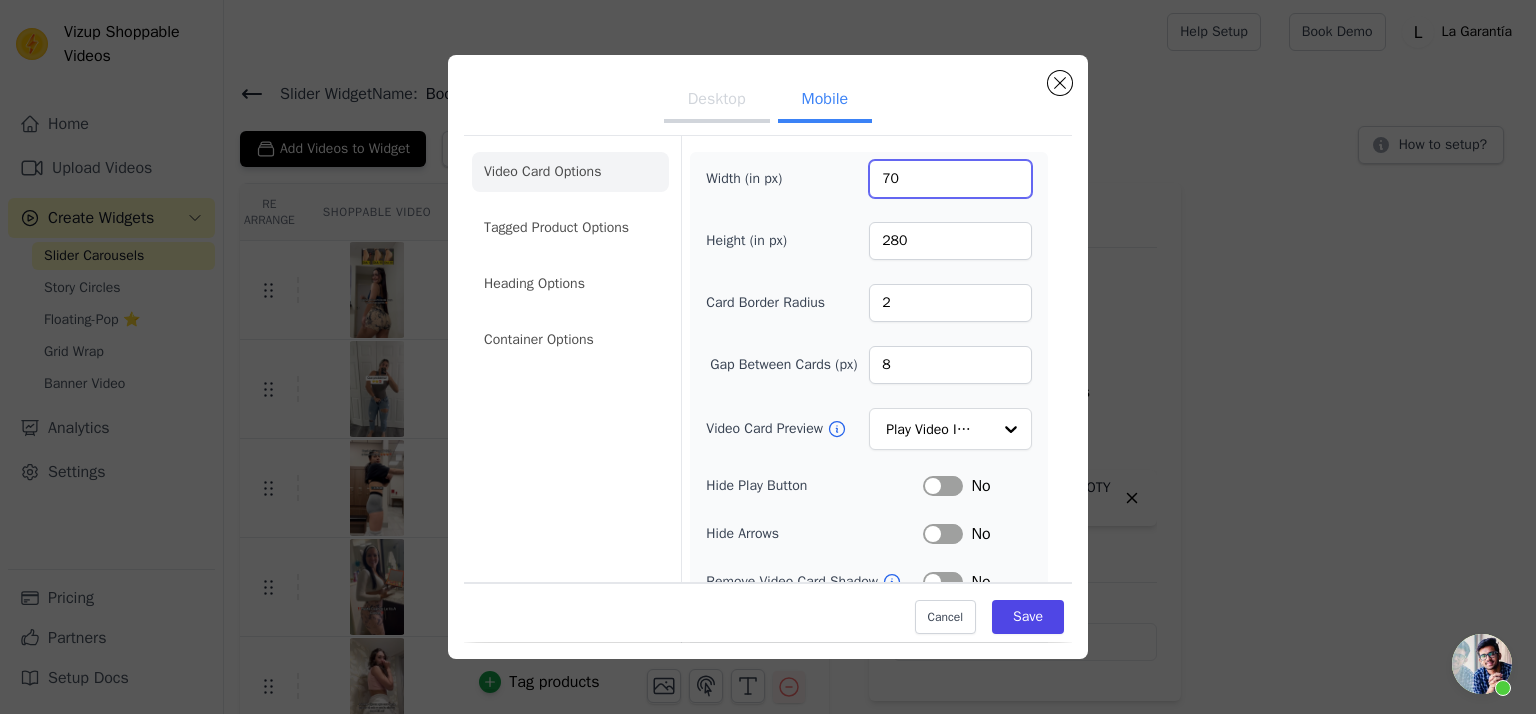 click on "70" at bounding box center (950, 179) 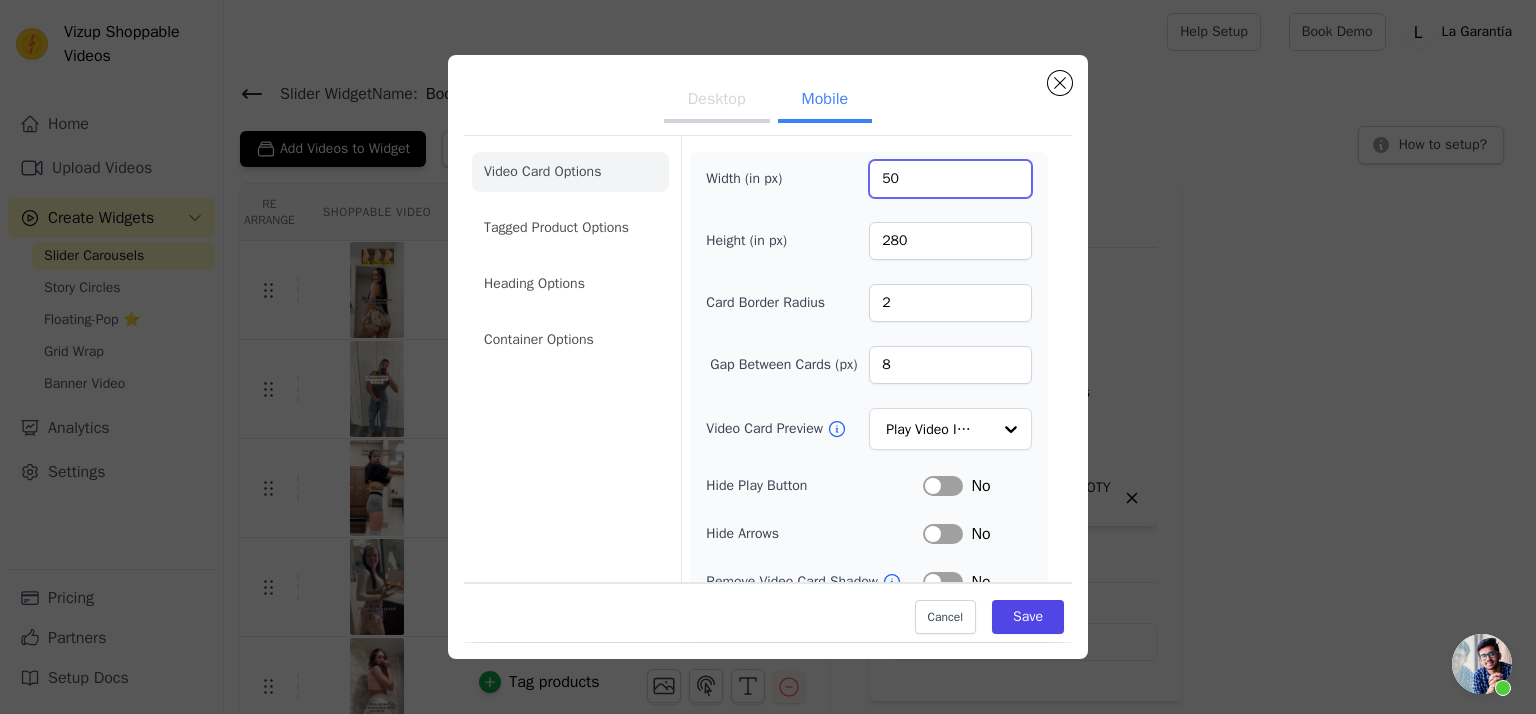 type on "50" 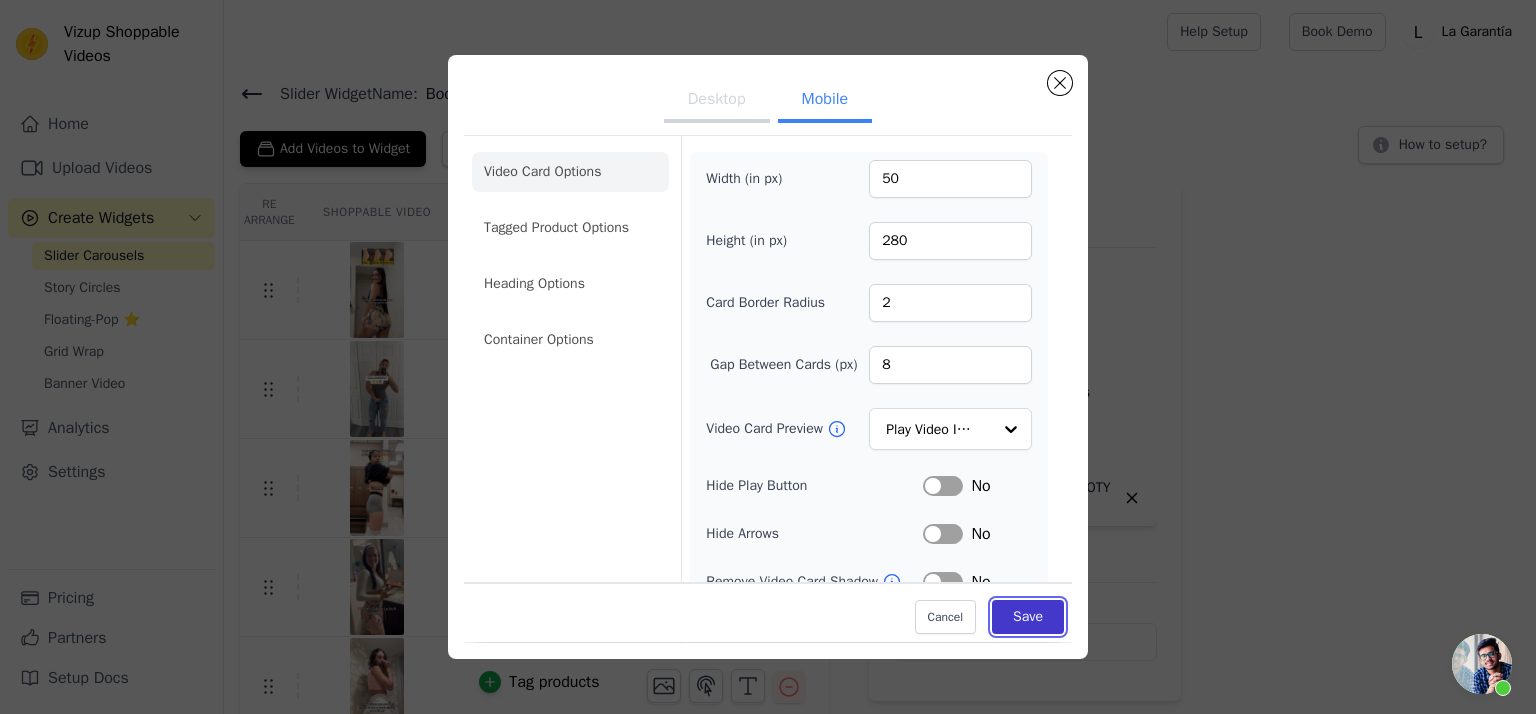 click on "Save" at bounding box center (1028, 618) 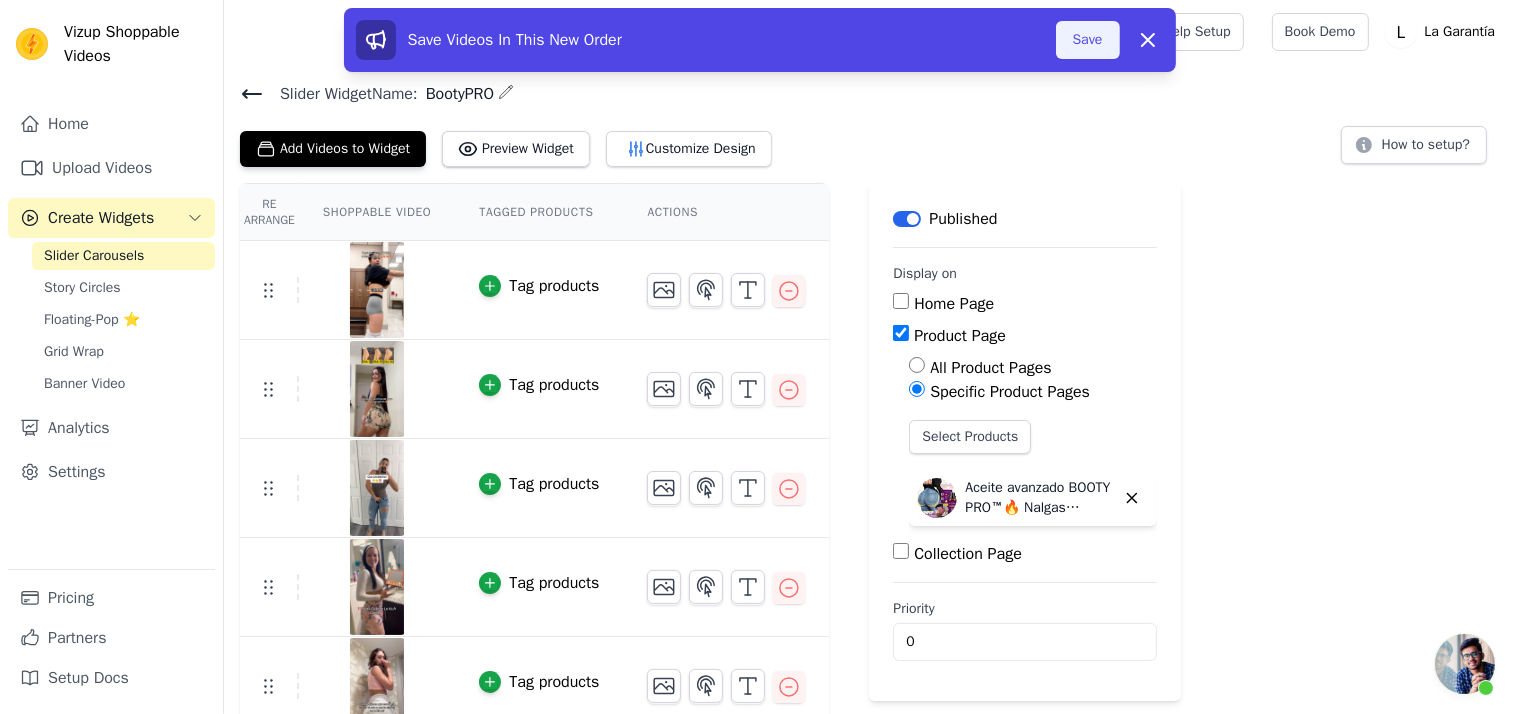 click on "Save" at bounding box center [1088, 40] 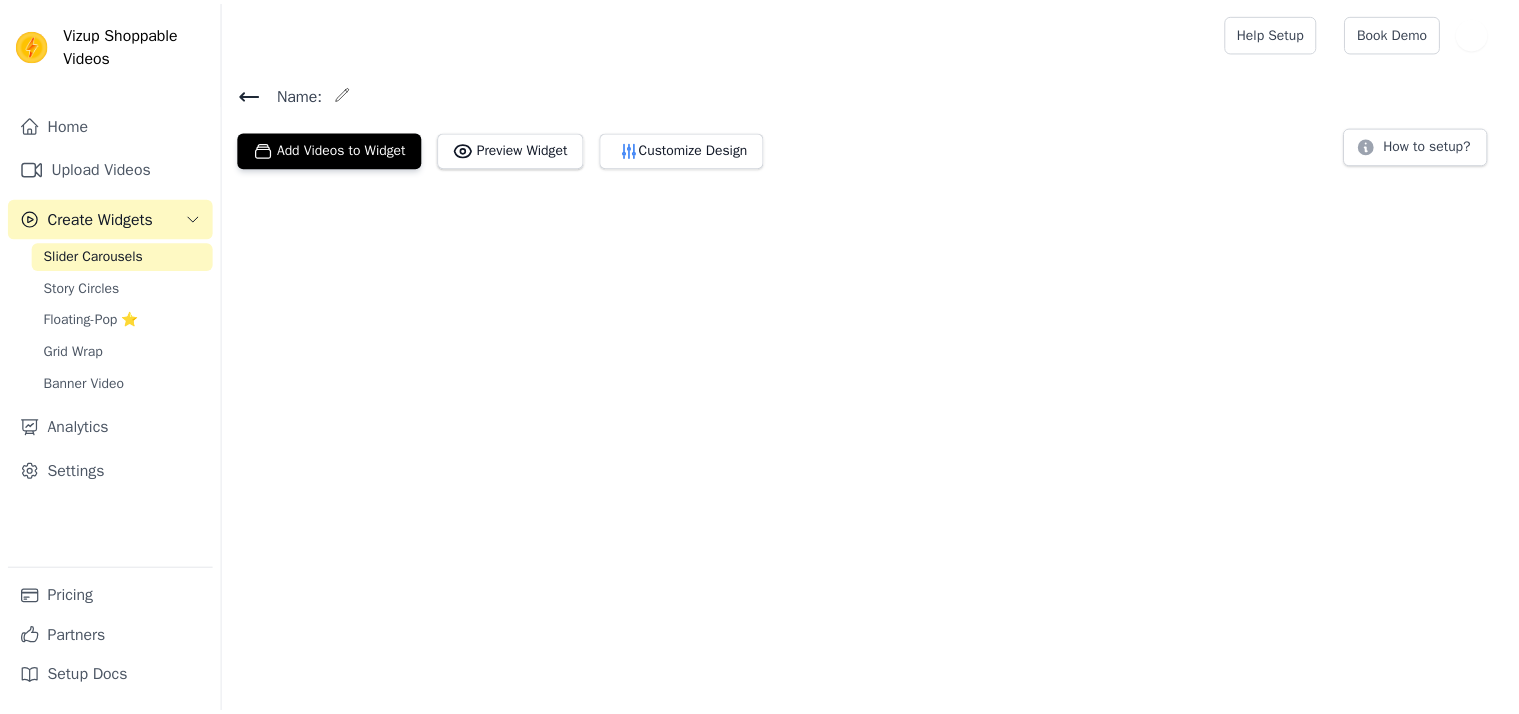 scroll, scrollTop: 0, scrollLeft: 0, axis: both 